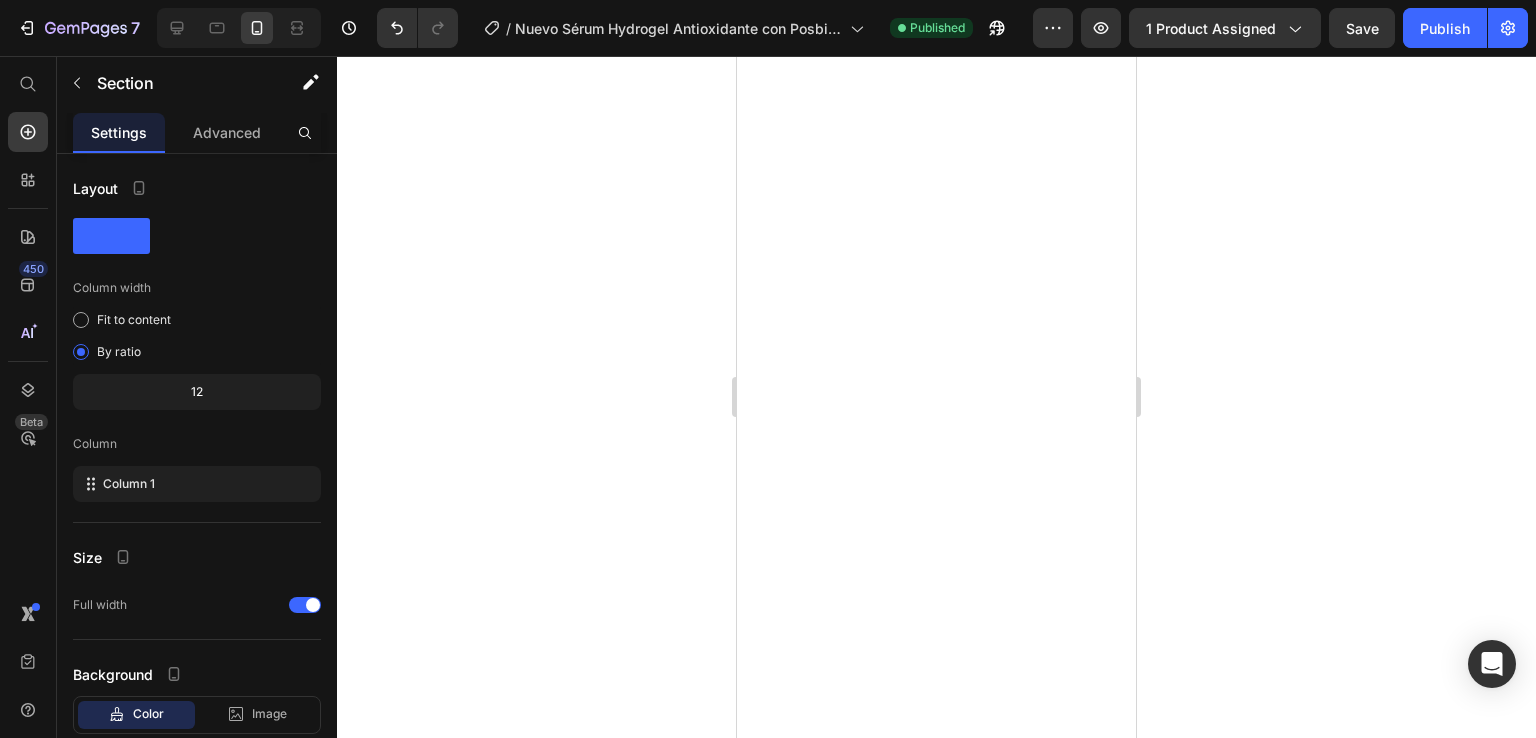 scroll, scrollTop: 0, scrollLeft: 0, axis: both 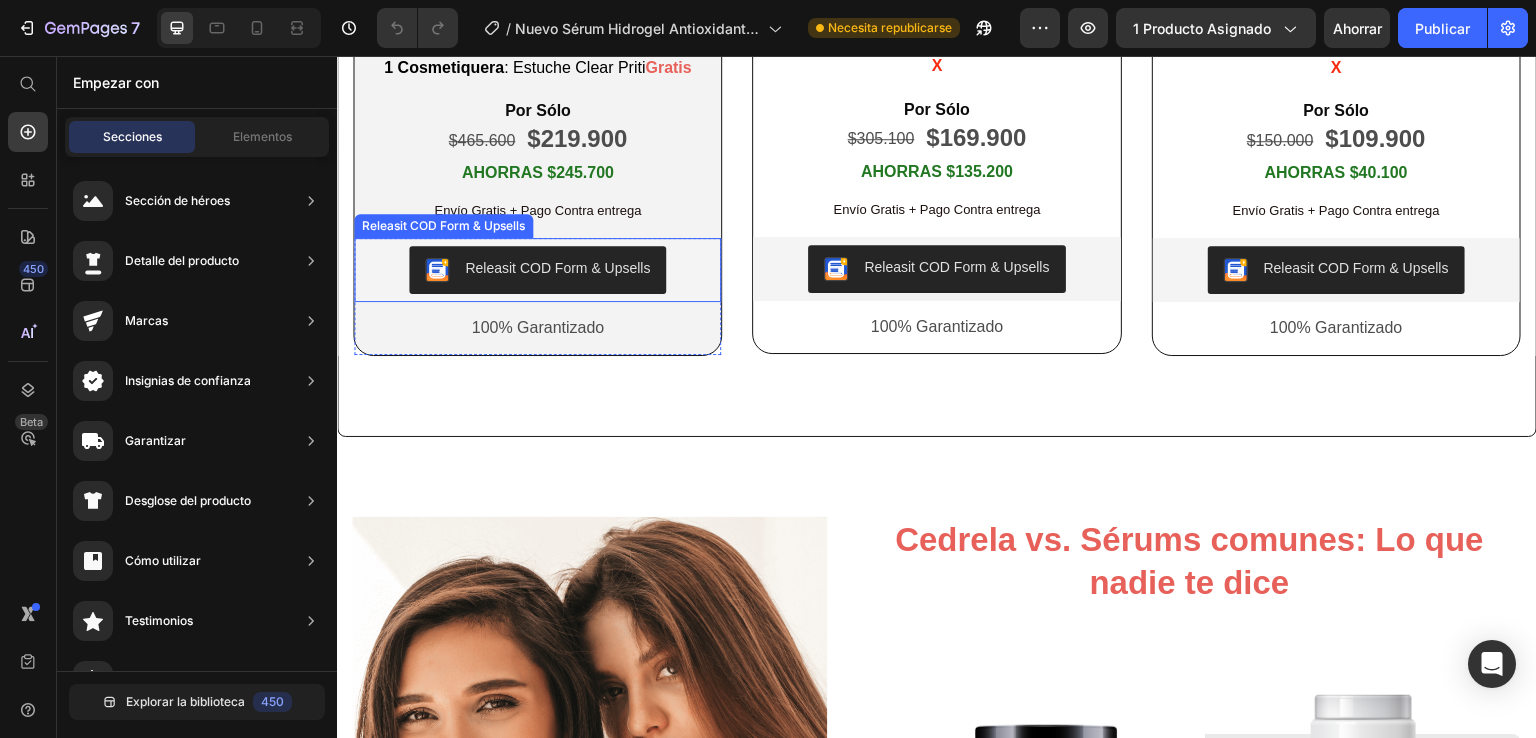click on "Releasit COD Form & Upsells" at bounding box center [557, 268] 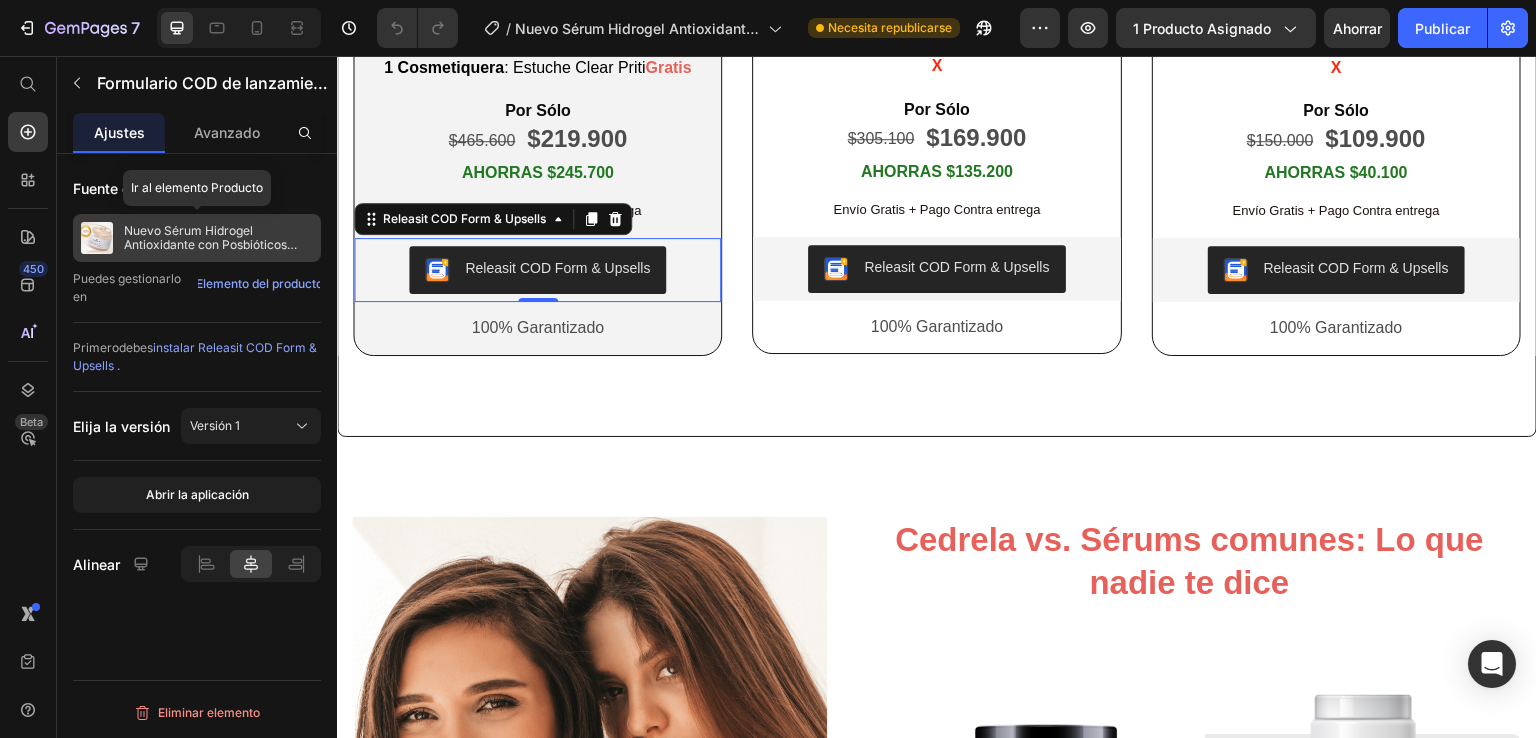 click on "Nuevo Sérum Hidrogel Antioxidante con Posbióticos CEDRELA 40gr" at bounding box center (218, 238) 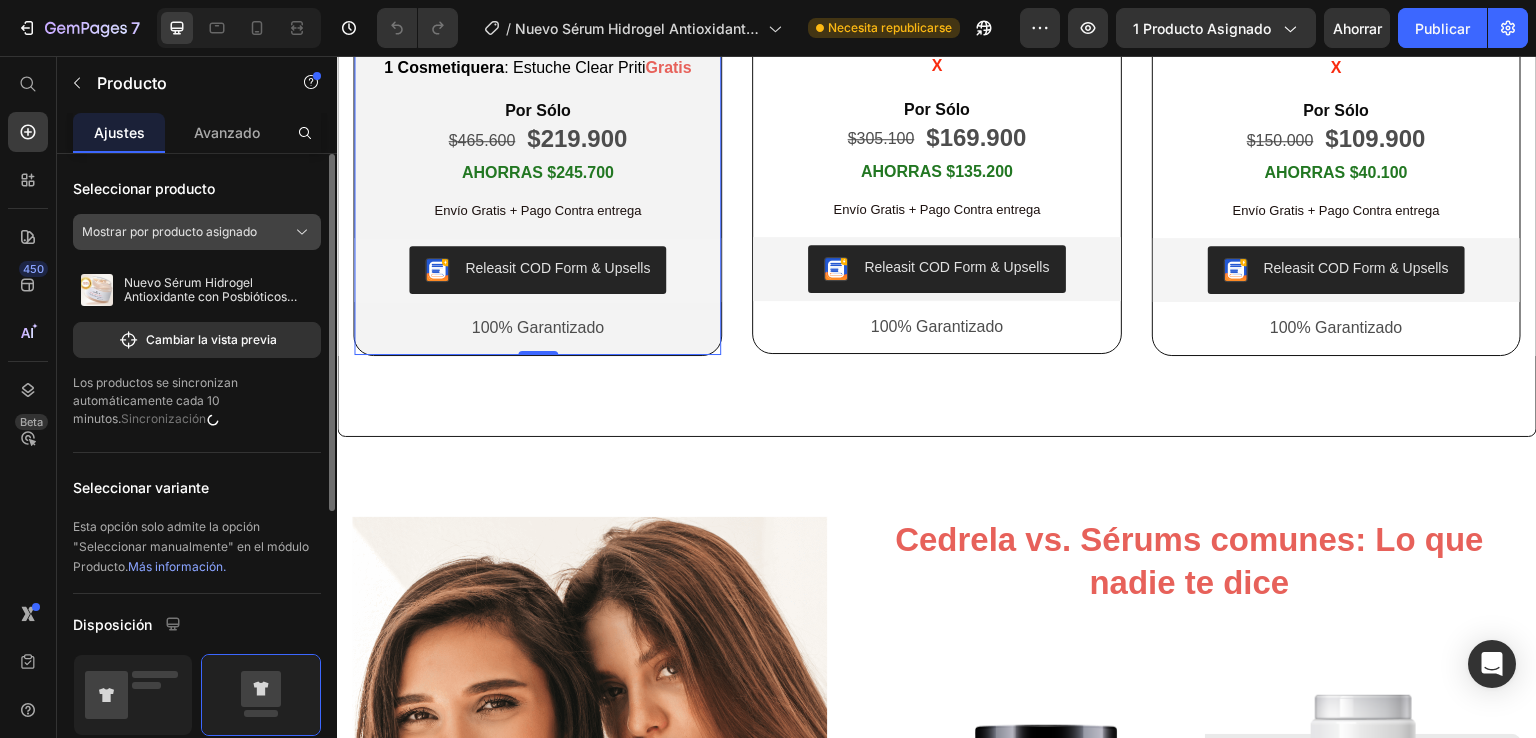 click 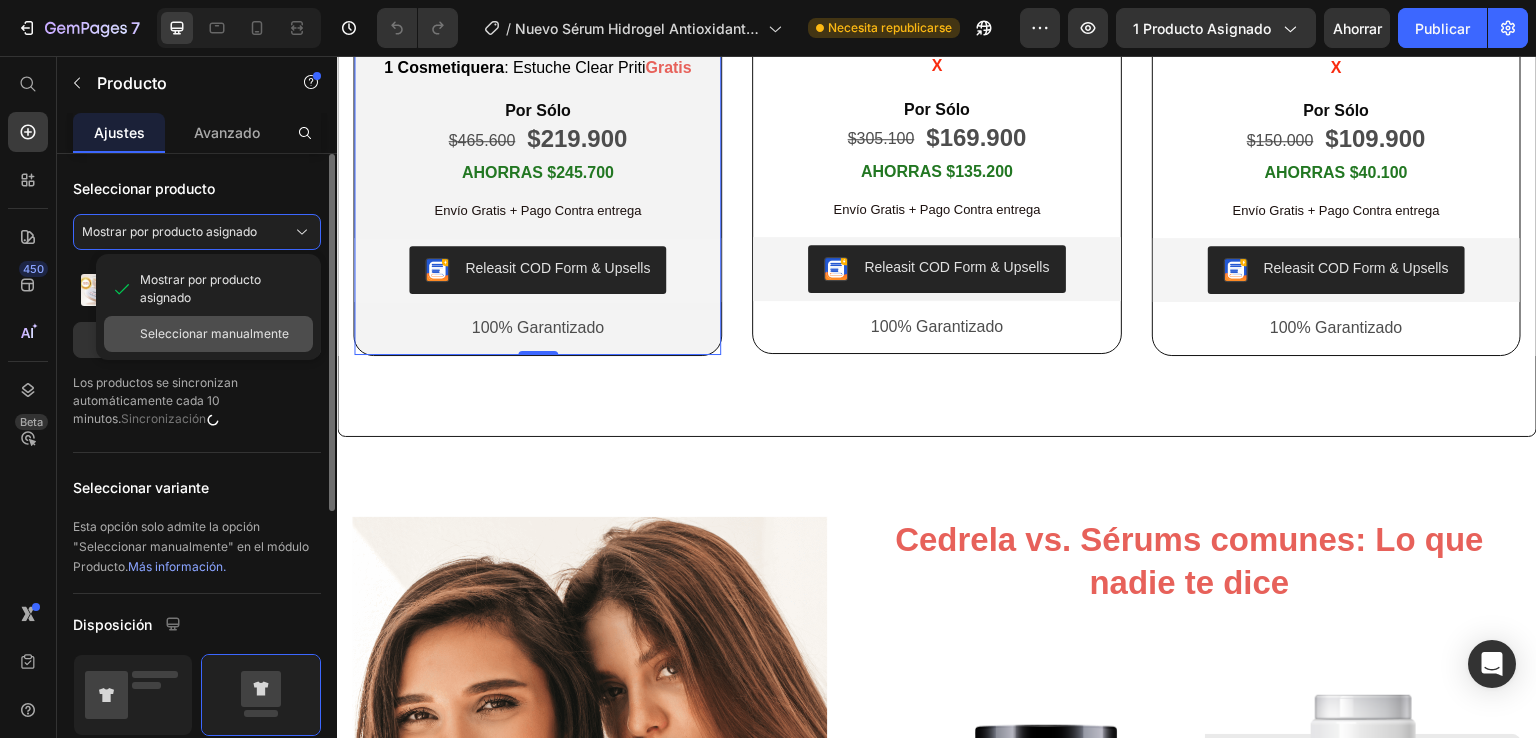 click on "Seleccionar manualmente" at bounding box center (214, 333) 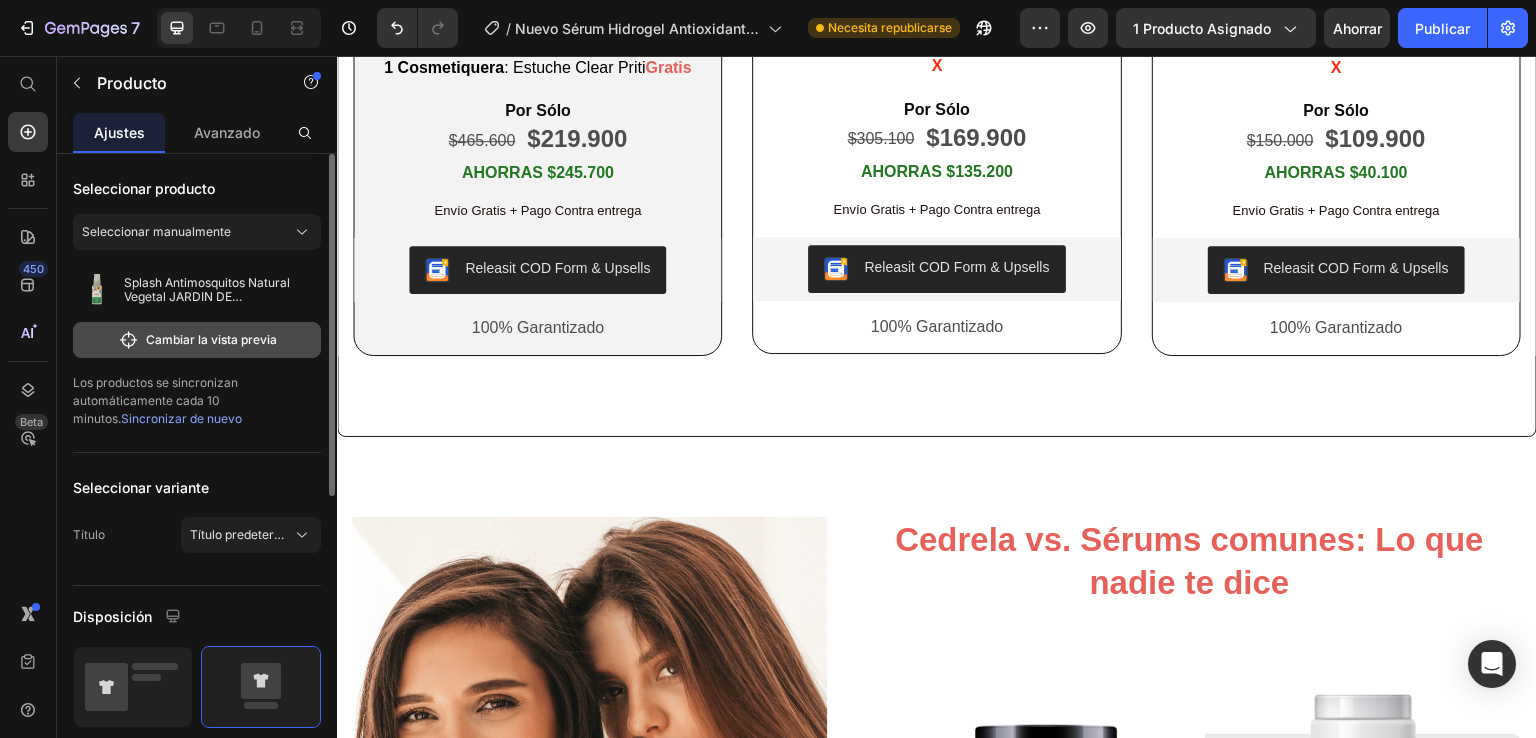 click on "Cambiar la vista previa" at bounding box center (211, 339) 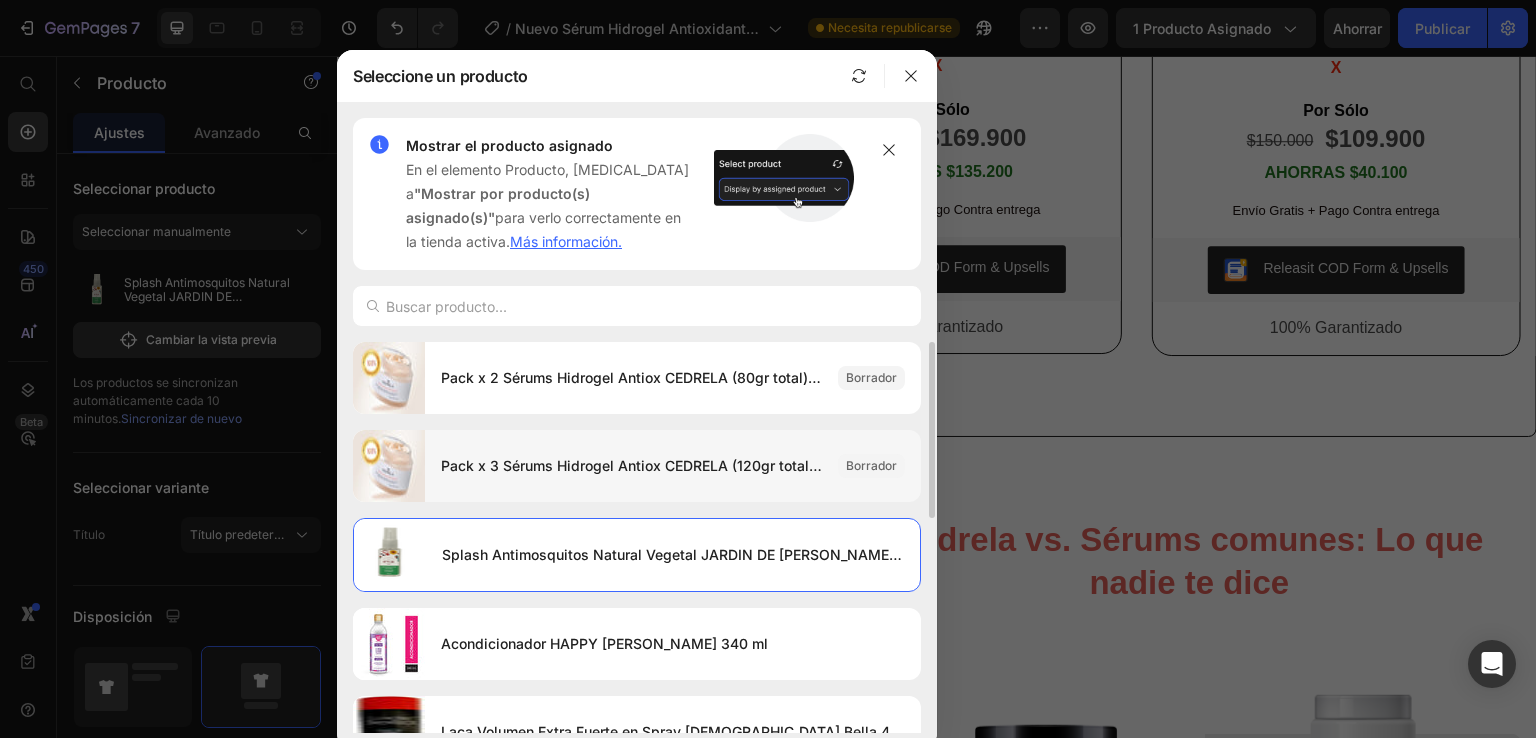 click on "Pack x 3 Sérums Hidrogel Antiox CEDRELA (120gr total) + eBook + Antimosquitos 30ml + Cosmetiquera" at bounding box center [631, 466] 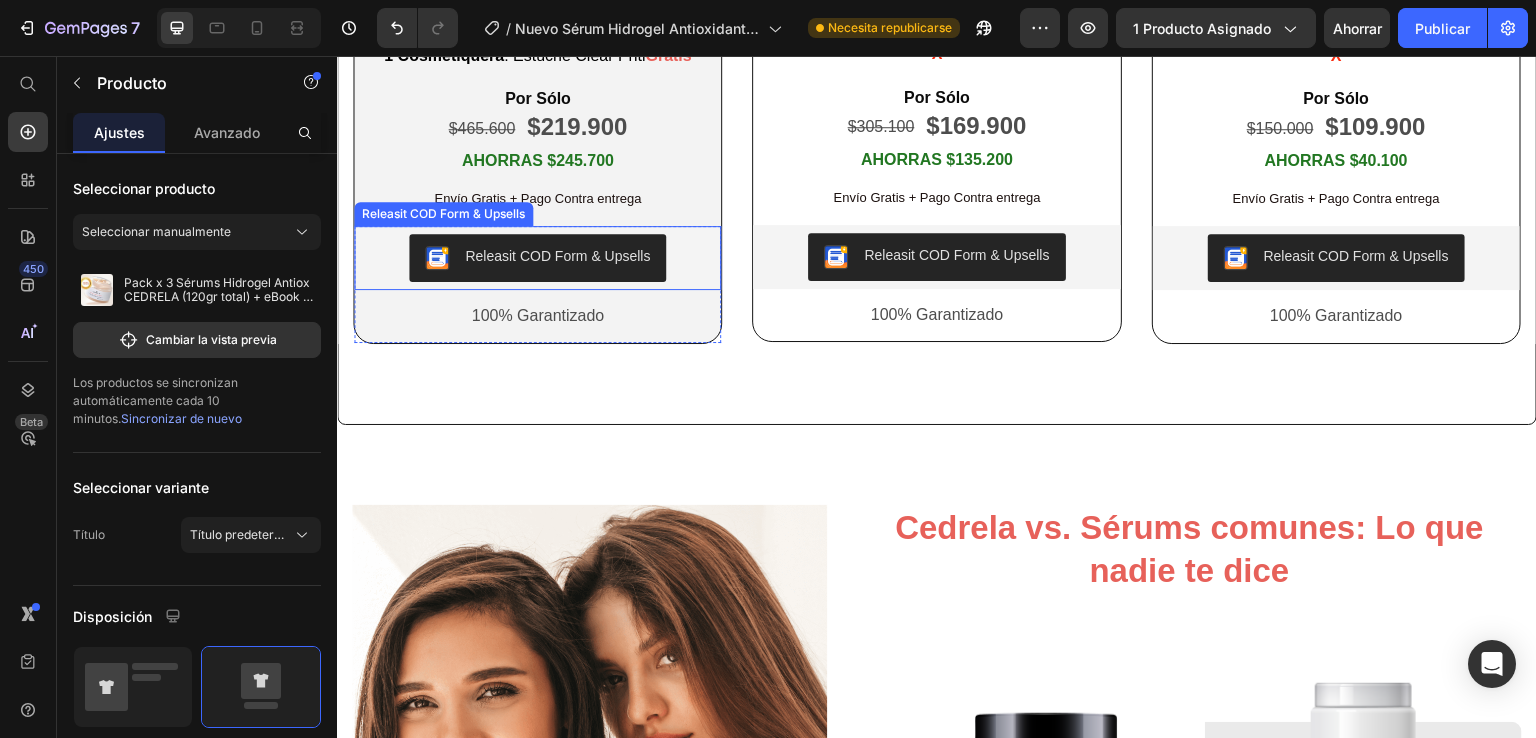 scroll, scrollTop: 3800, scrollLeft: 0, axis: vertical 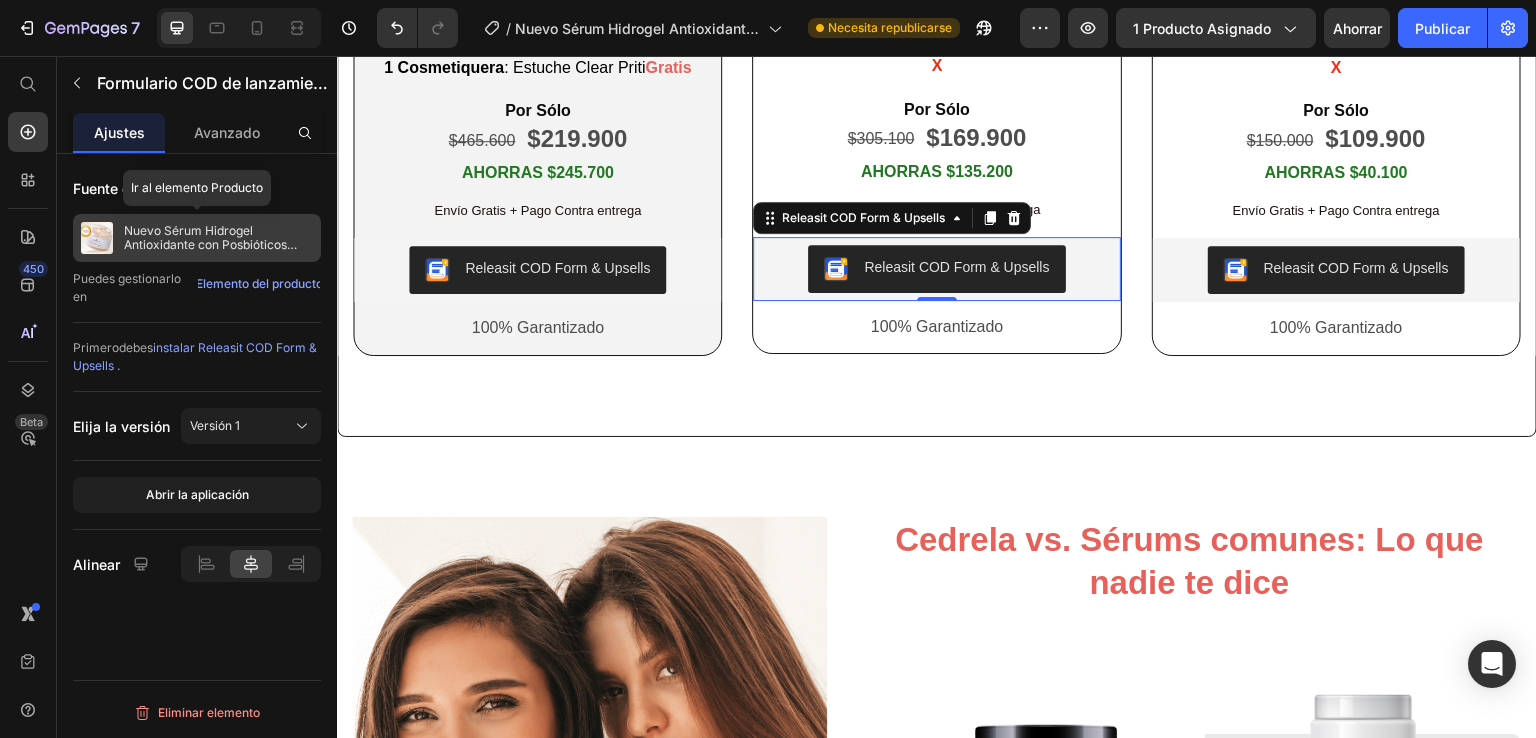 click on "Nuevo Sérum Hidrogel Antioxidante con Posbióticos CEDRELA 40gr" at bounding box center (210, 244) 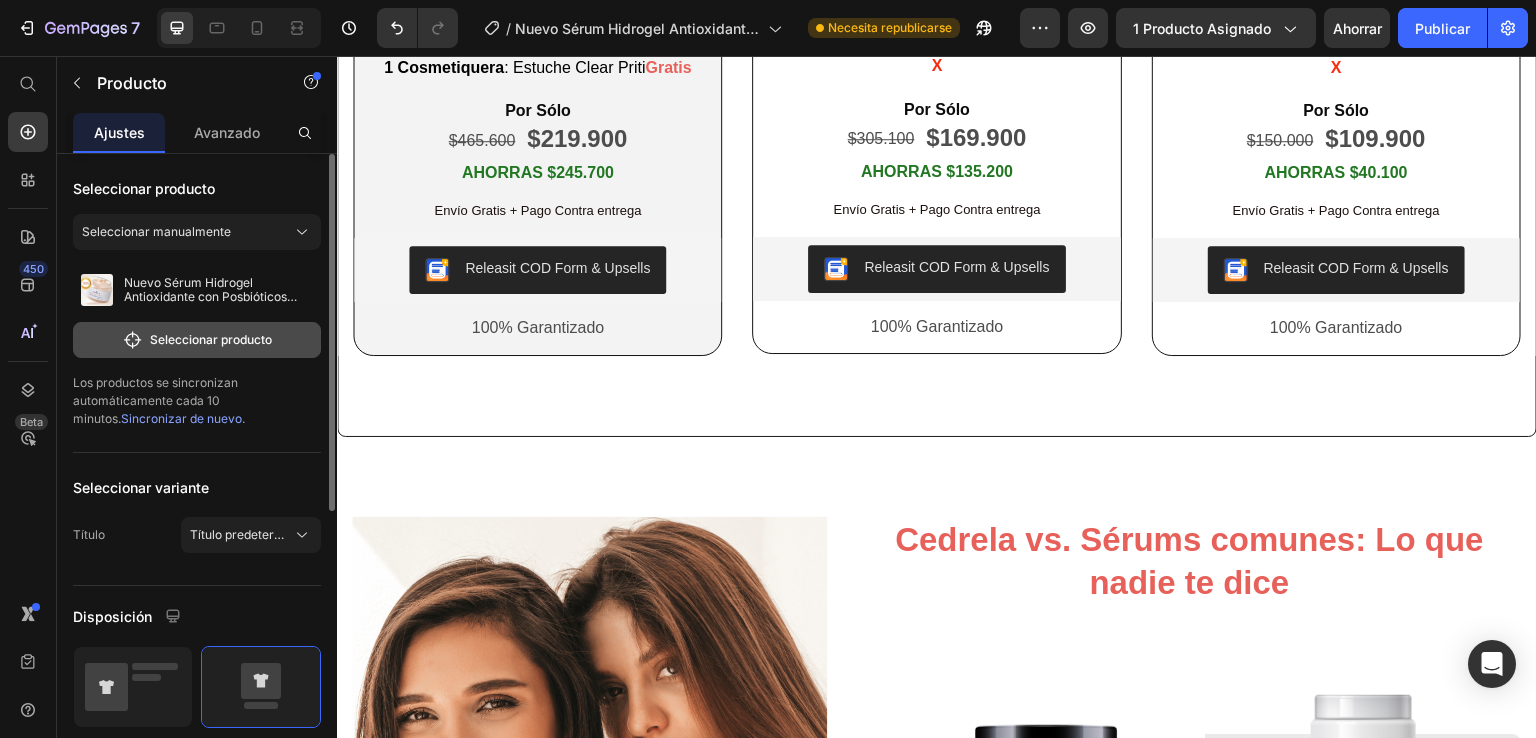 click on "Seleccionar producto" 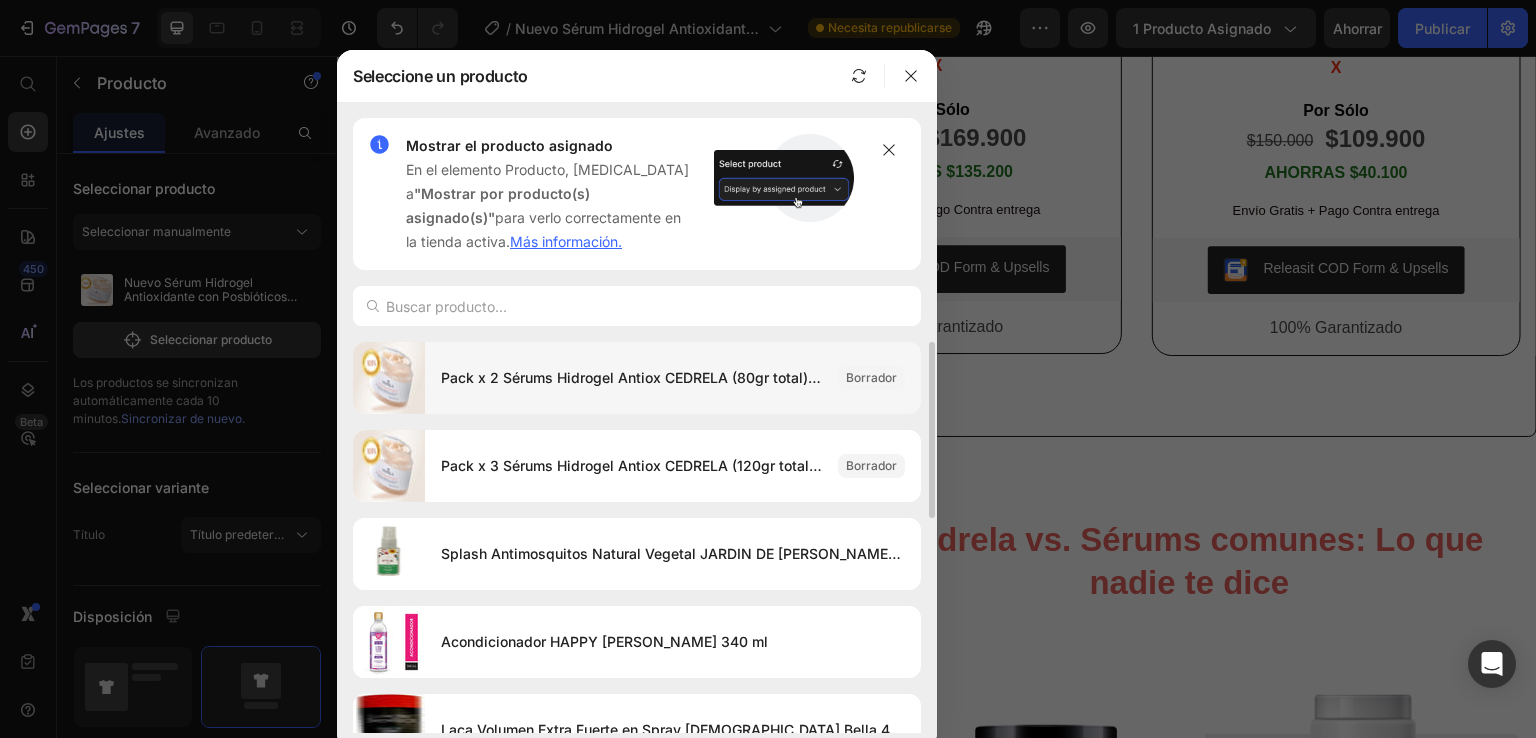 click on "Pack x 2 Sérums Hidrogel Antiox CEDRELA (80gr total) + eBook + Antimosquitos 30ml" at bounding box center (631, 378) 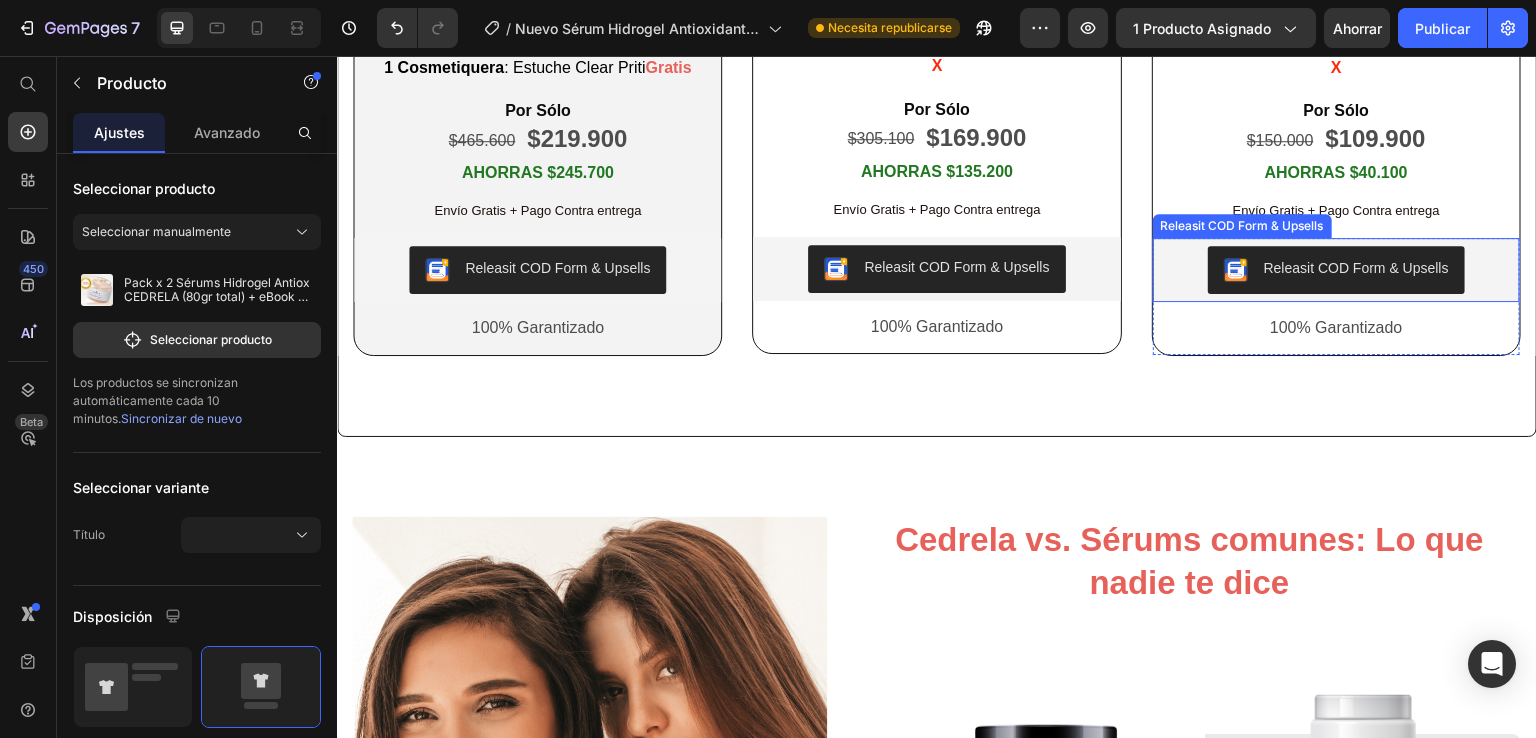 click on "Releasit COD Form & Upsells" at bounding box center (1356, 268) 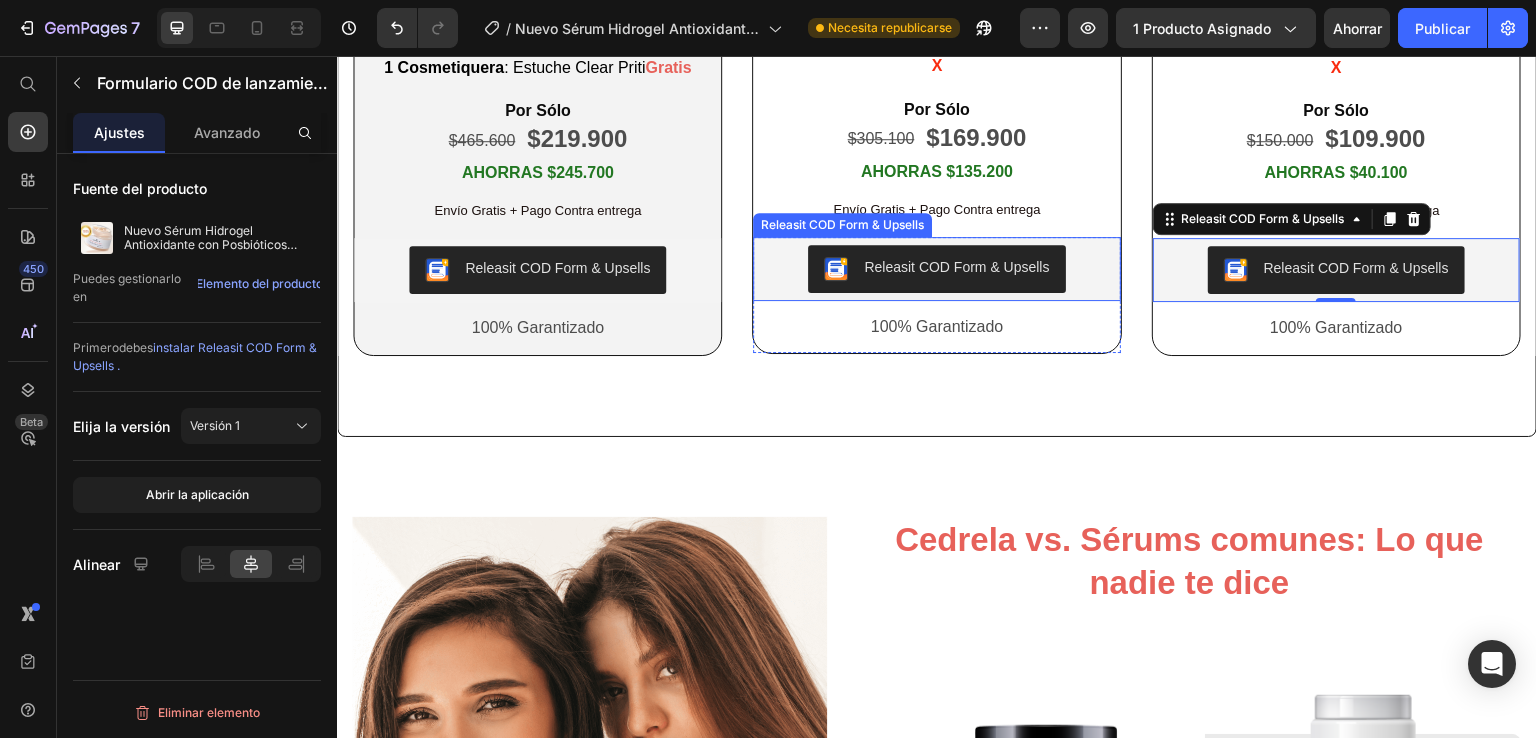 click on "Releasit COD Form & Upsells" at bounding box center (956, 267) 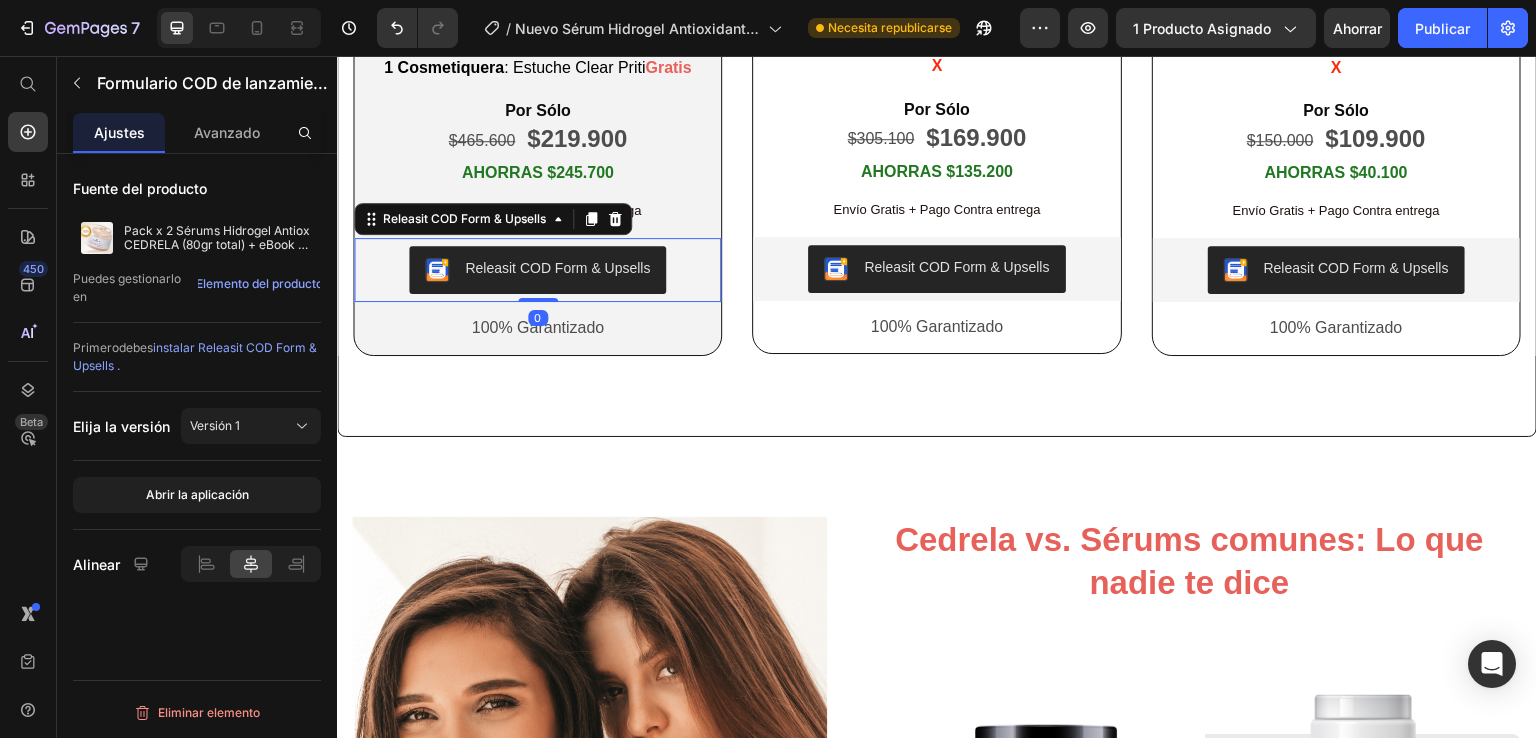 click on "Releasit COD Form & Upsells" at bounding box center [557, 268] 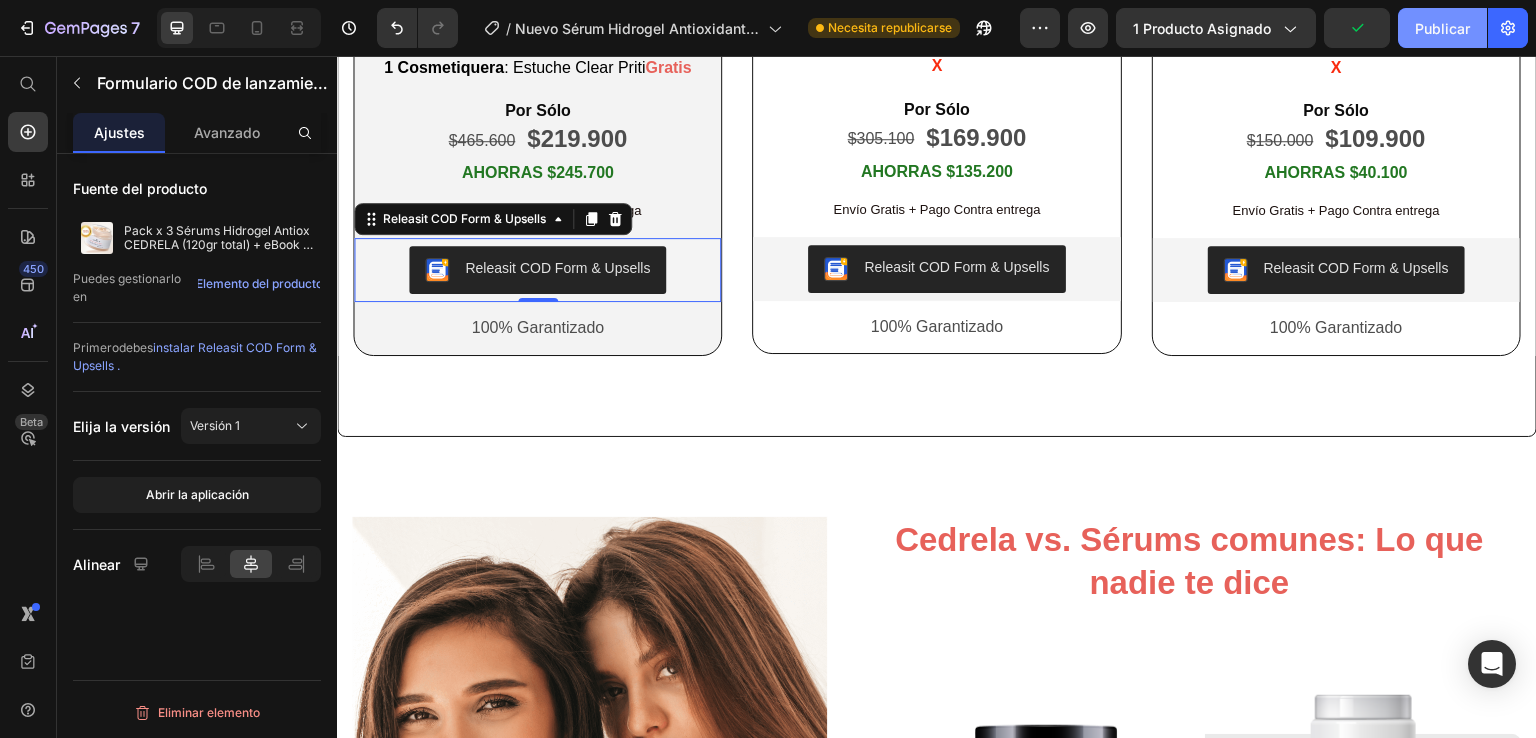 click on "Publicar" at bounding box center [1442, 28] 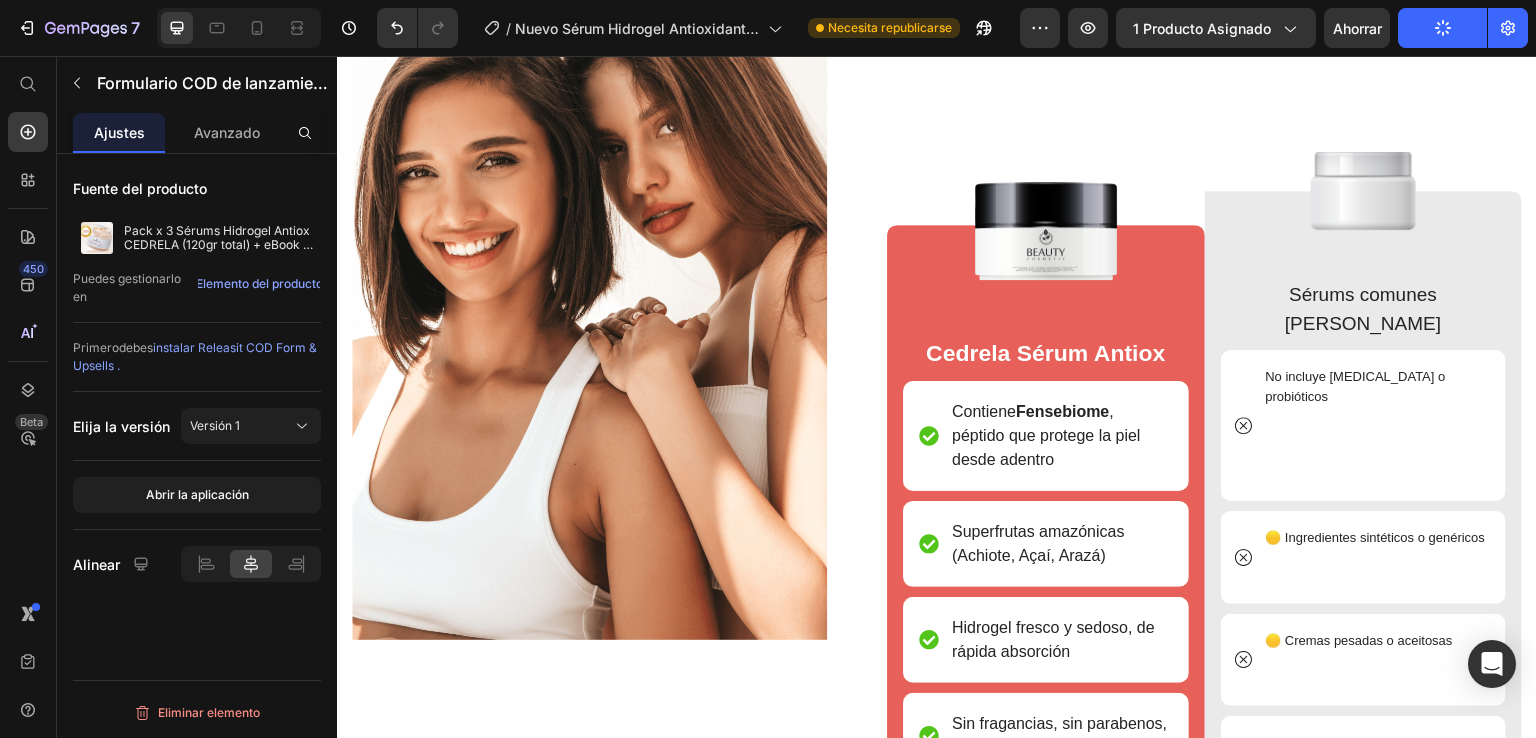 scroll, scrollTop: 3315, scrollLeft: 0, axis: vertical 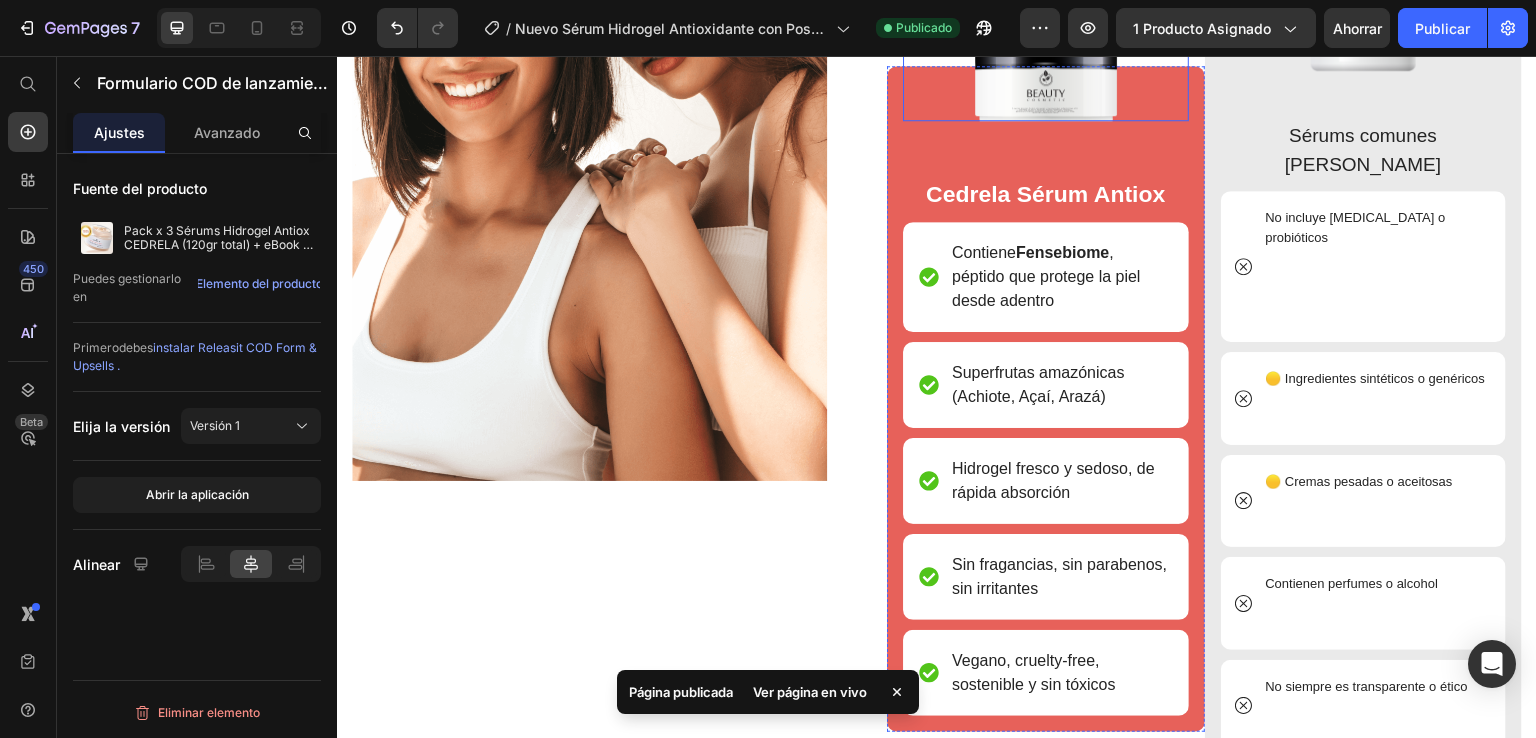 click at bounding box center (1046, 71) 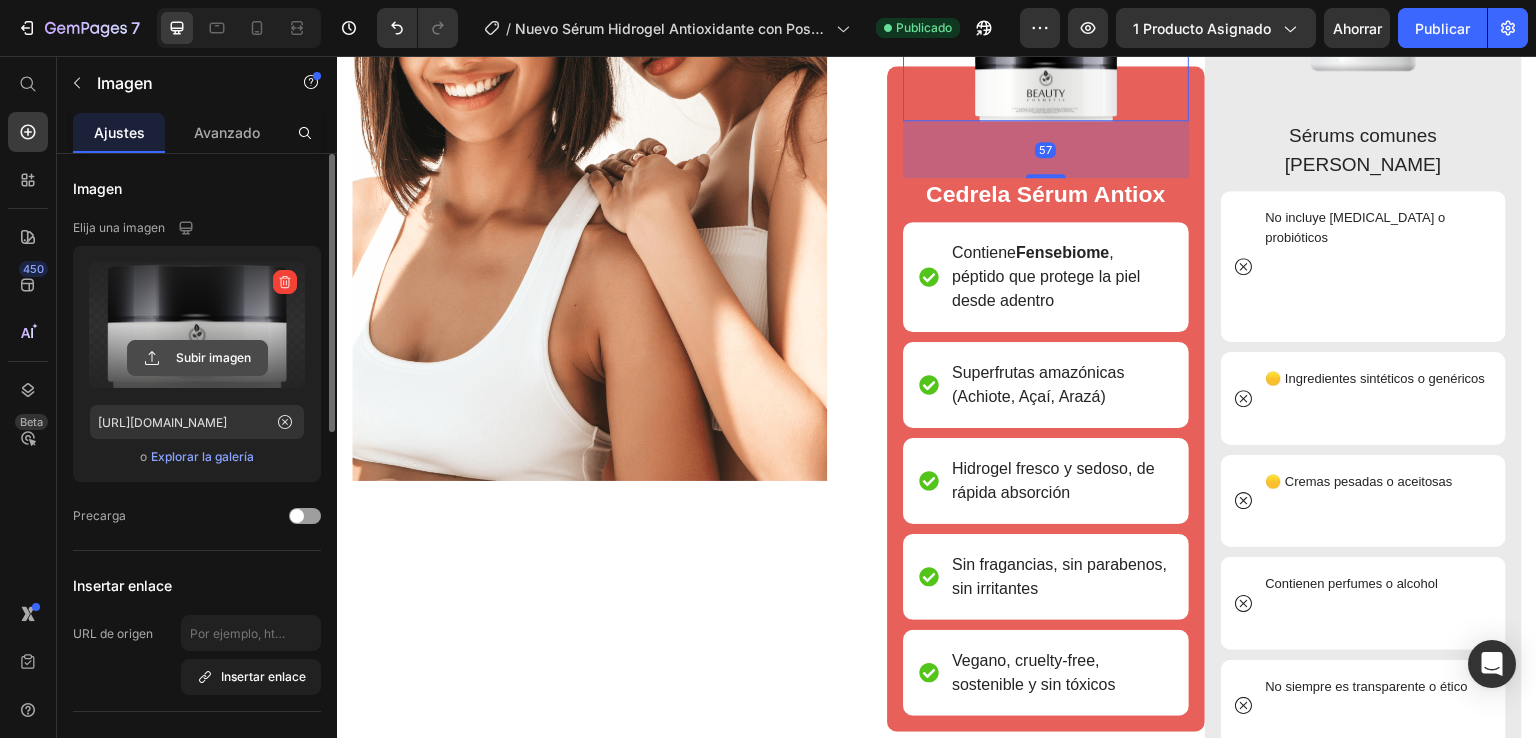 click 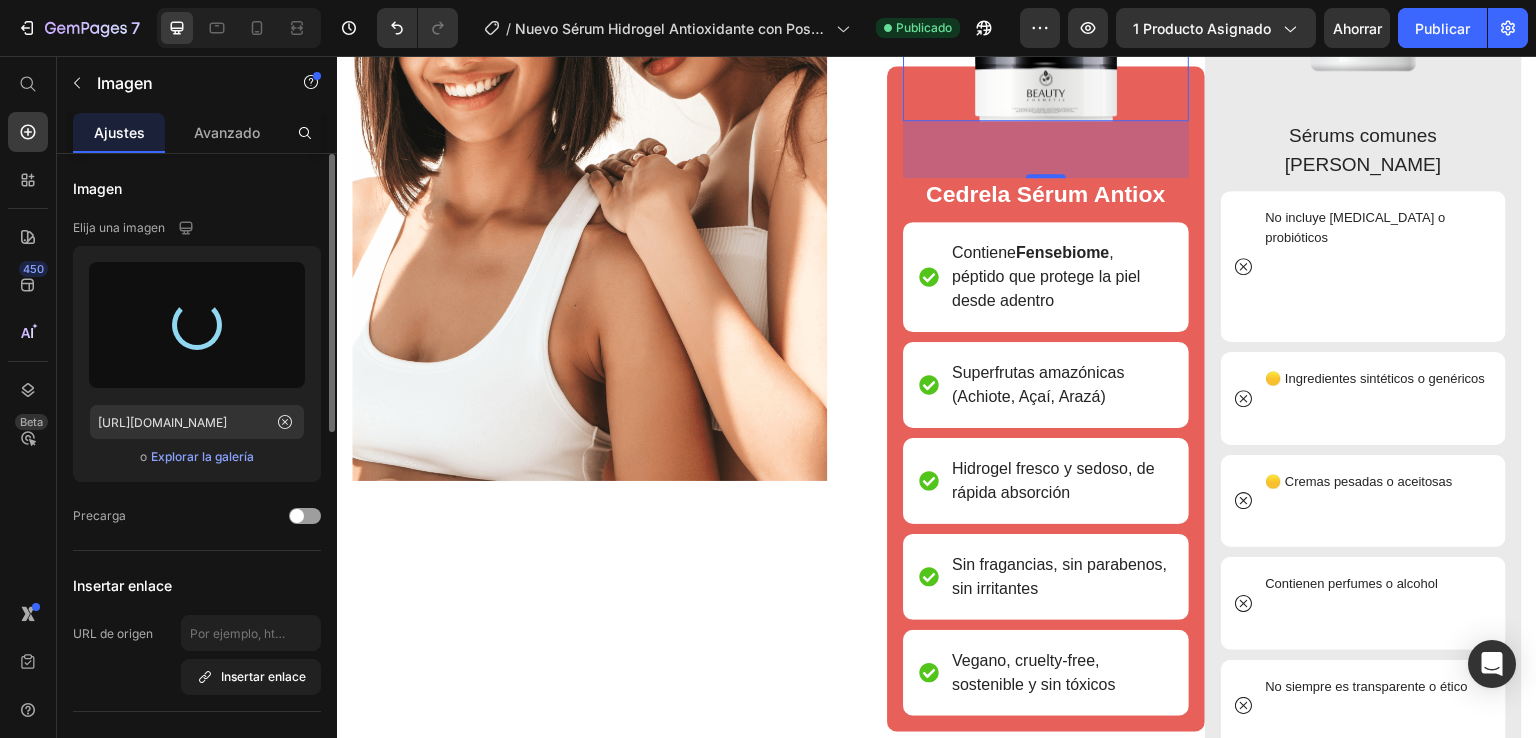 type on "[URL][DOMAIN_NAME]" 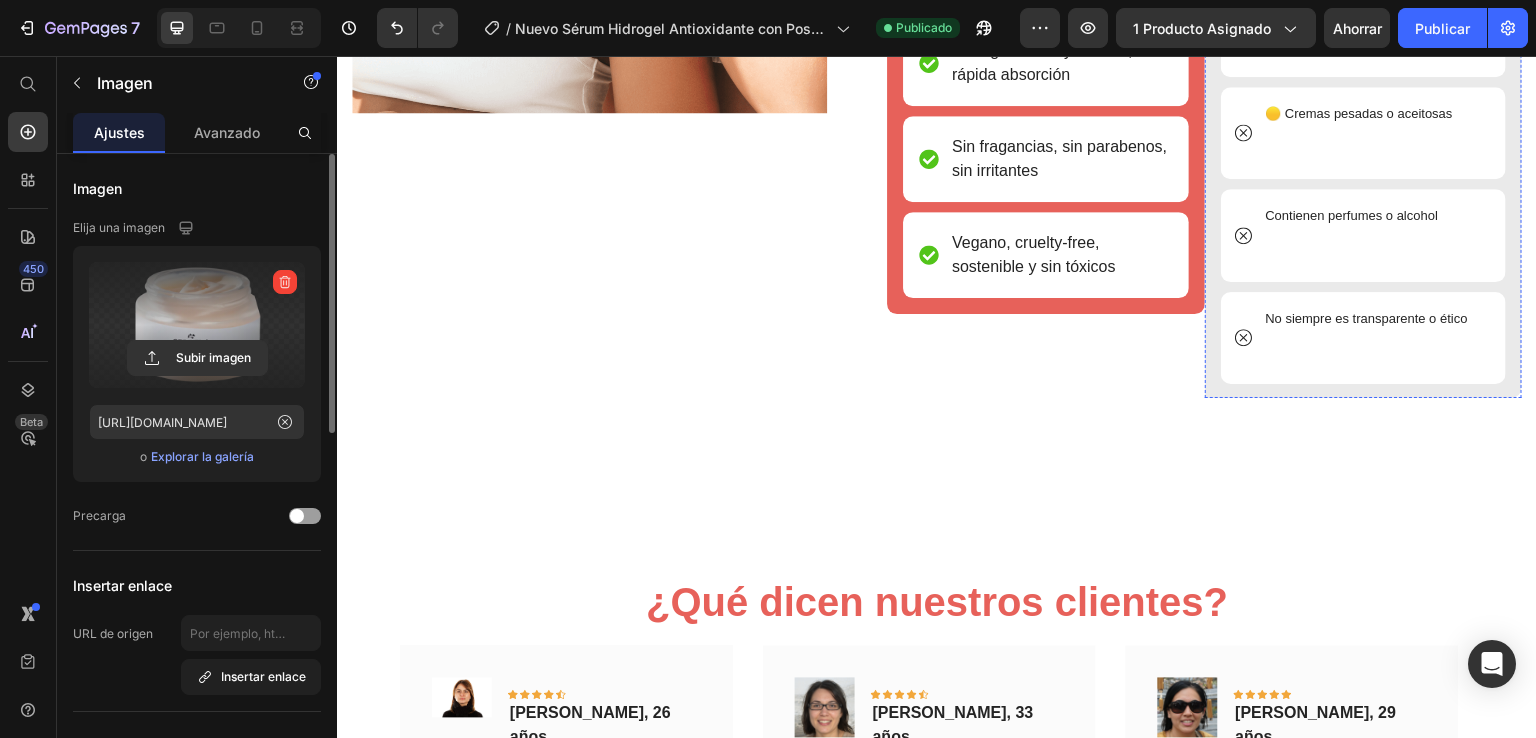 scroll, scrollTop: 3515, scrollLeft: 0, axis: vertical 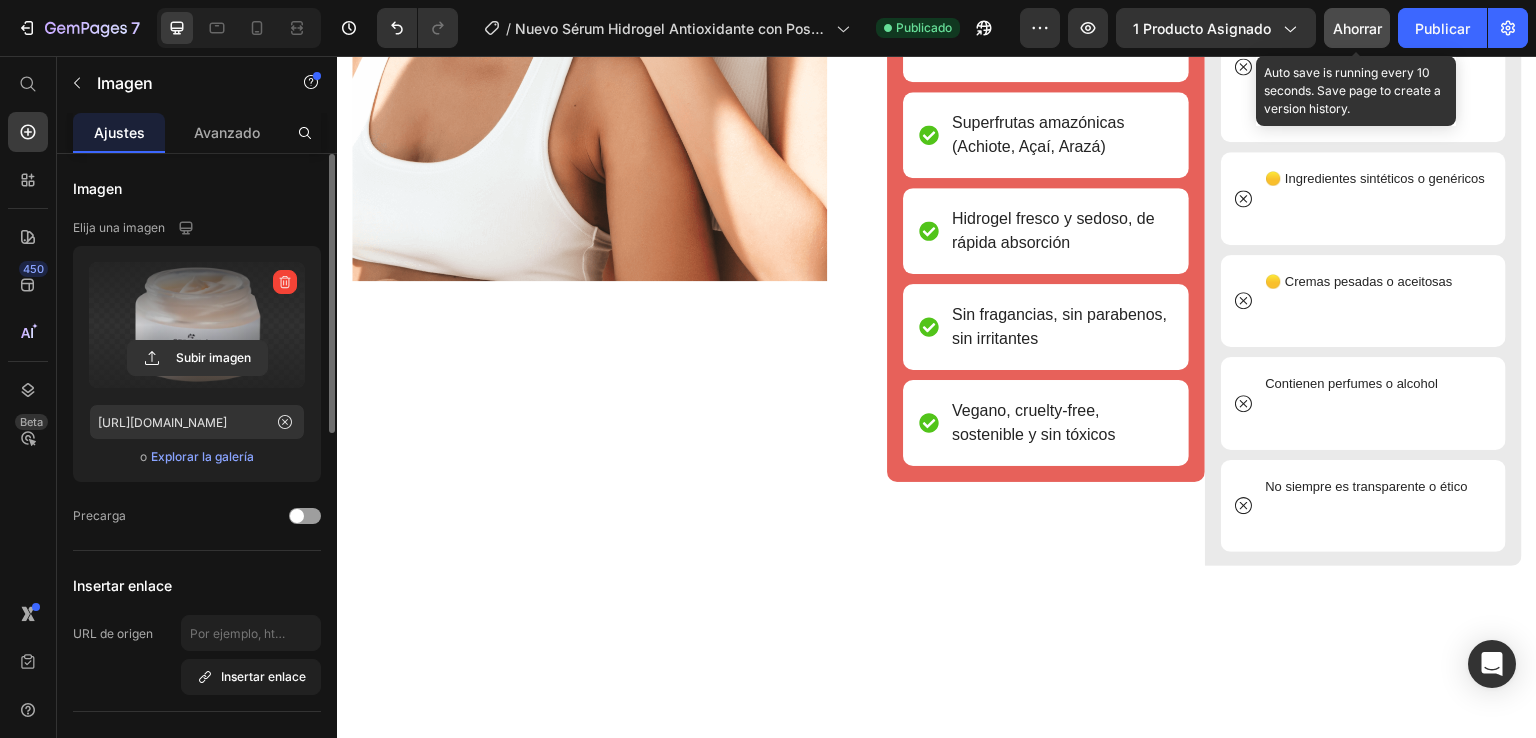 click on "Ahorrar" 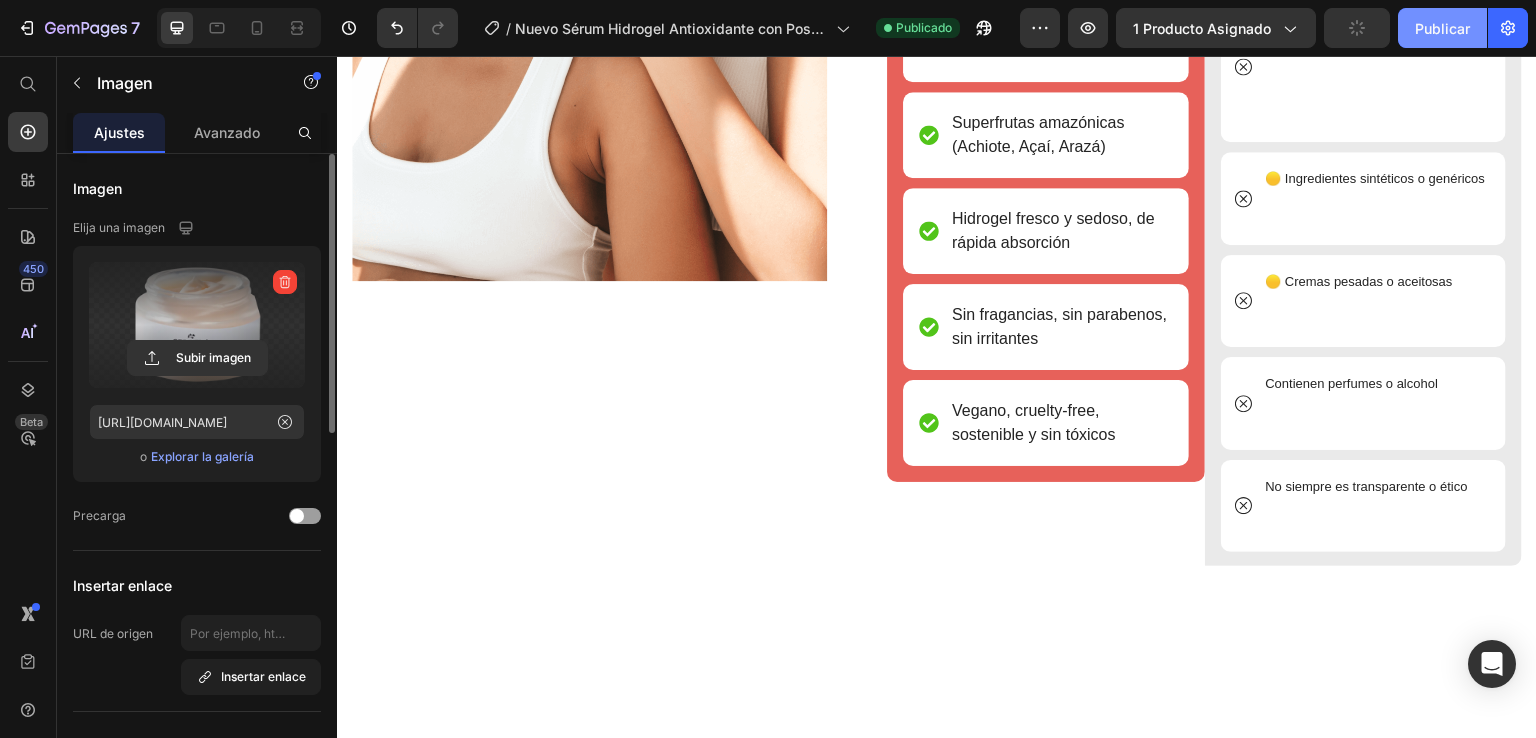 click on "Publicar" at bounding box center [1442, 28] 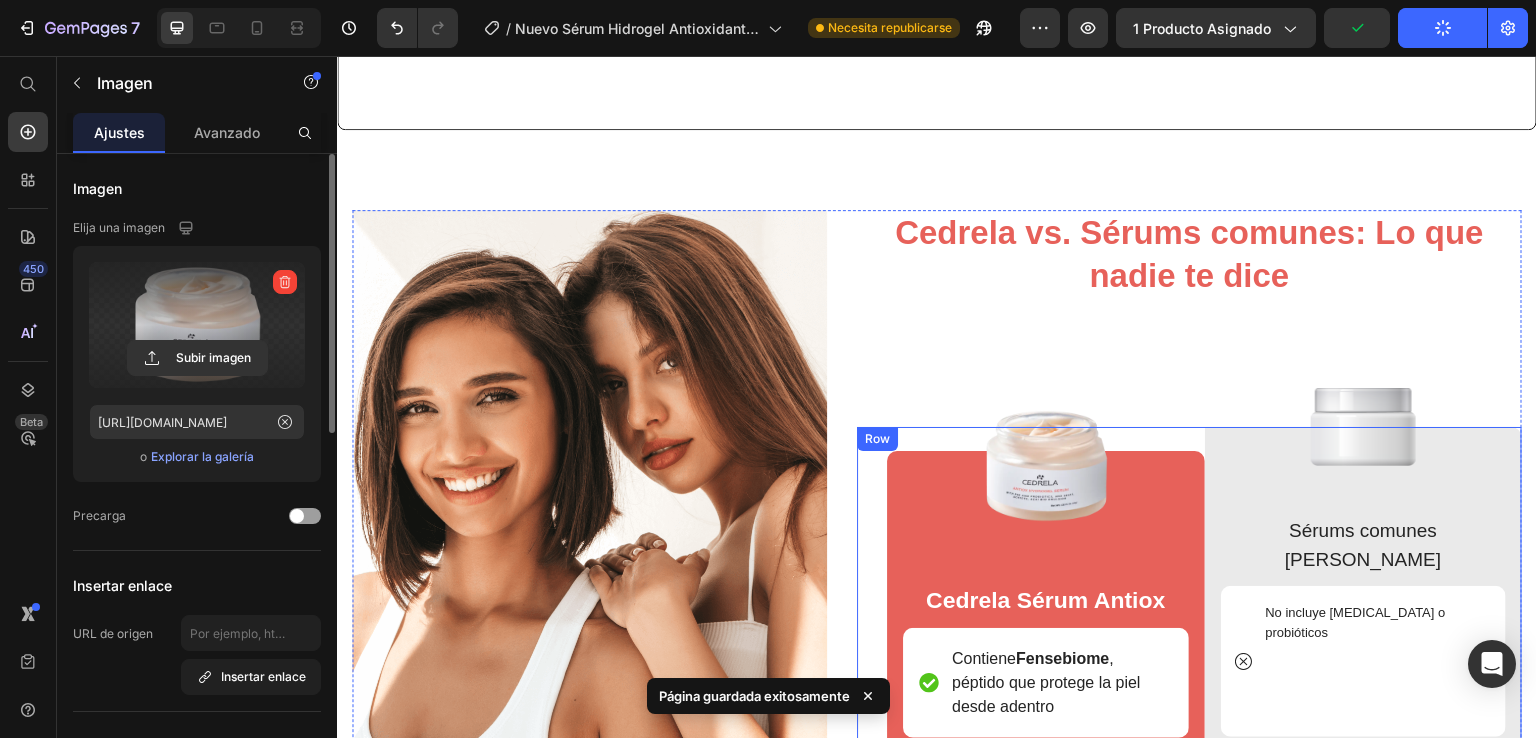 scroll, scrollTop: 2915, scrollLeft: 0, axis: vertical 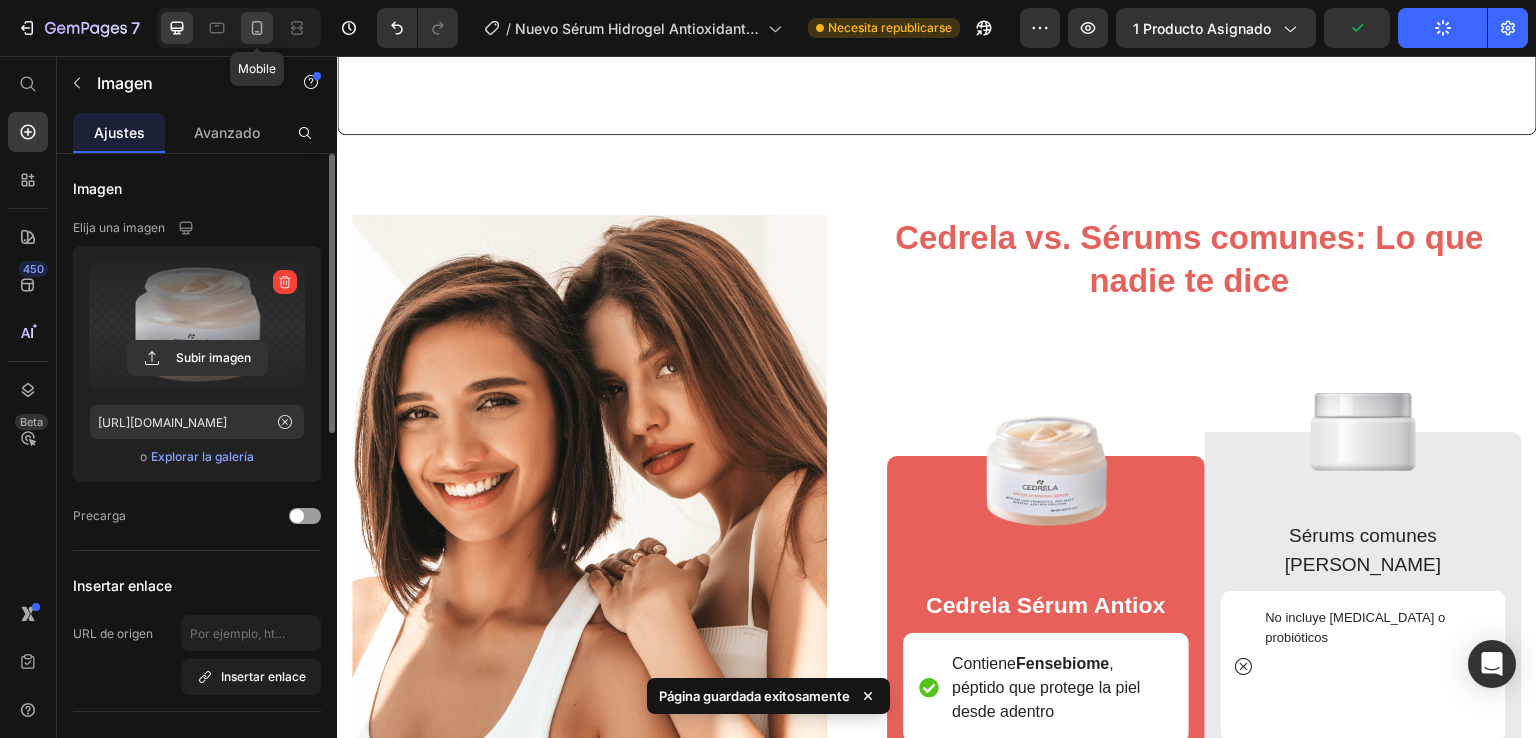 click 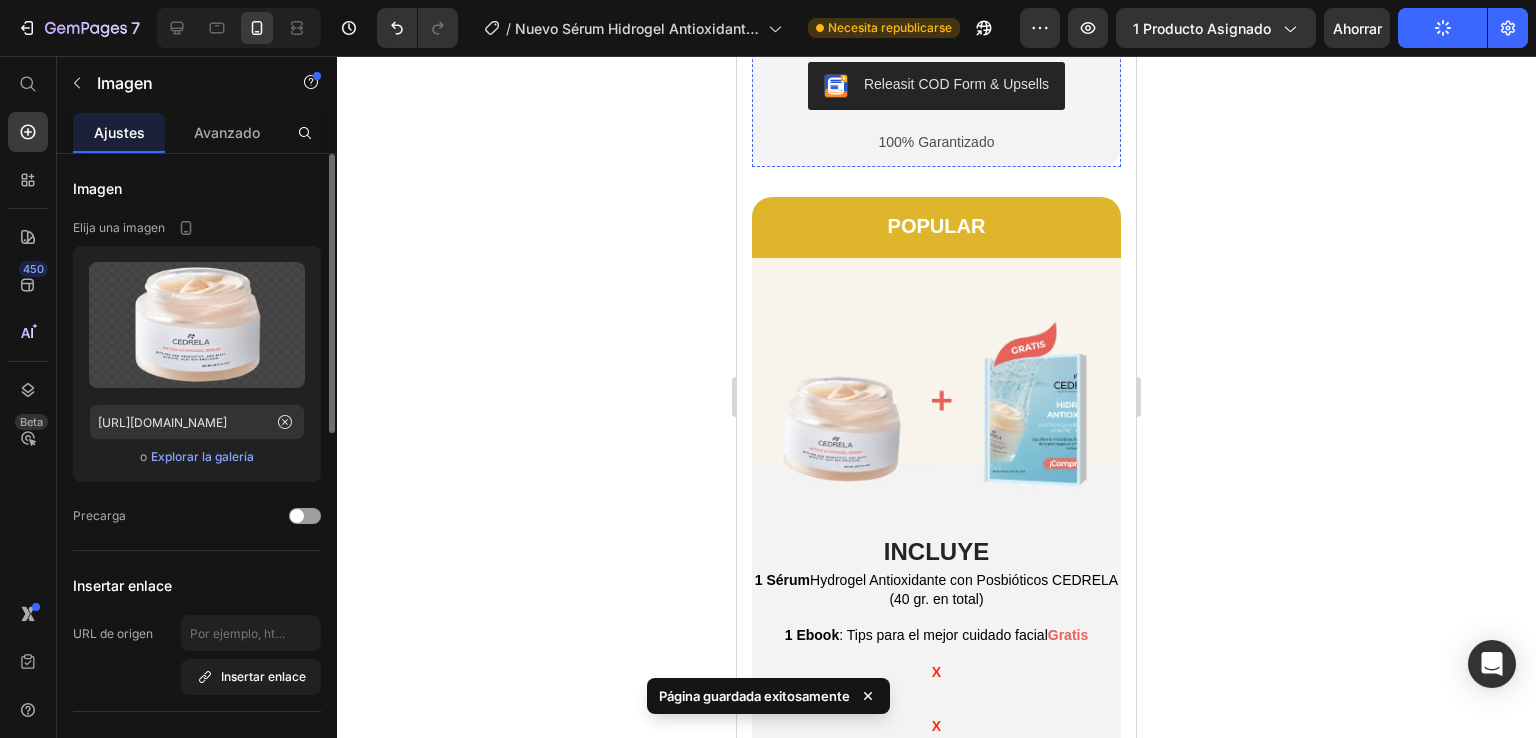 scroll, scrollTop: 3070, scrollLeft: 0, axis: vertical 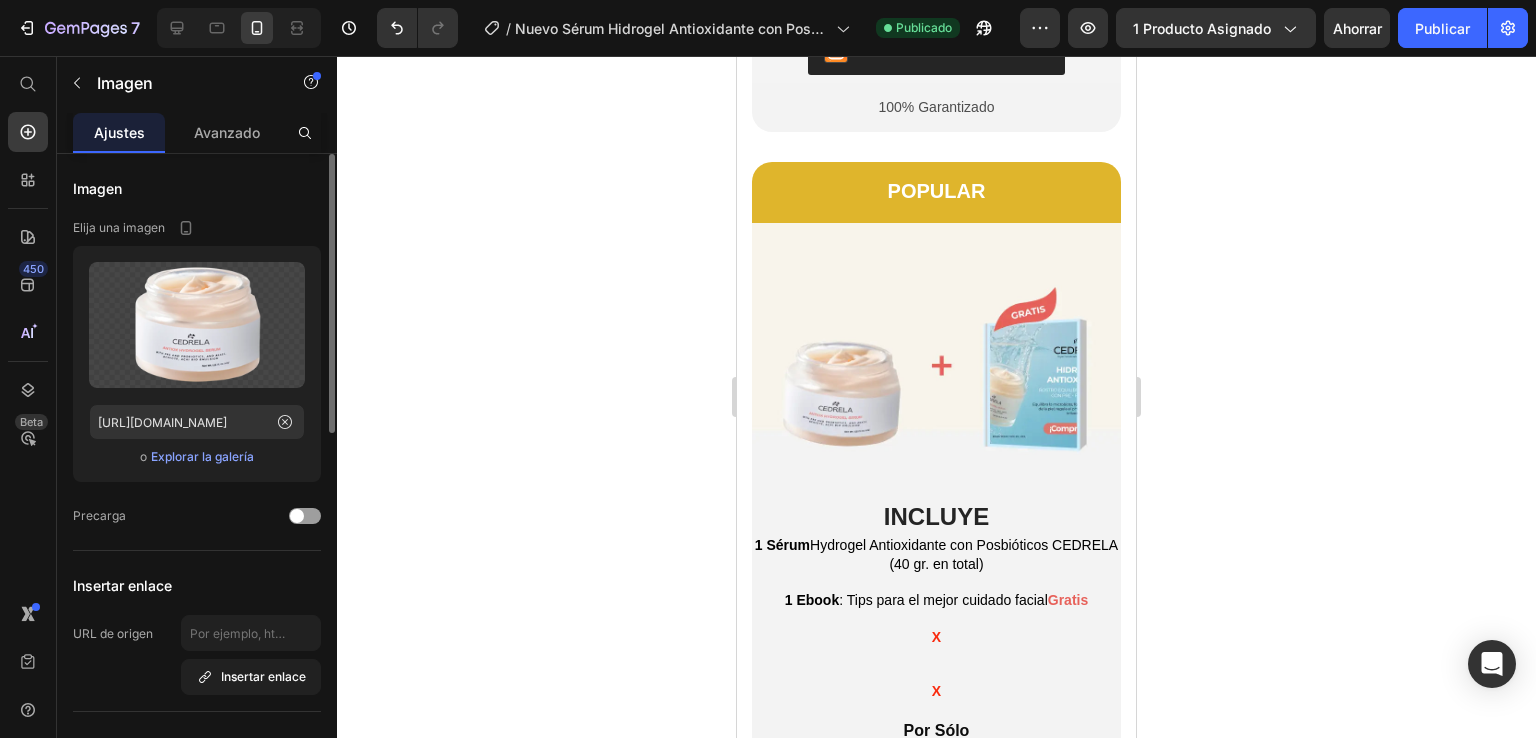 click 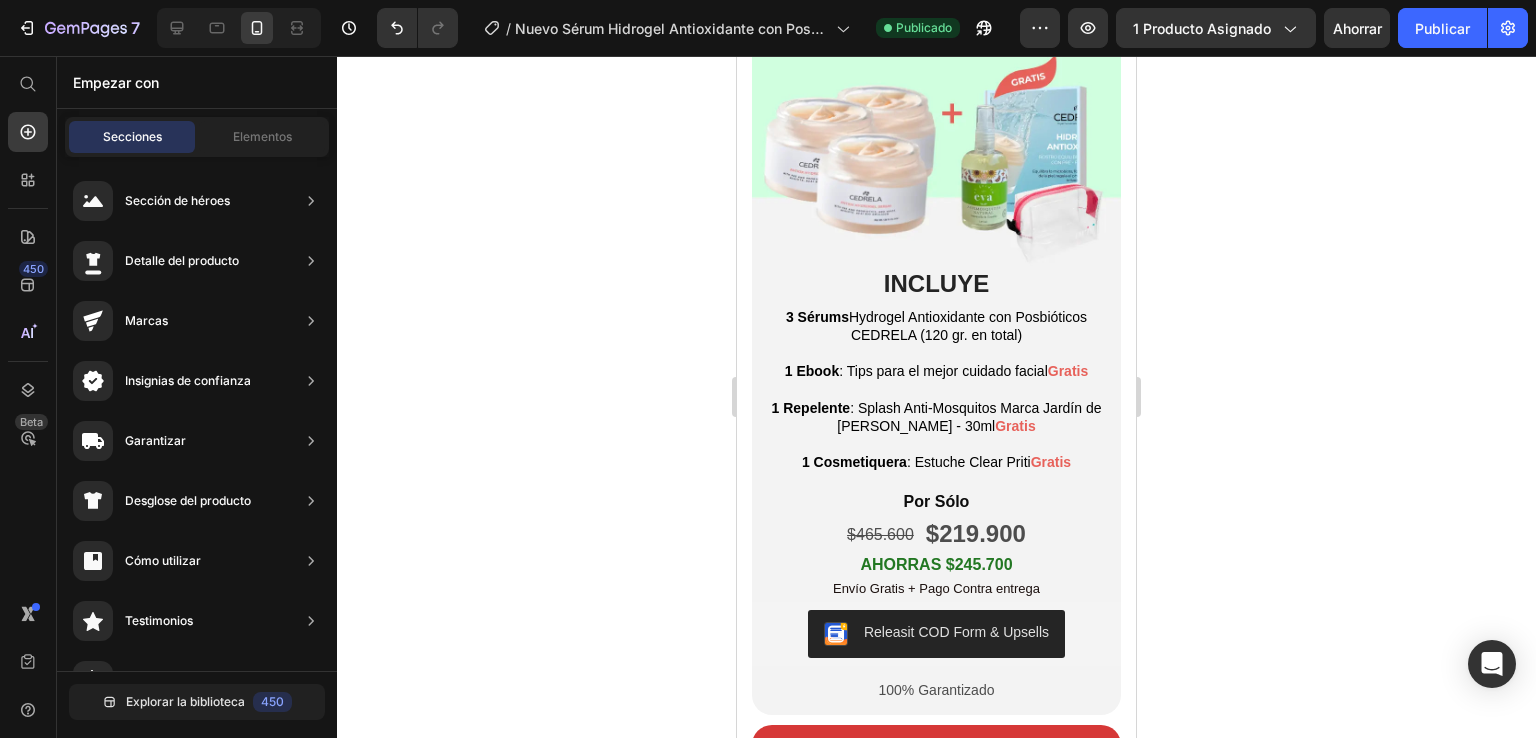 scroll, scrollTop: 2273, scrollLeft: 0, axis: vertical 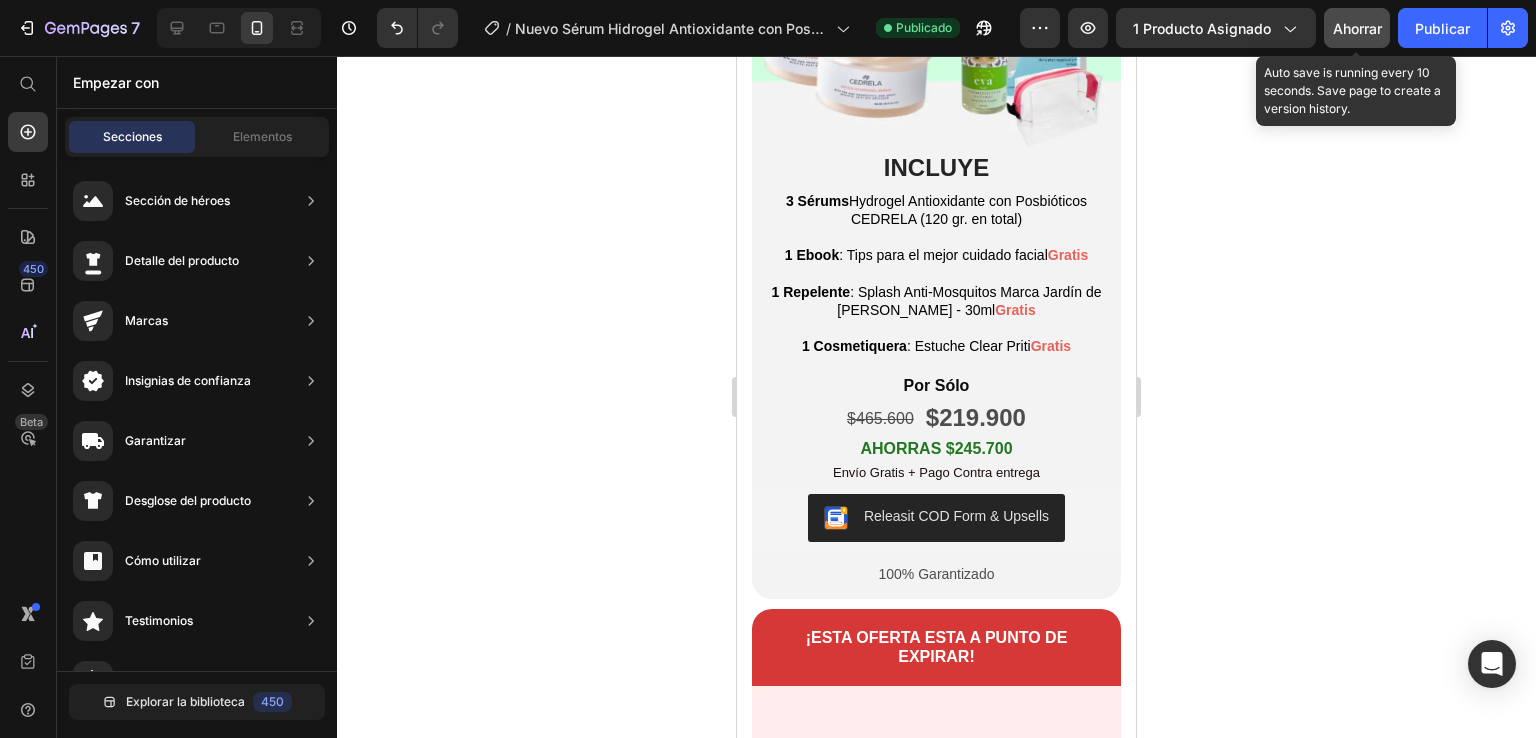 click on "Ahorrar" 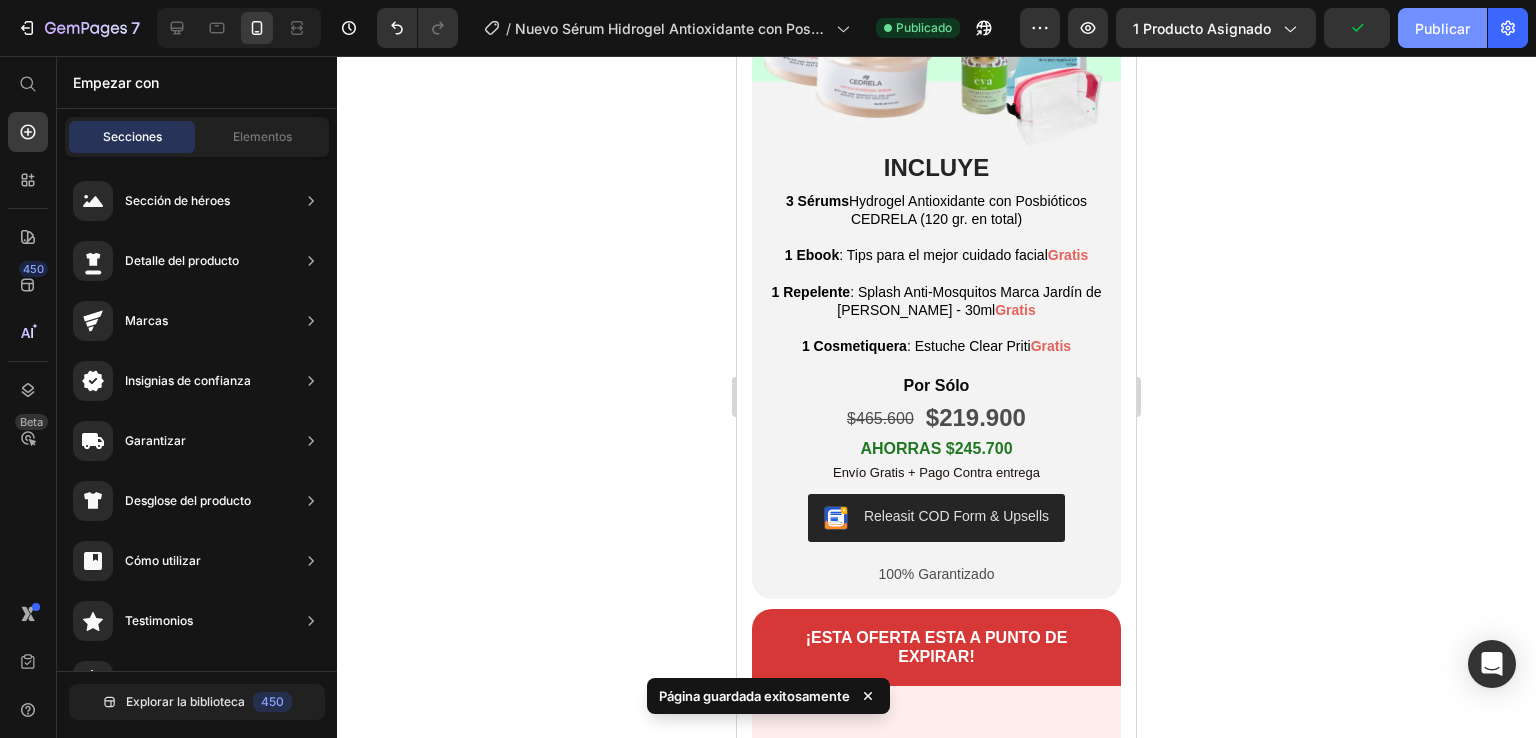 click on "Publicar" 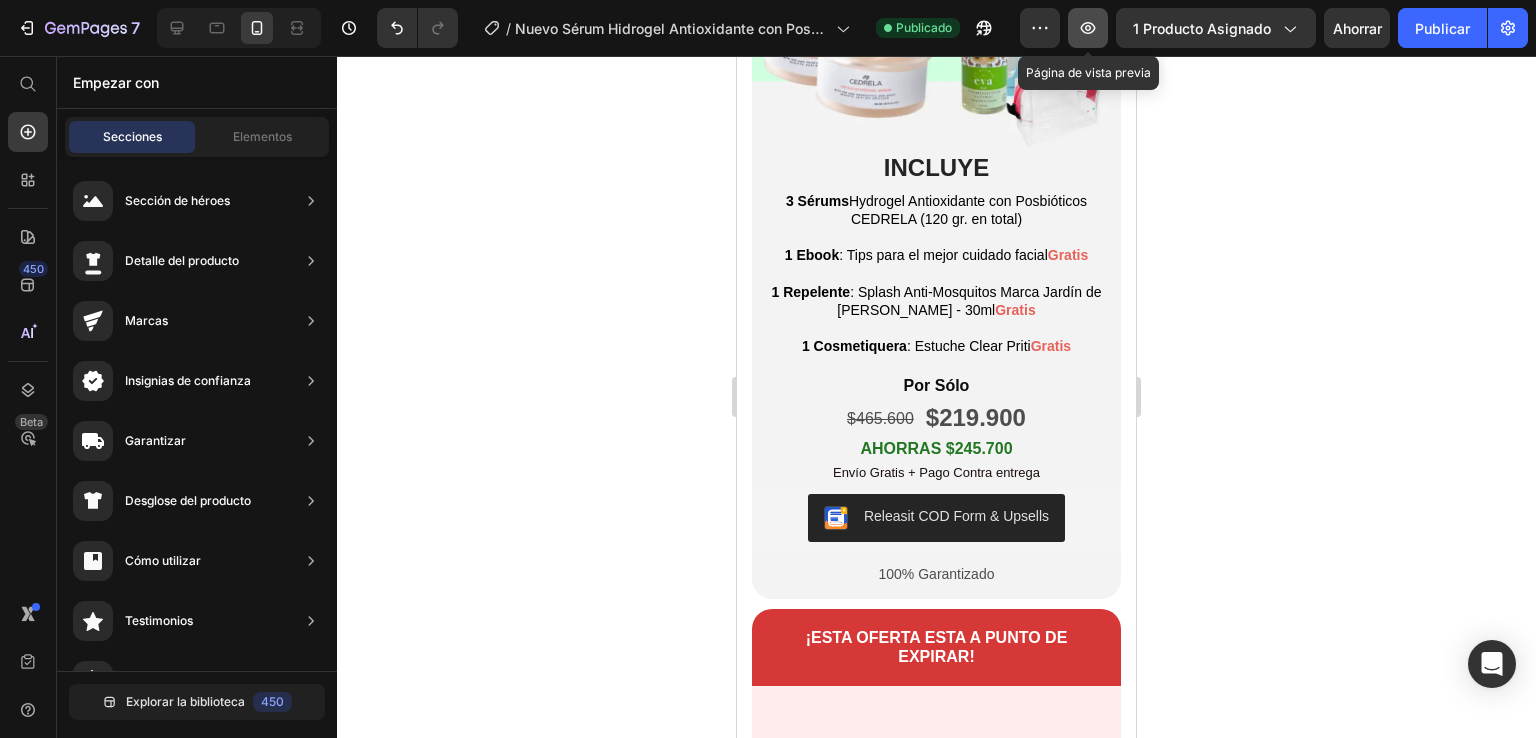 click 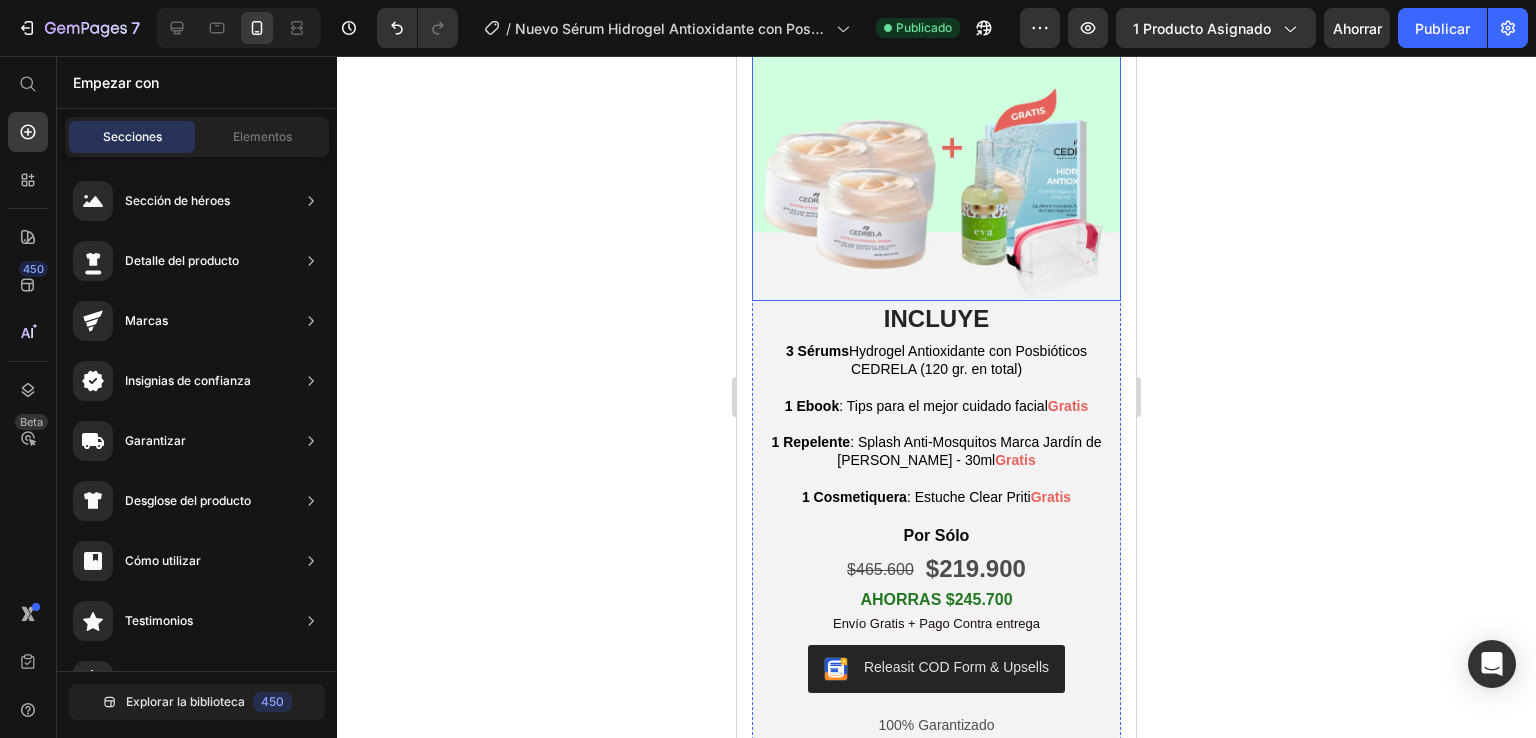 scroll, scrollTop: 1864, scrollLeft: 0, axis: vertical 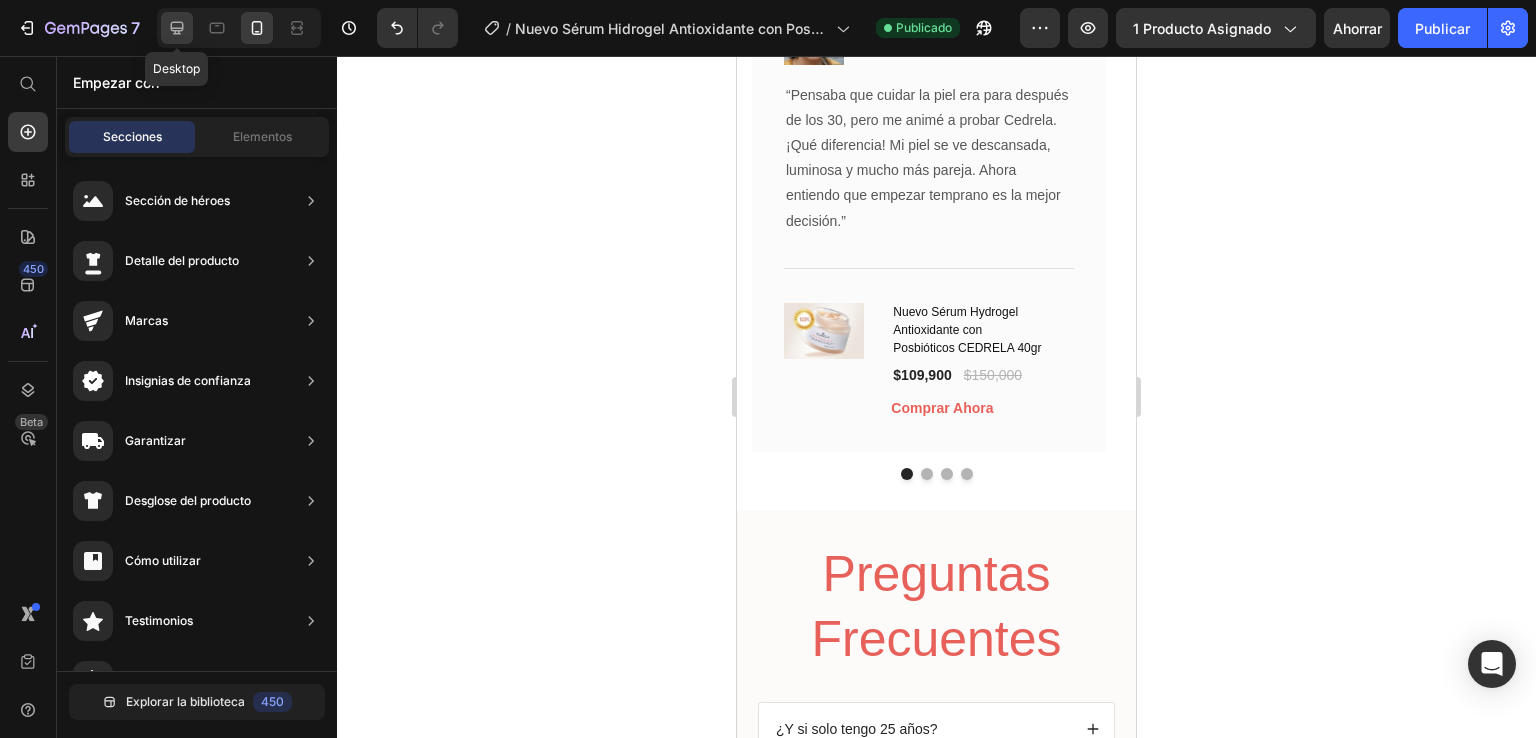 click 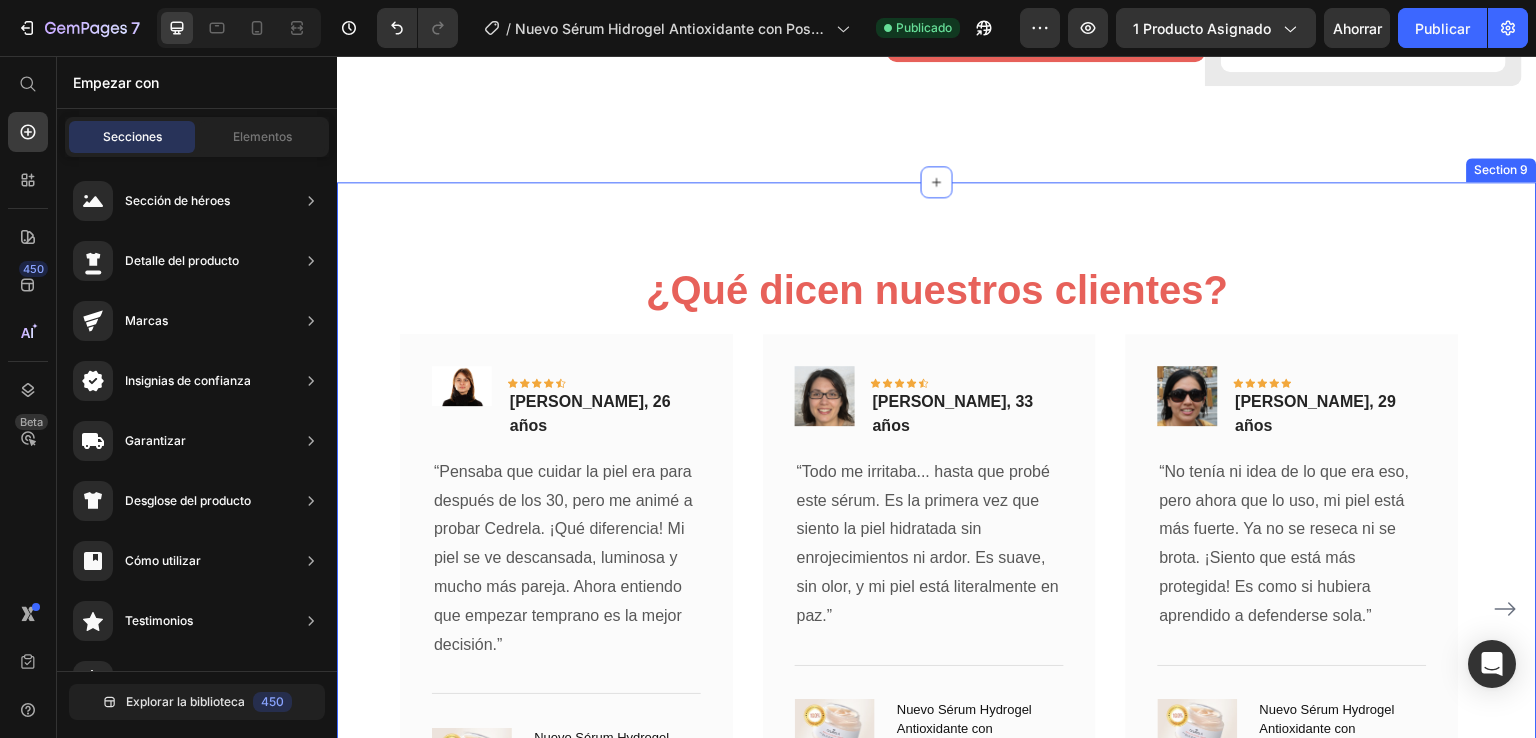 scroll, scrollTop: 5688, scrollLeft: 0, axis: vertical 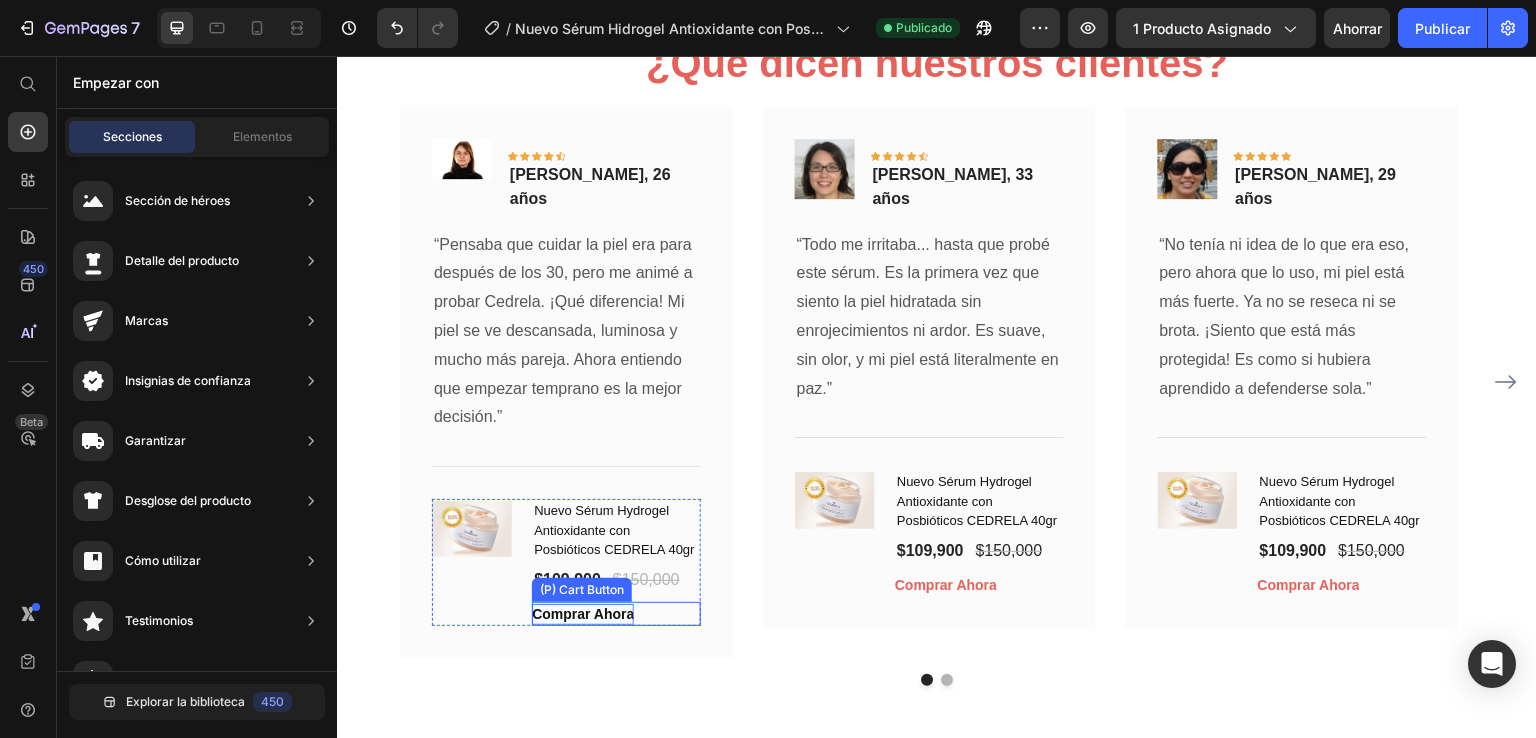 click on "Comprar Ahora" at bounding box center [583, 614] 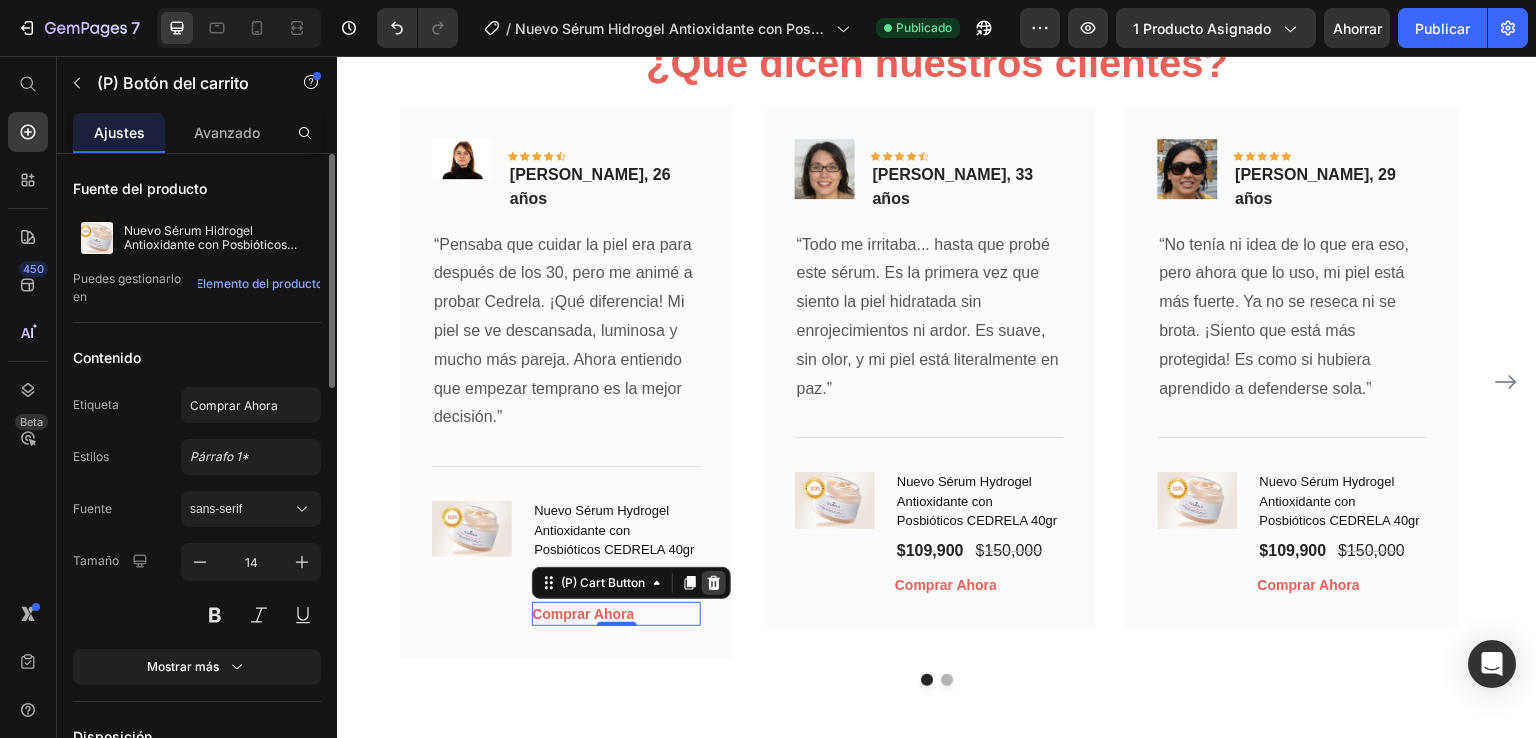 click at bounding box center (714, 583) 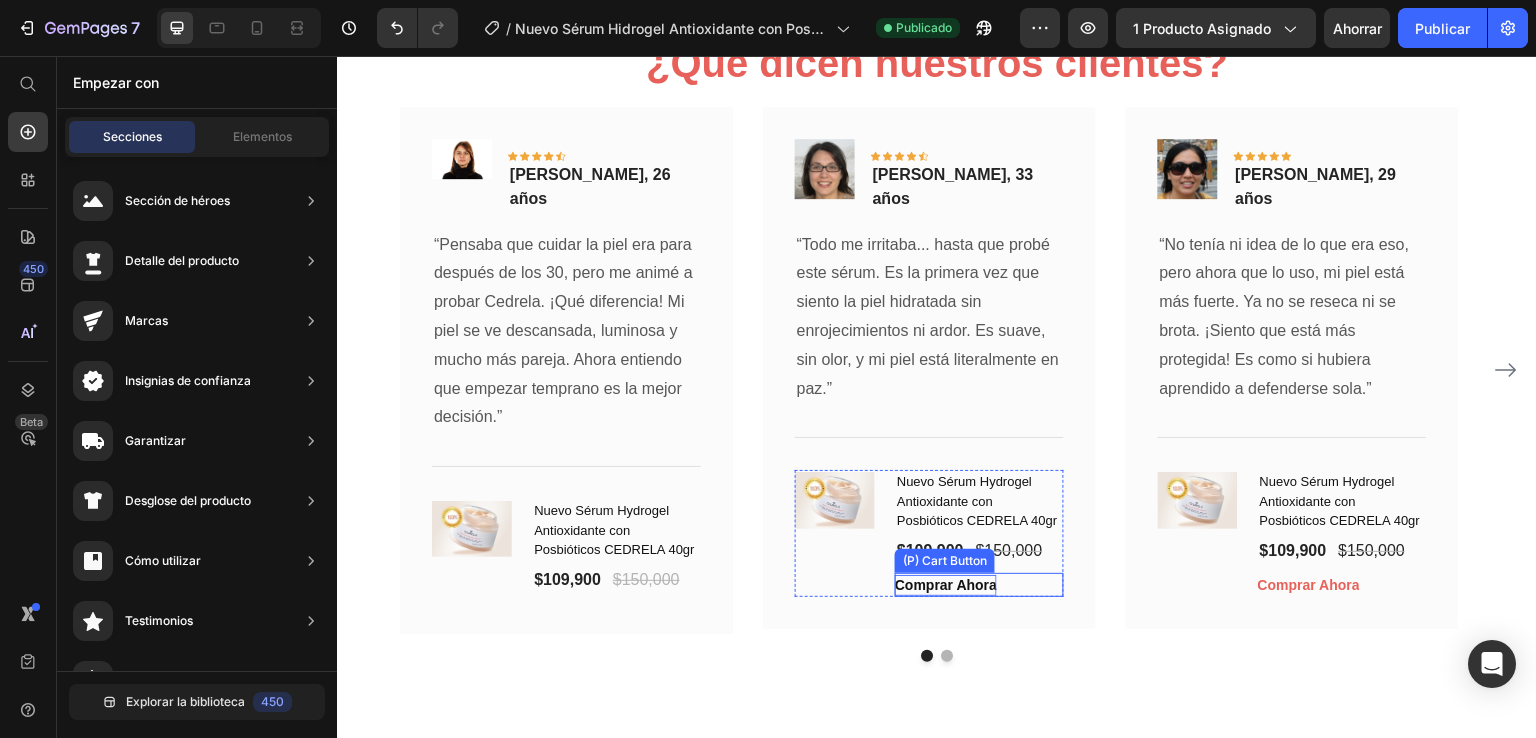 click on "Comprar Ahora" at bounding box center (946, 585) 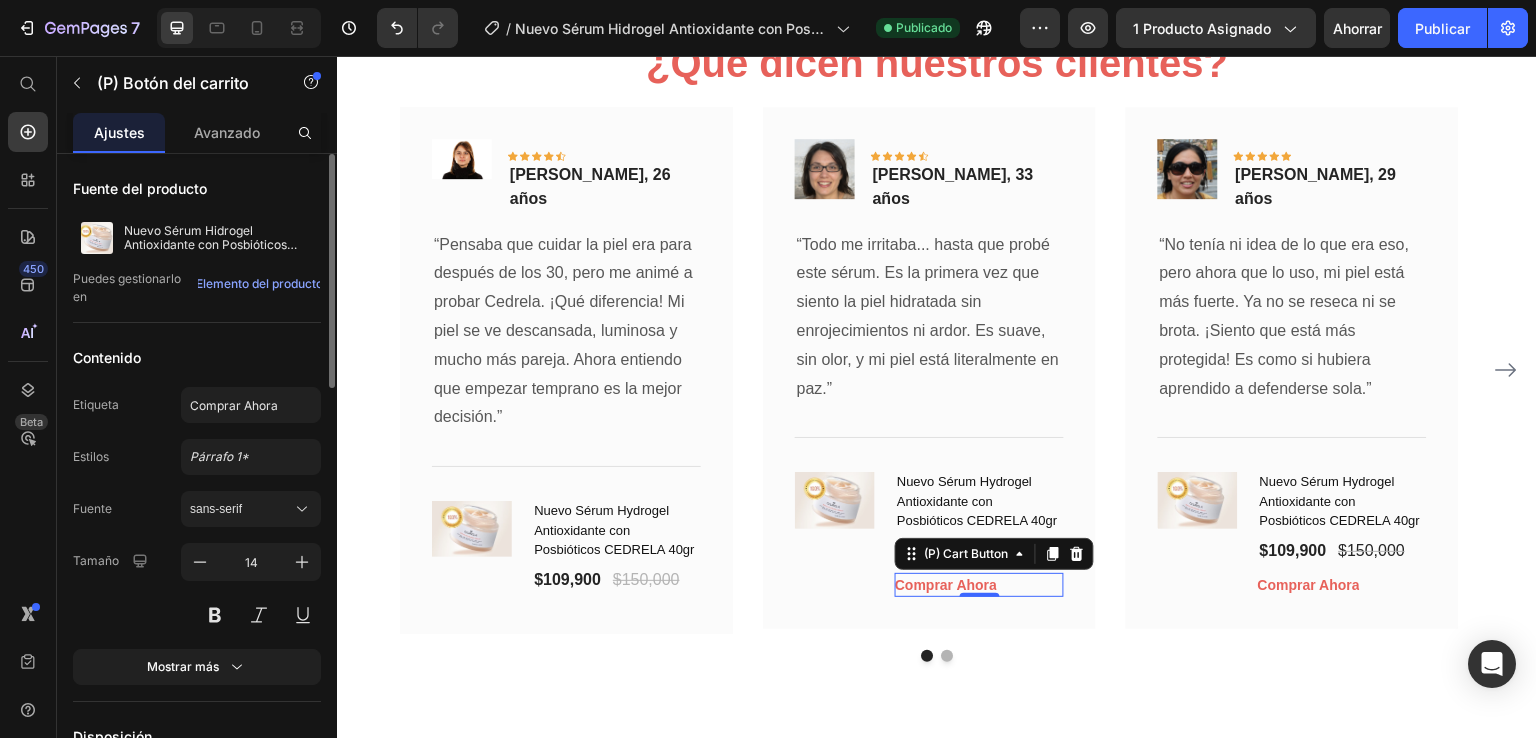 click at bounding box center [1077, 554] 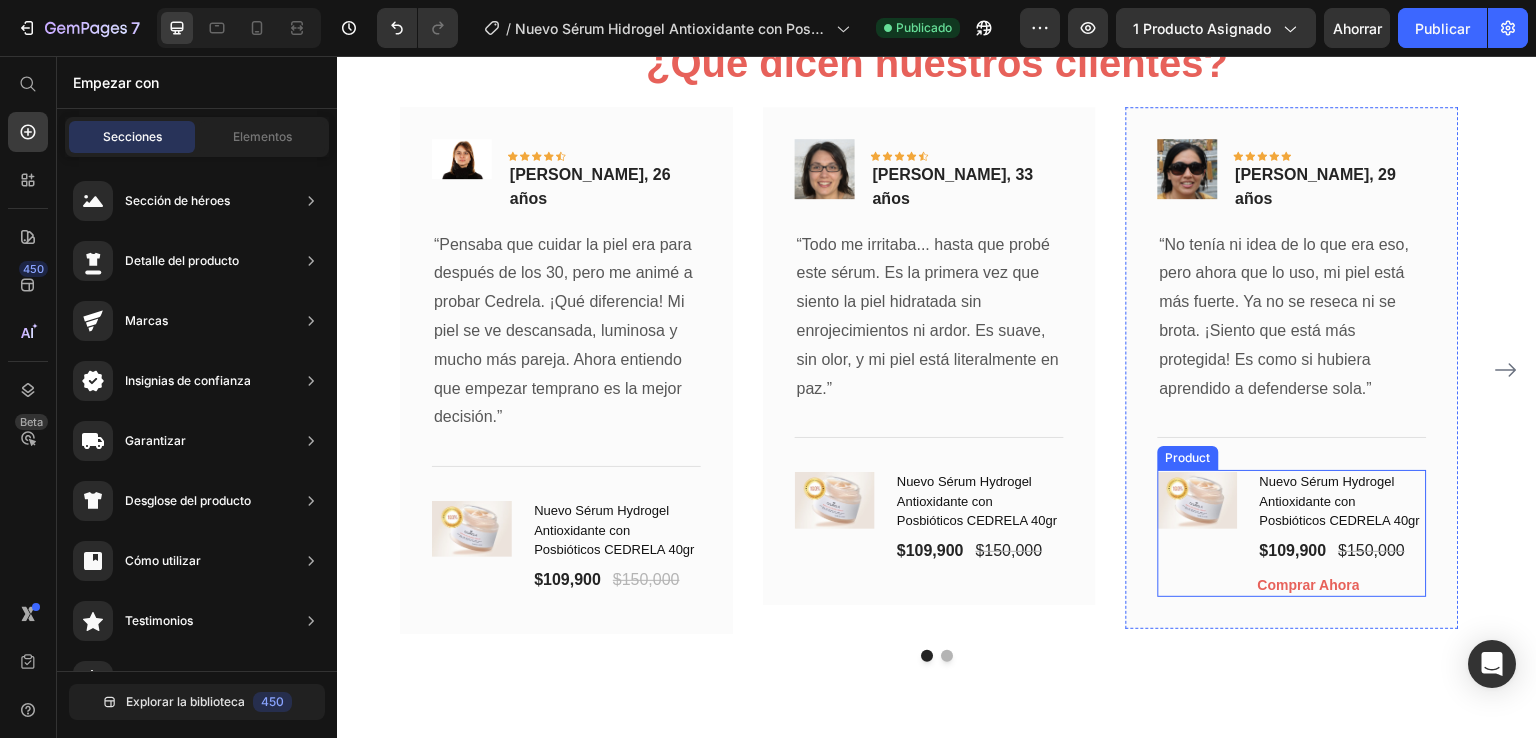 click on "(P) Images & Gallery" at bounding box center [1200, 533] 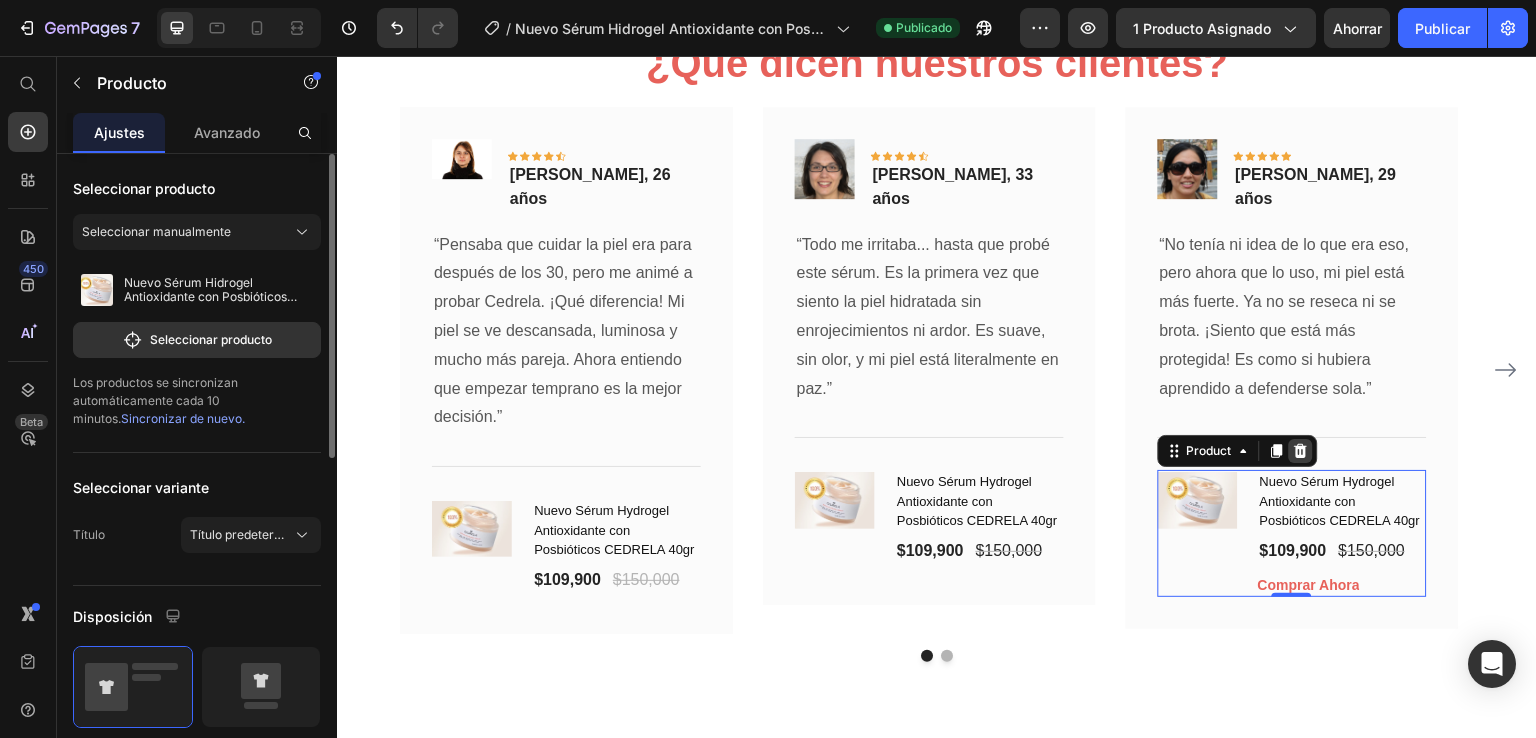 click at bounding box center [1301, 451] 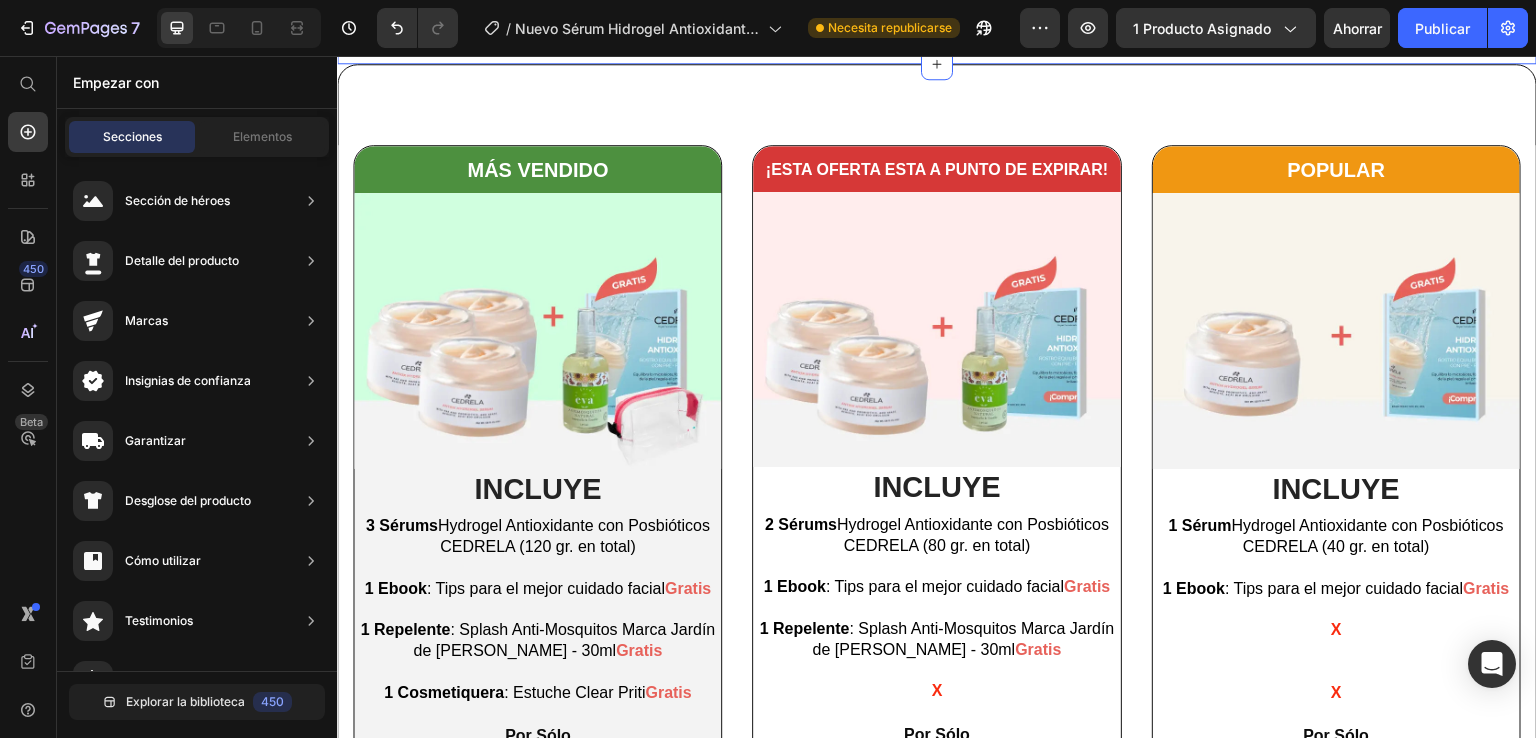 scroll, scrollTop: 2051, scrollLeft: 0, axis: vertical 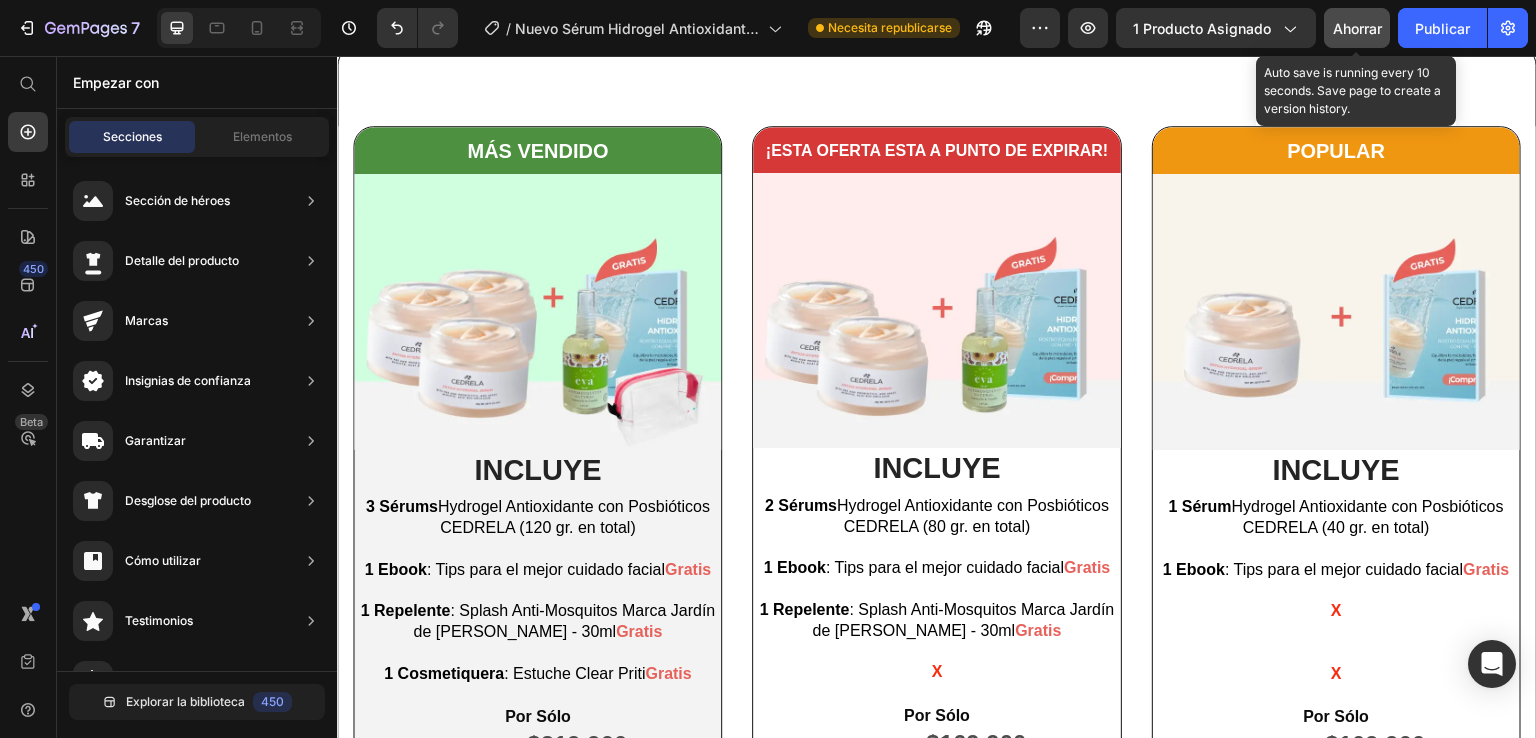 click on "Ahorrar" at bounding box center (1357, 28) 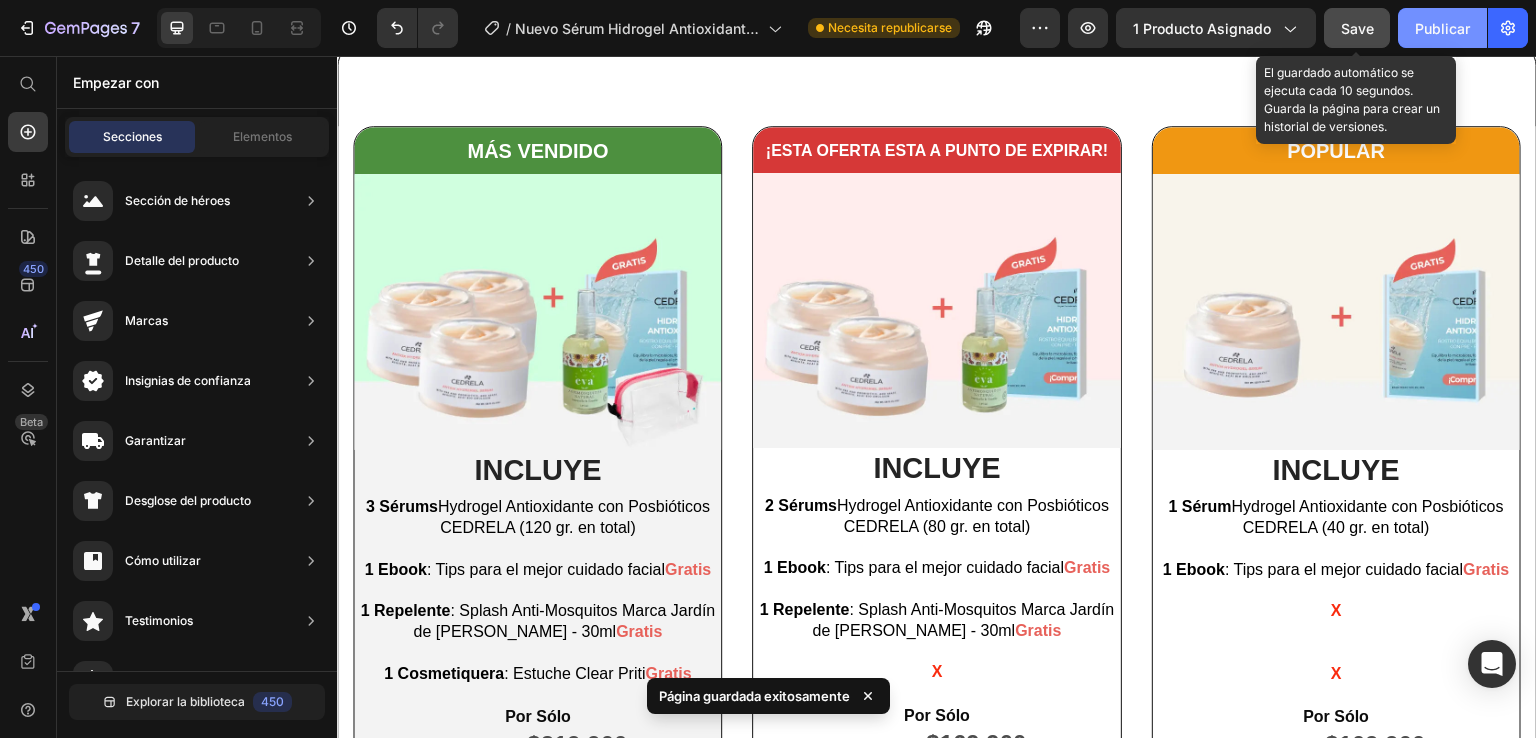 click on "Publicar" at bounding box center [1442, 28] 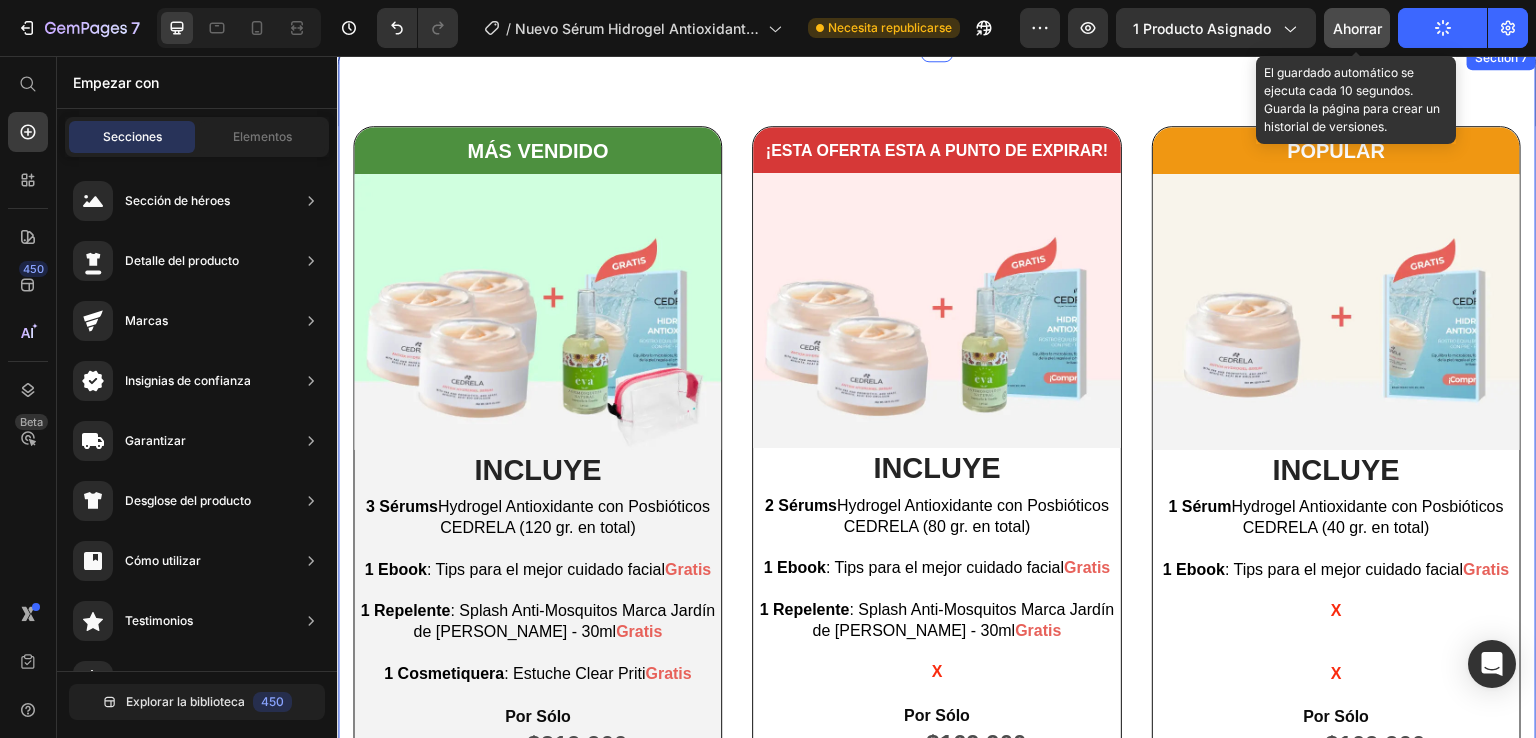 click on "MÁS VENDIDO Text Block Row Image INCLUYE Heading  3 Sérums  Hydrogel Antioxidante con Posbióticos CEDRELA (120 gr. en total)   1 Ebook : Tips para el mejor cuidado facial  Gratis   1 Repelente : Splash Anti-Mosquitos Marca Jardín de [PERSON_NAME] - 30ml  Gratis   1 Cosmetiquera : Estuche Clear Priti  Gratis   Text Block Por Sólo Text Block $465.600 Text Block $219.900 Text Block Row AHORRAS $245.700 Text Block Envío Gratis + Pago Contra entrega Text Block Releasit COD Form & Upsells Releasit COD Form & Upsells 100% Garantizado Text Block Row Row Product Row ¡ESTA OFERTA ESTA A PUNTO DE EXPIRAR! Text Block Row Image INCLUYE Heading 2 Sérums  Hydrogel Antioxidante con Posbióticos CEDRELA (80 gr. en total)   1 Ebook : Tips para el mejor cuidado facial  Gratis   1 Repelente : Splash Anti-Mosquitos Marca Jardín de [PERSON_NAME] - 30ml  Gratis   X   Text Block Por Sólo Text Block $305.100 Text Block $169.900 Text Block Row AHORRAS $135.200 Text Block Envío Gratis + Pago Contra entrega Text Block 100% Garantizado X" at bounding box center (937, 544) 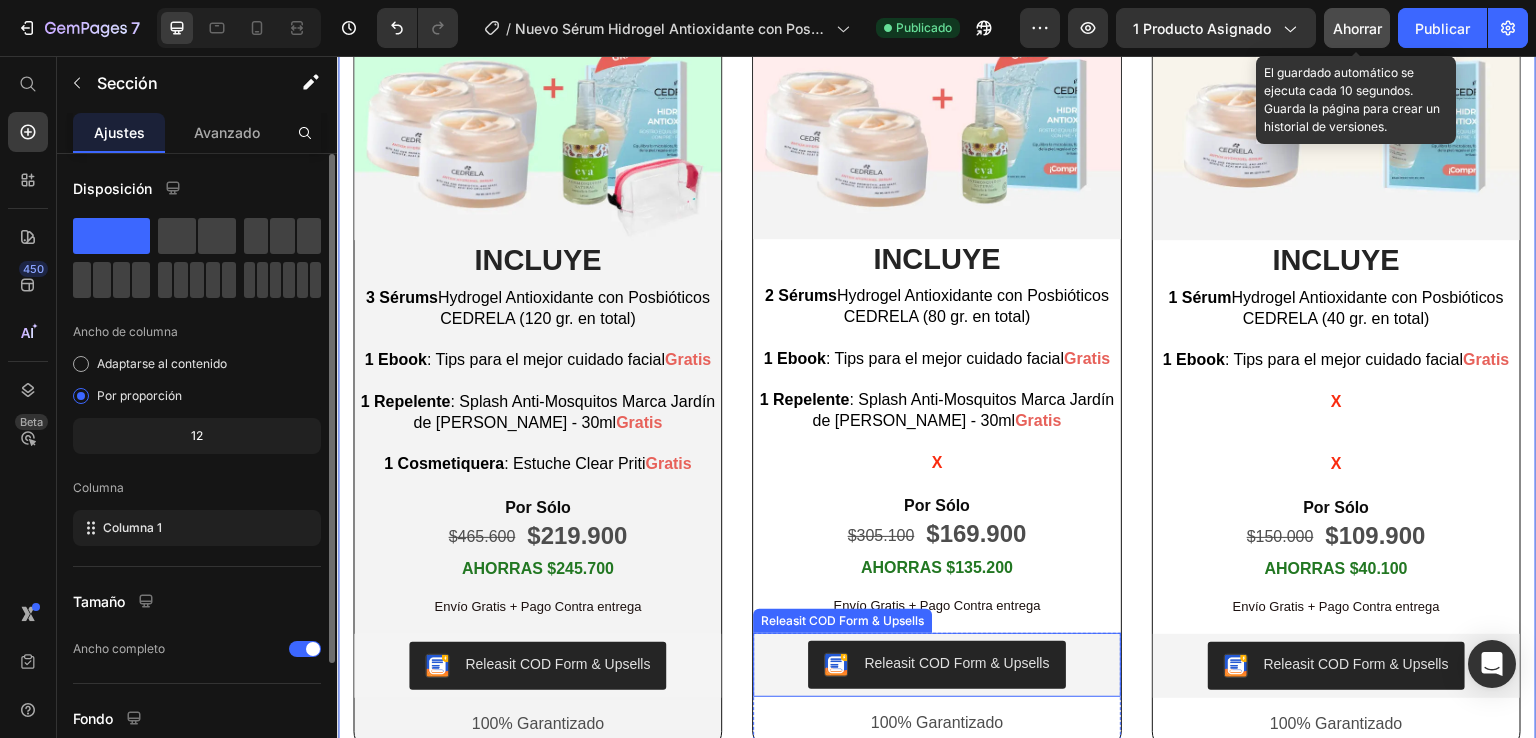scroll, scrollTop: 2151, scrollLeft: 0, axis: vertical 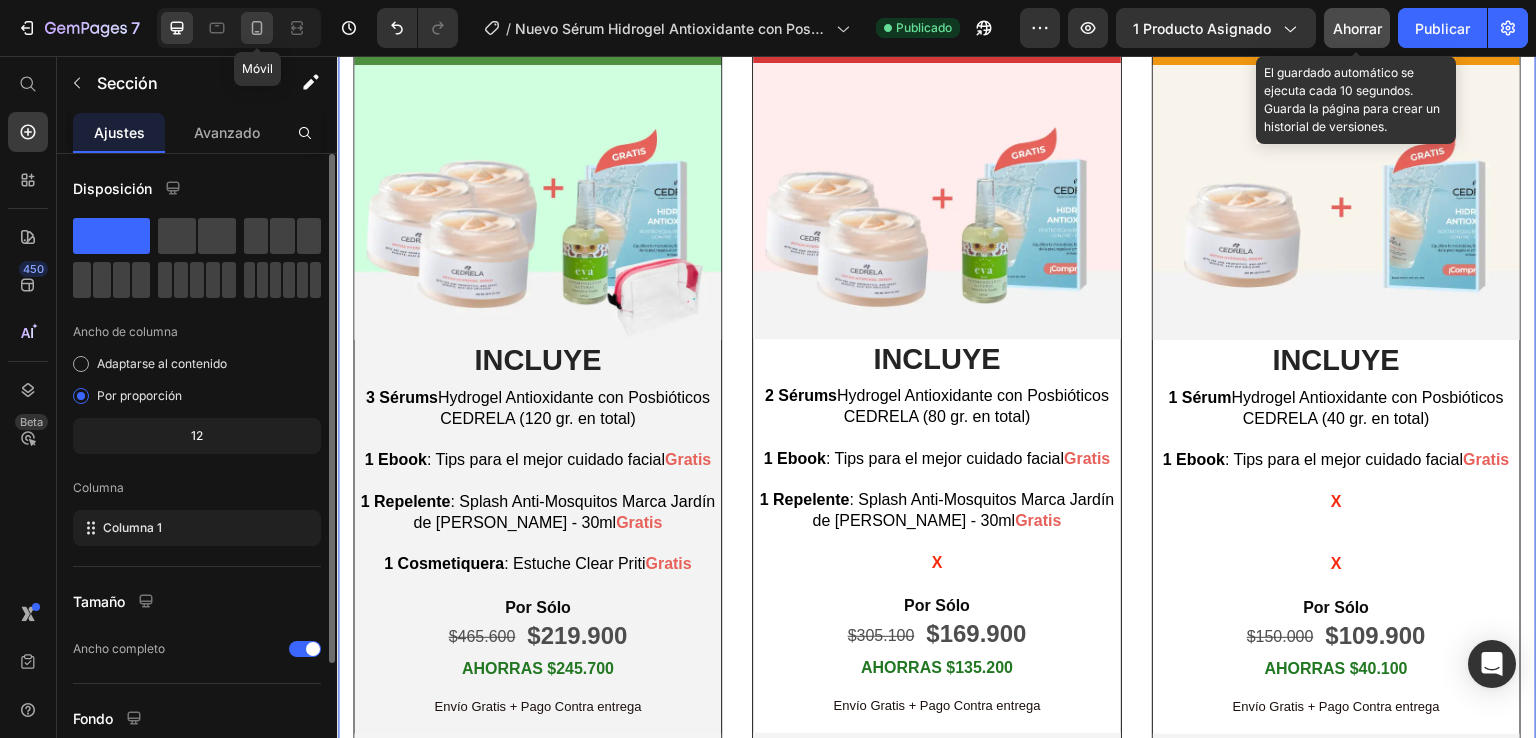click 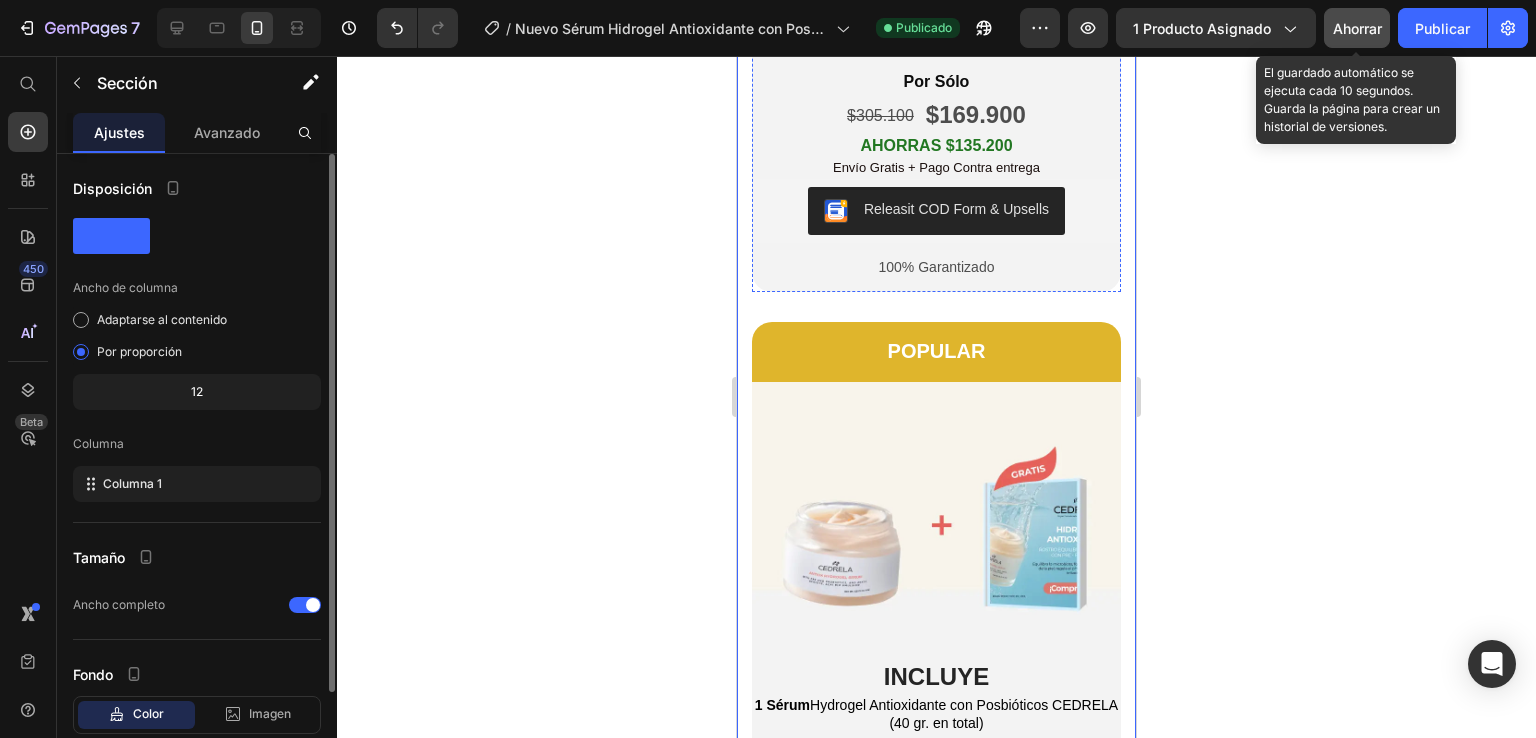scroll, scrollTop: 2409, scrollLeft: 0, axis: vertical 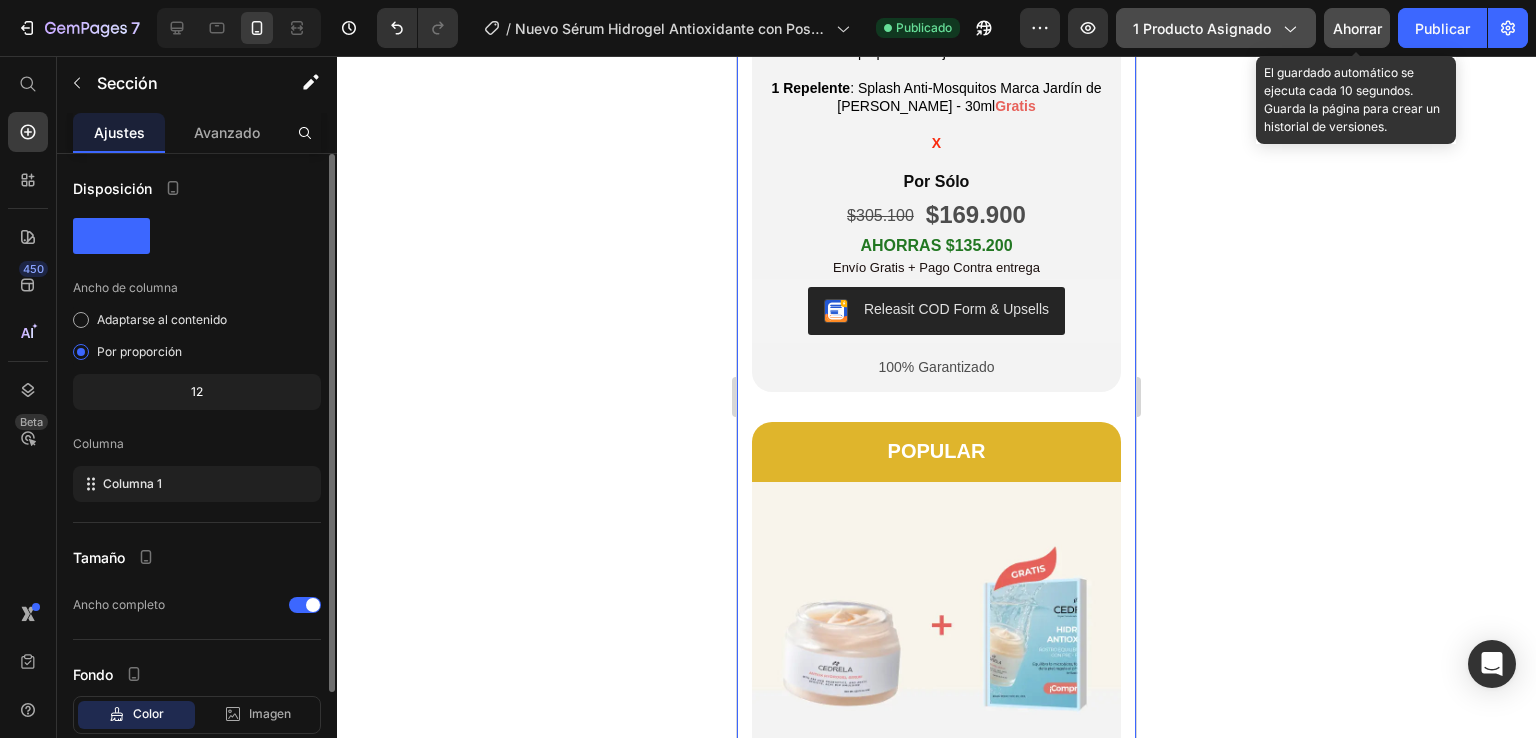 click on "1 producto asignado" at bounding box center [1216, 28] 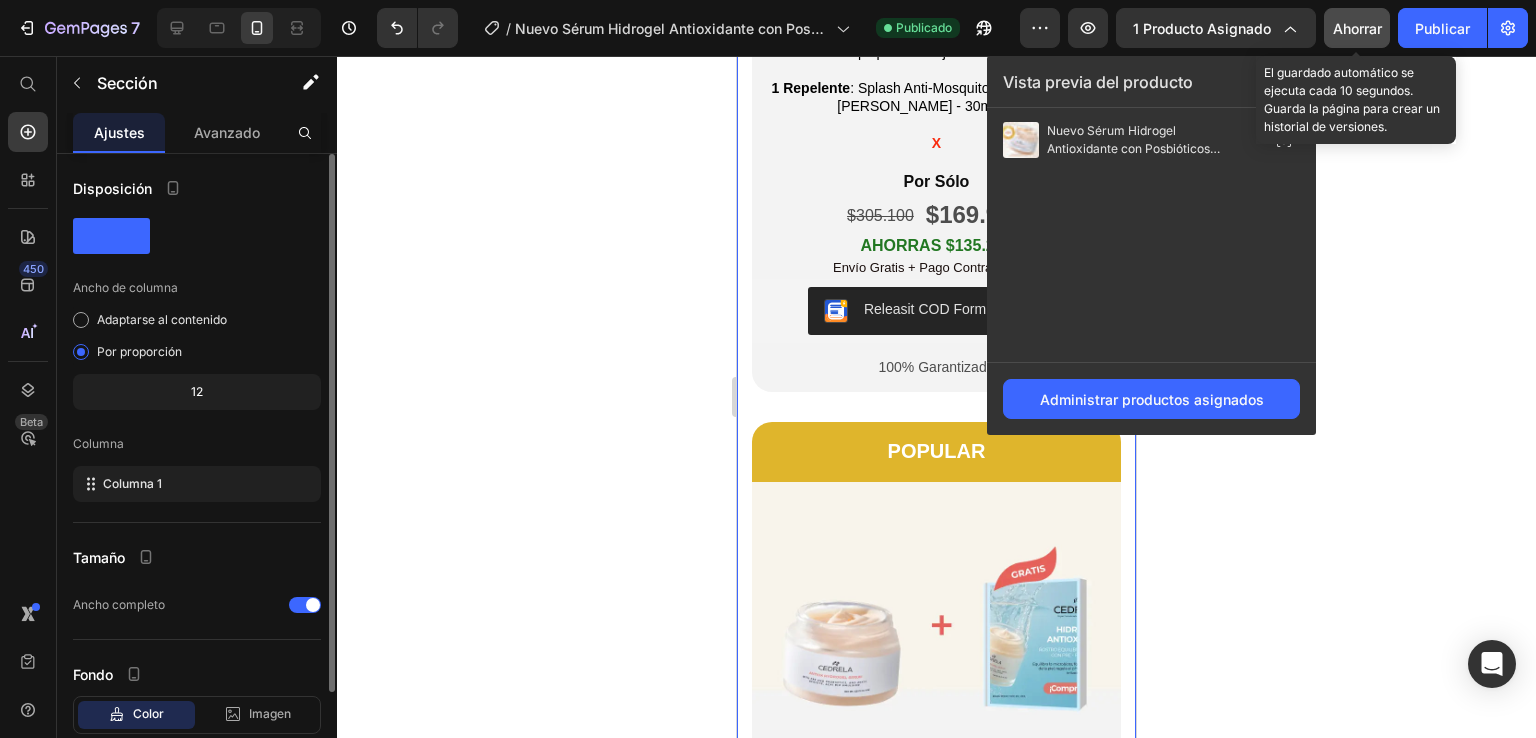 click 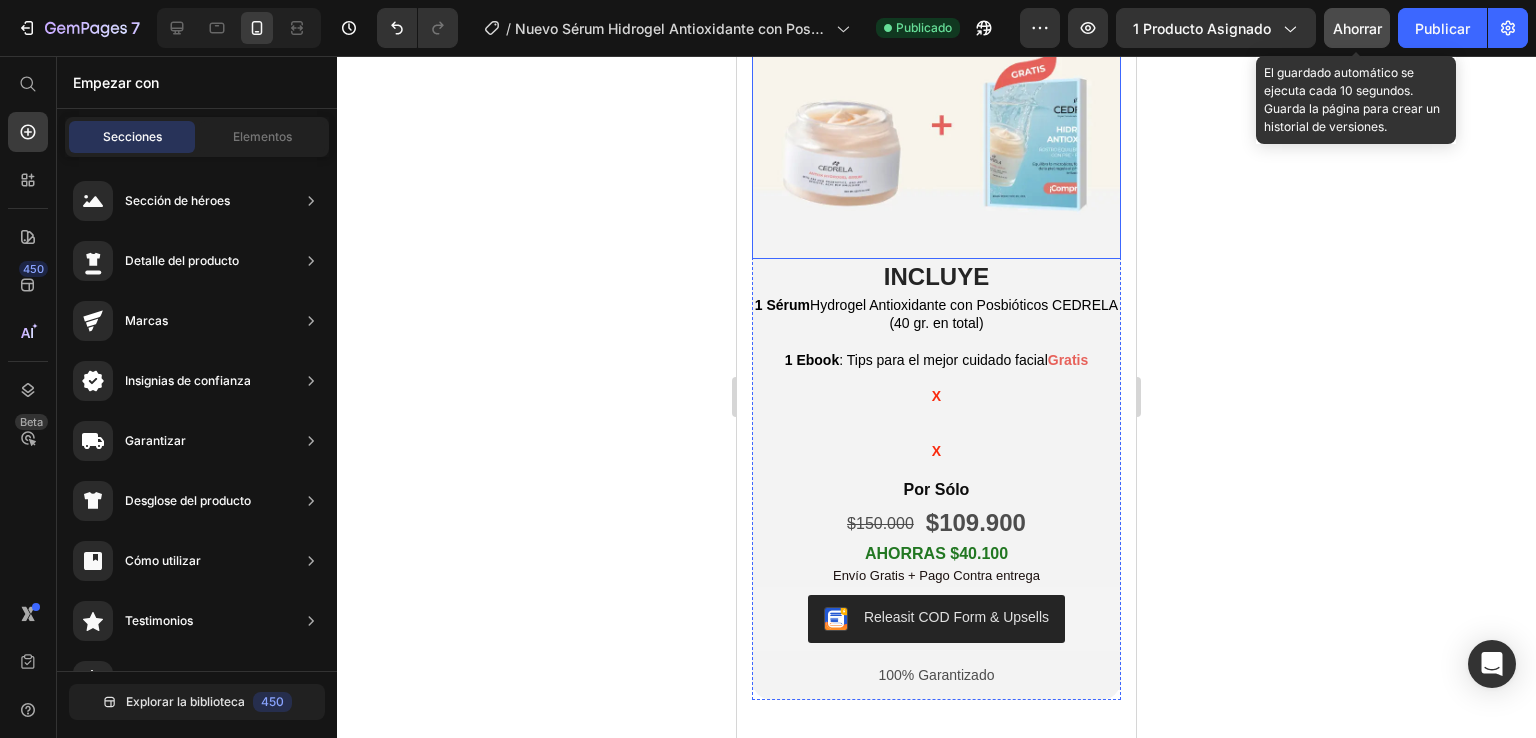 scroll, scrollTop: 3009, scrollLeft: 0, axis: vertical 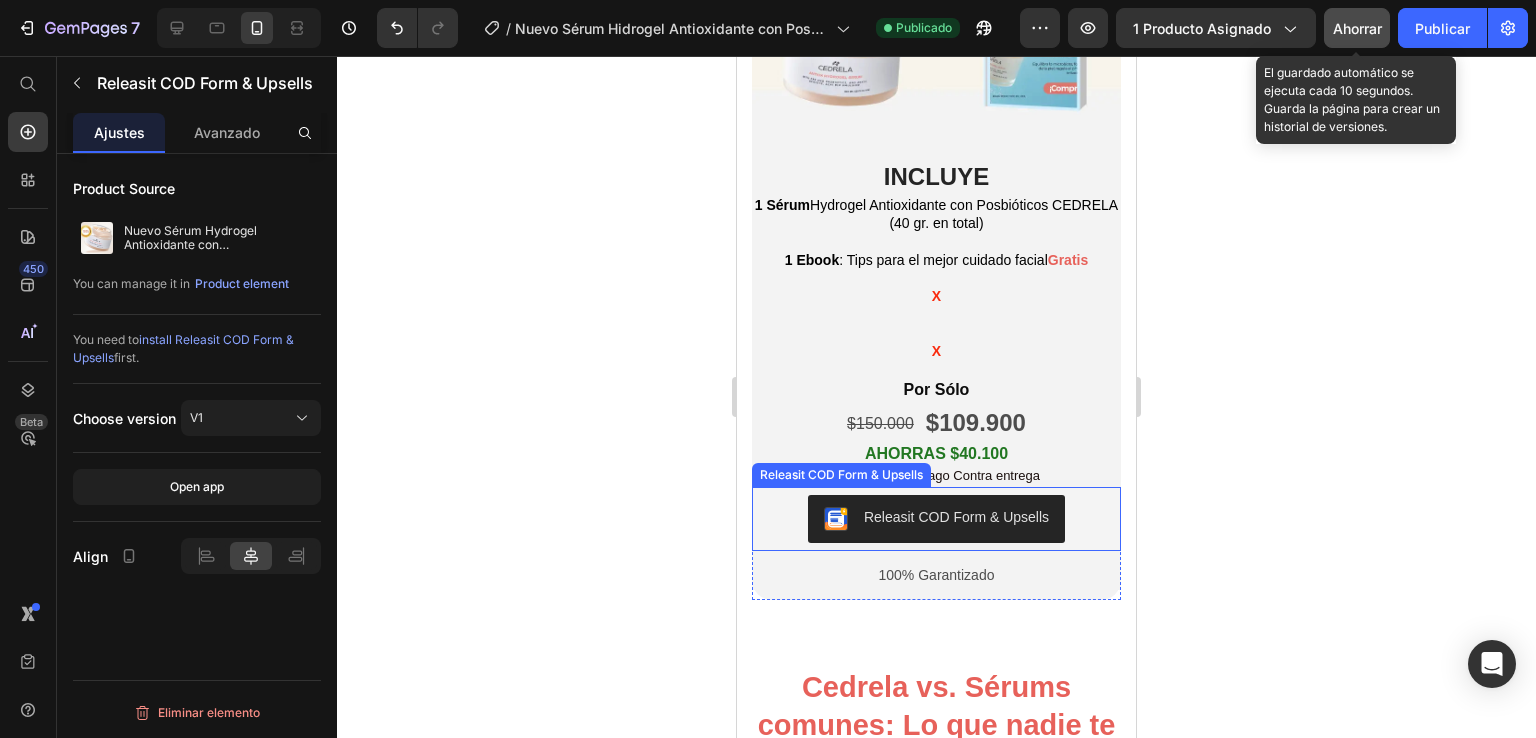 click on "Releasit COD Form & Upsells" at bounding box center [956, 517] 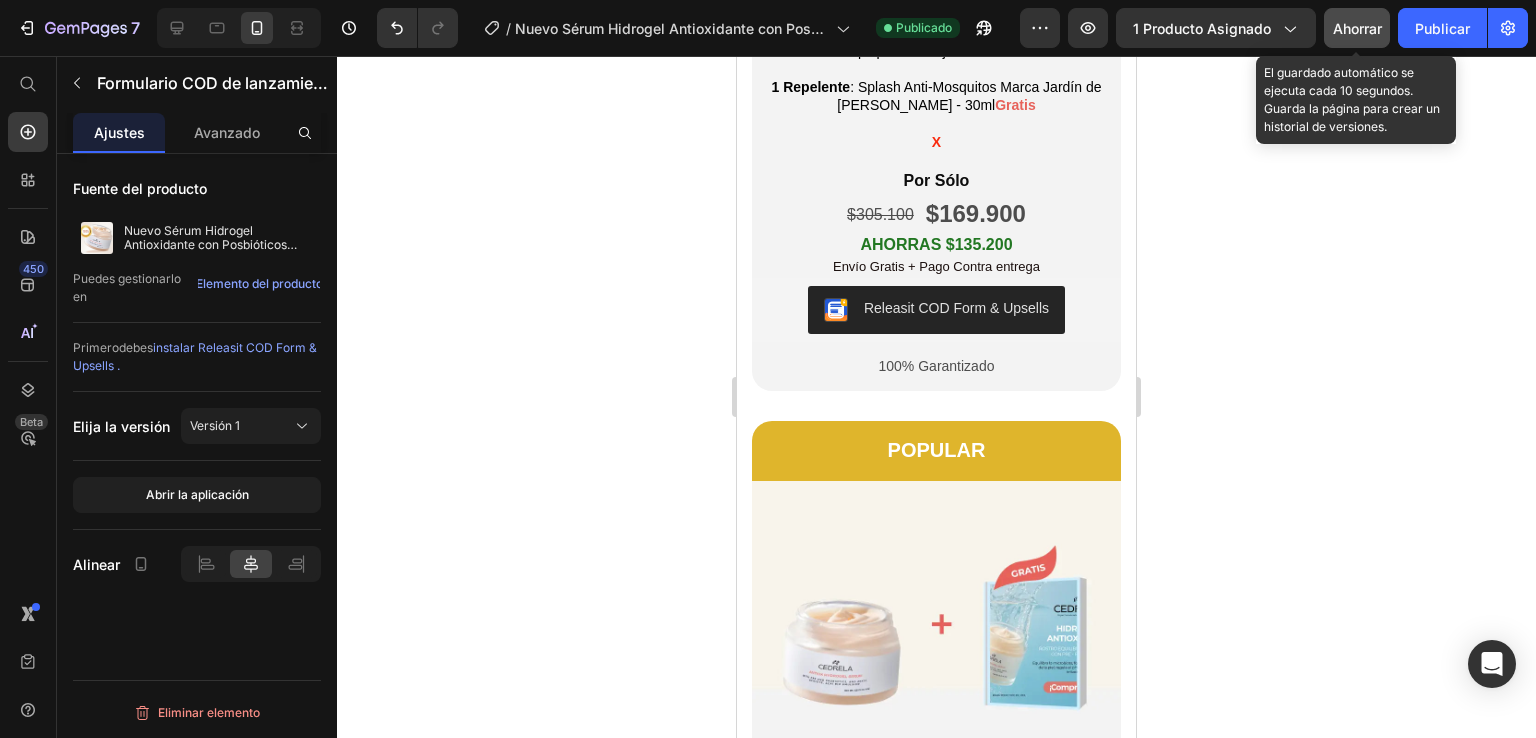 scroll, scrollTop: 2409, scrollLeft: 0, axis: vertical 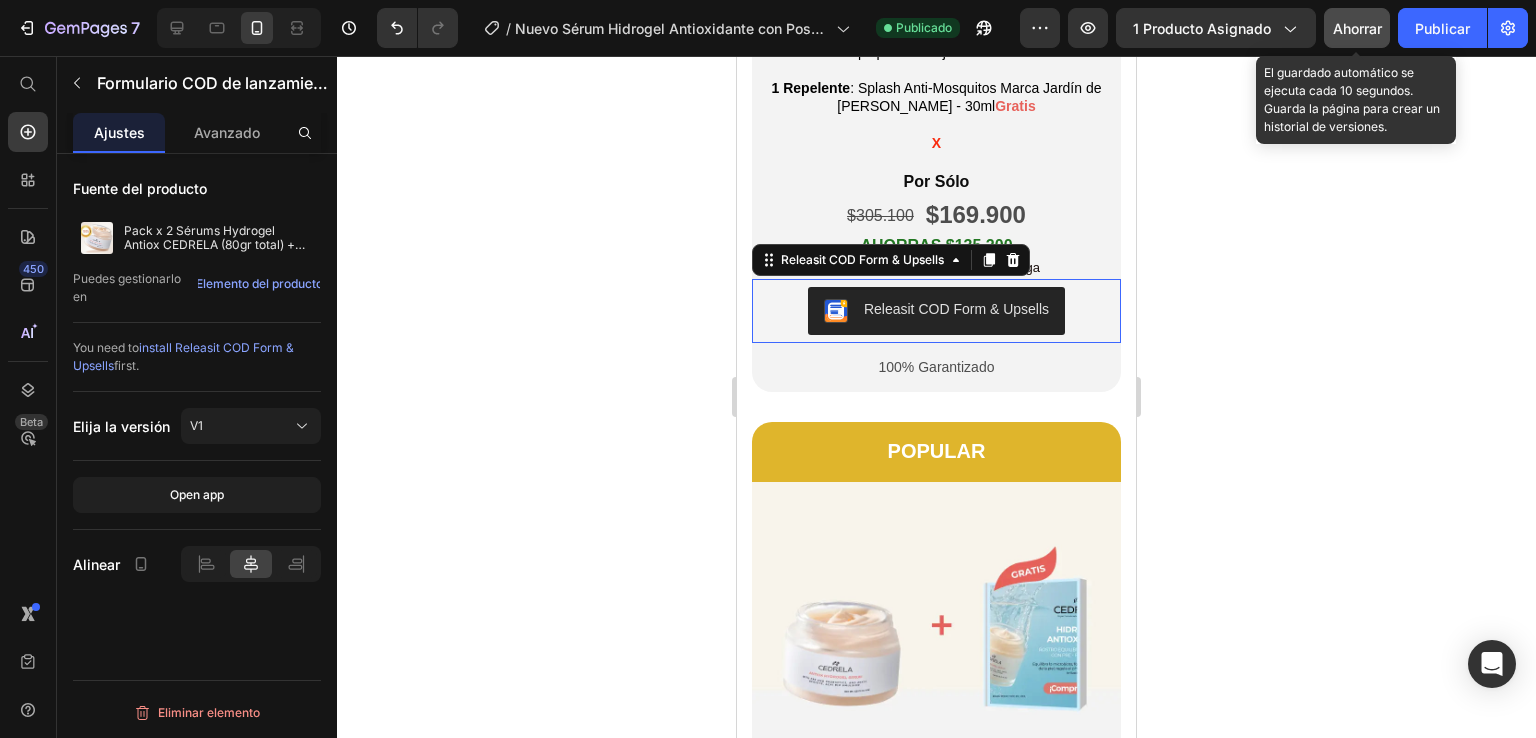 click on "Releasit COD Form & Upsells" at bounding box center [956, 309] 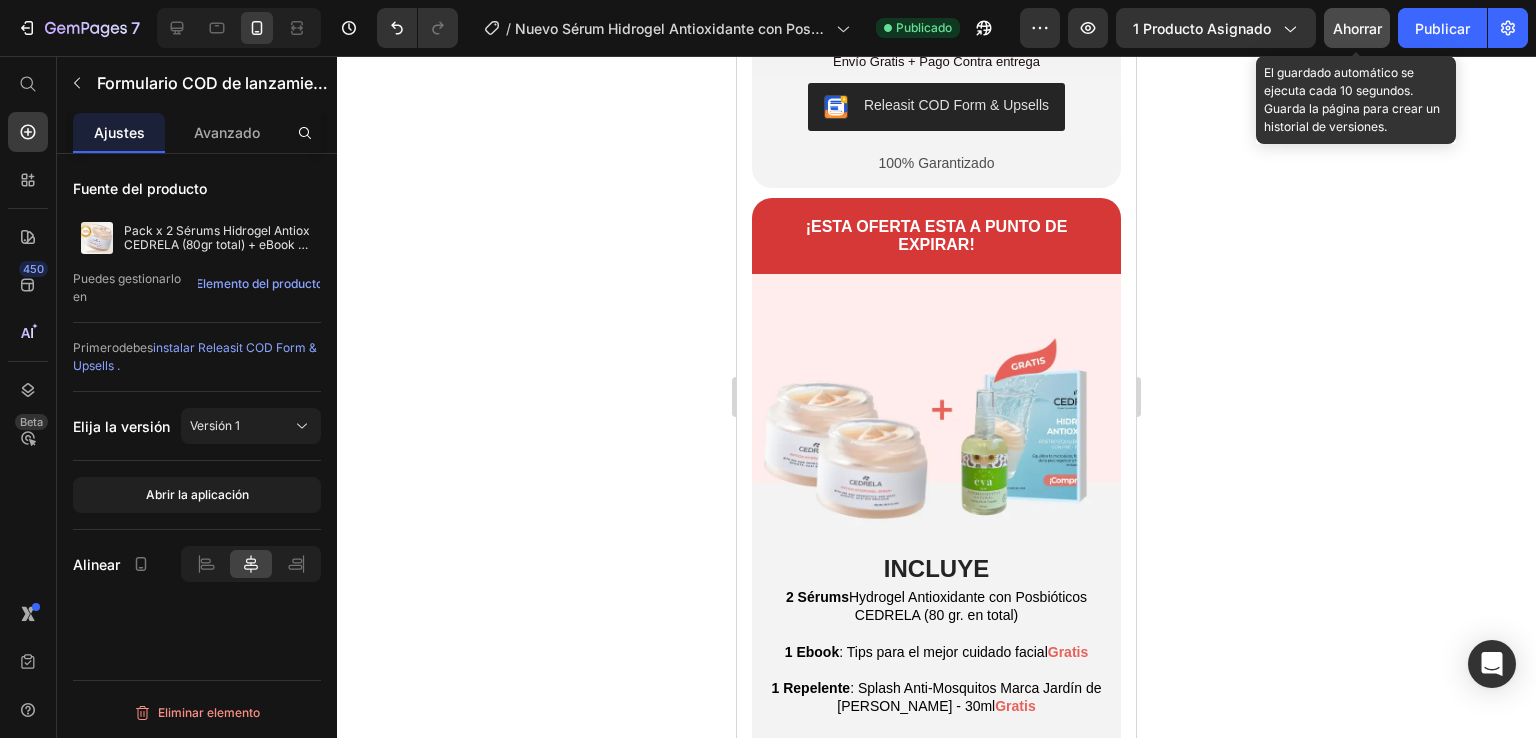 scroll, scrollTop: 1509, scrollLeft: 0, axis: vertical 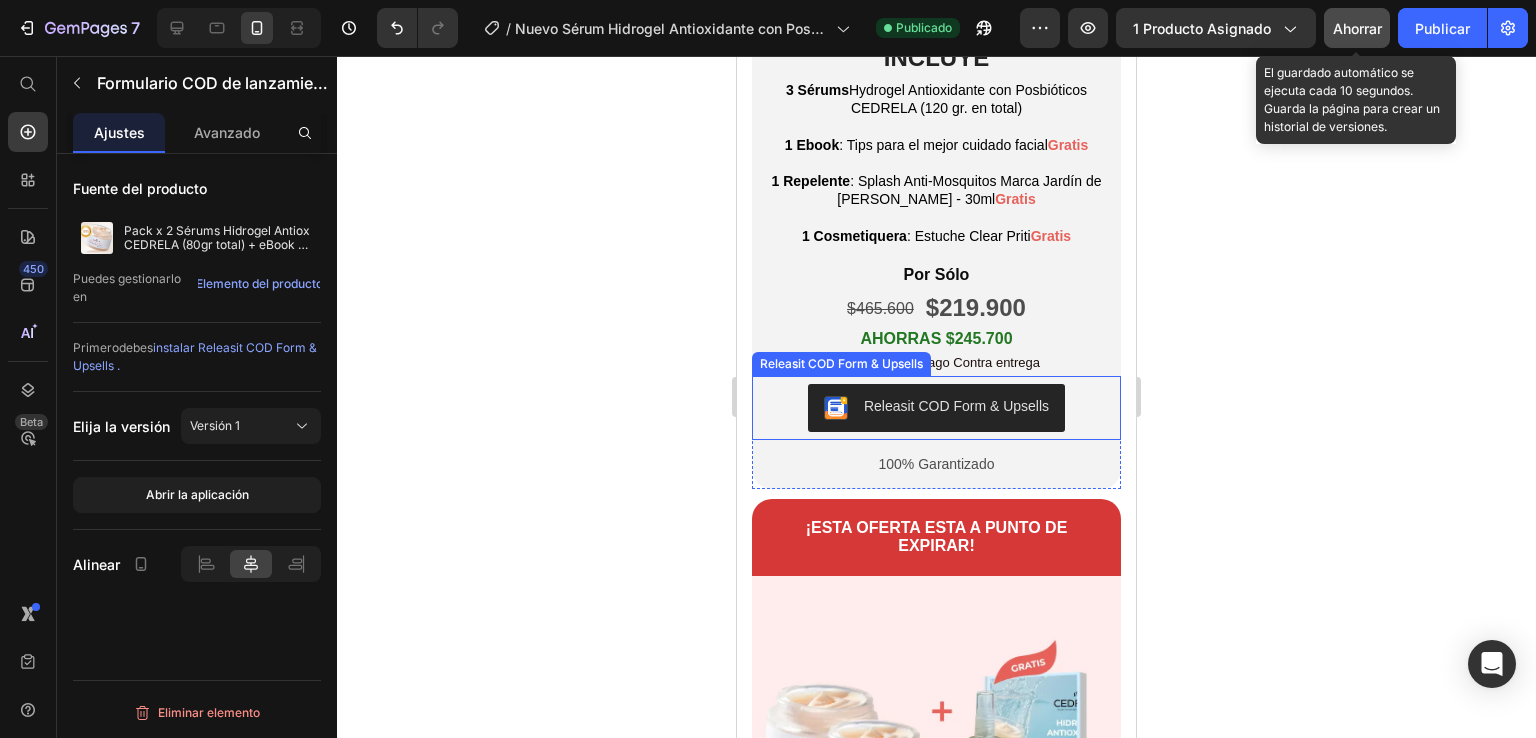 click on "Releasit COD Form & Upsells" at bounding box center [956, 406] 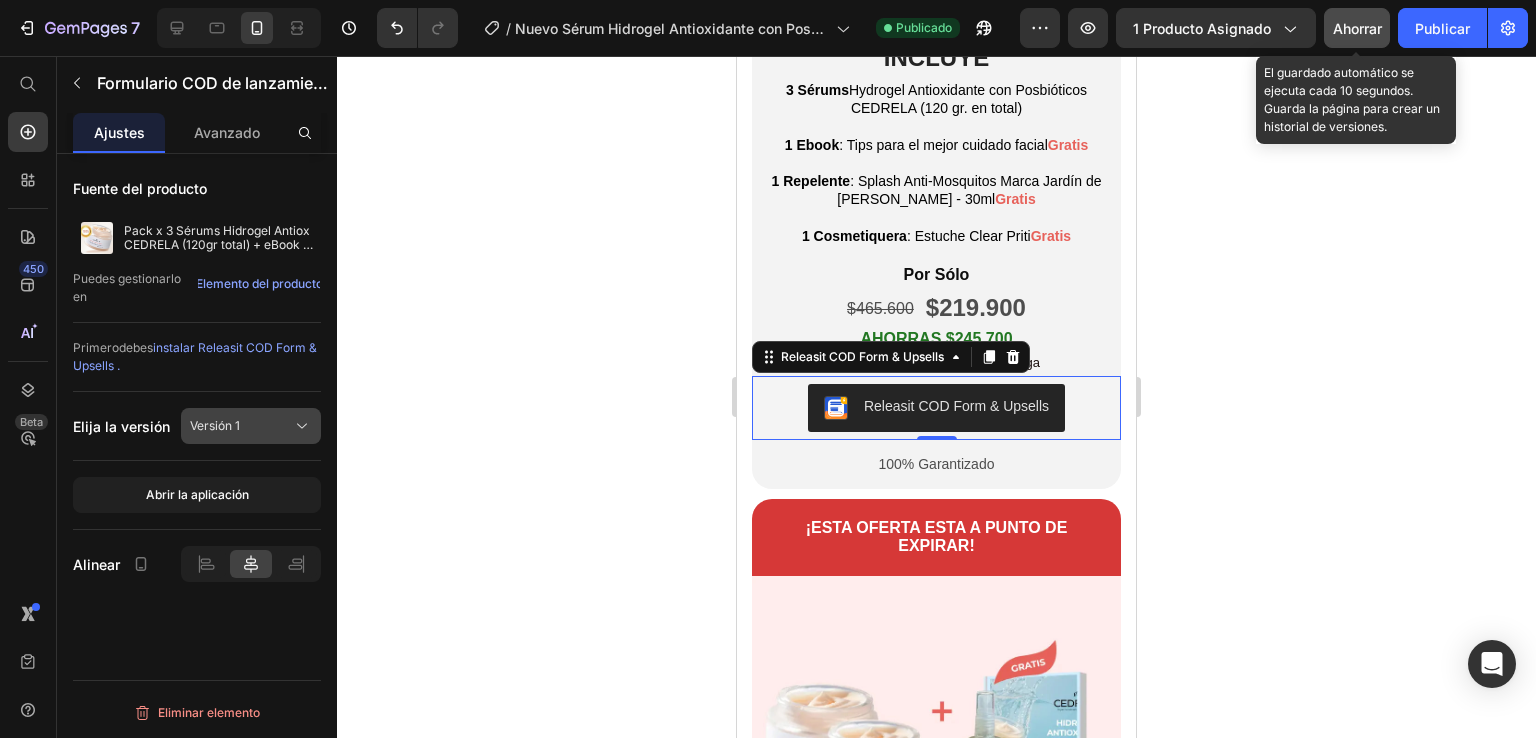 click 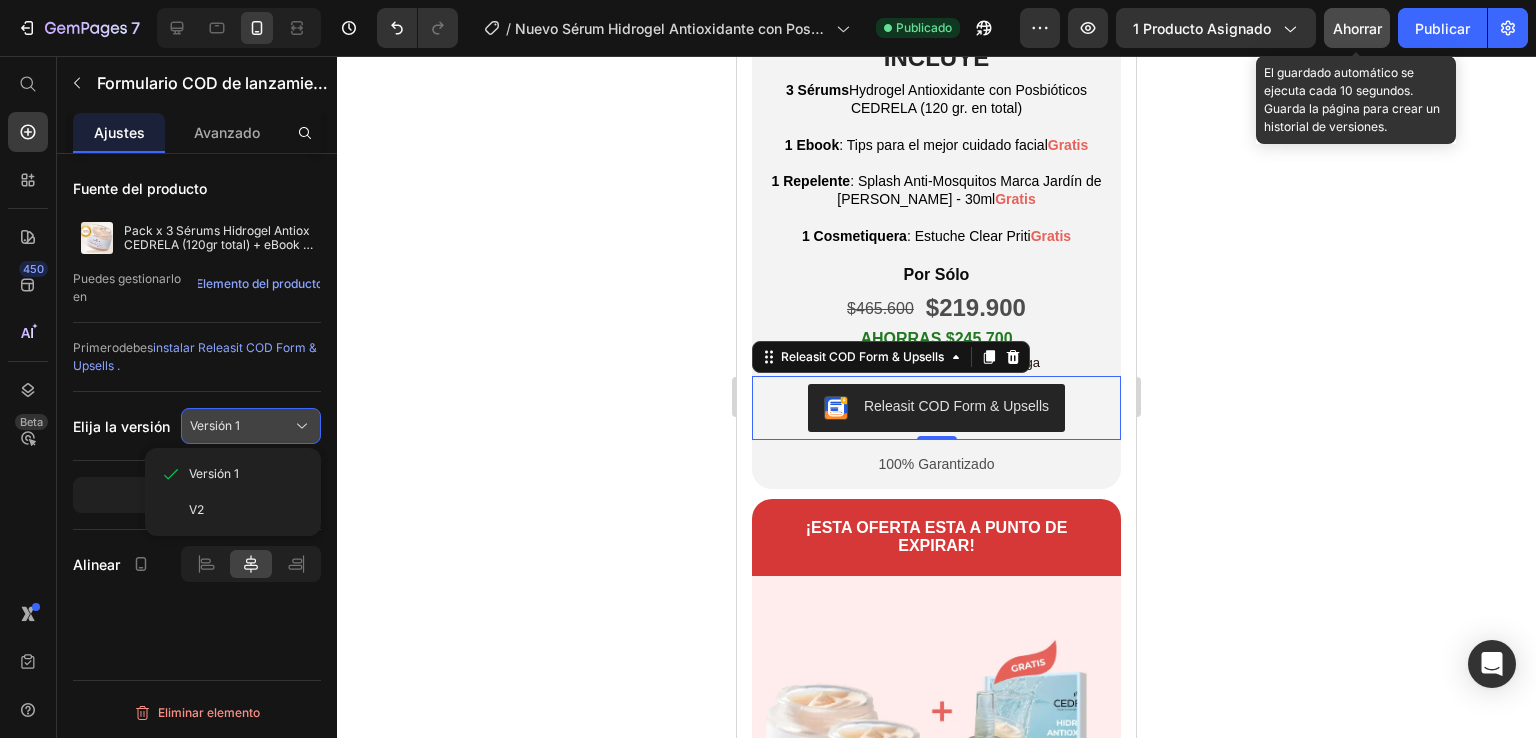 click 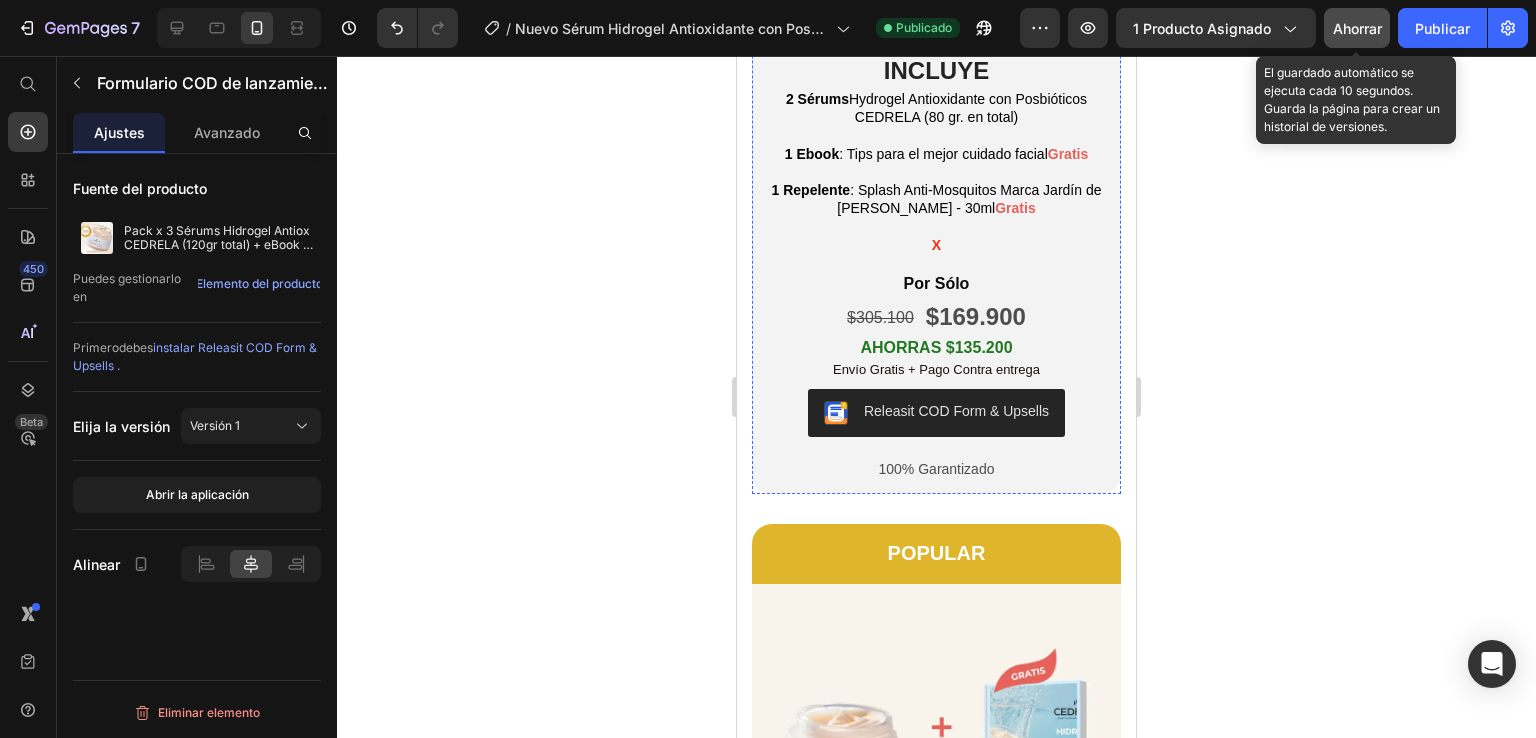 scroll, scrollTop: 2309, scrollLeft: 0, axis: vertical 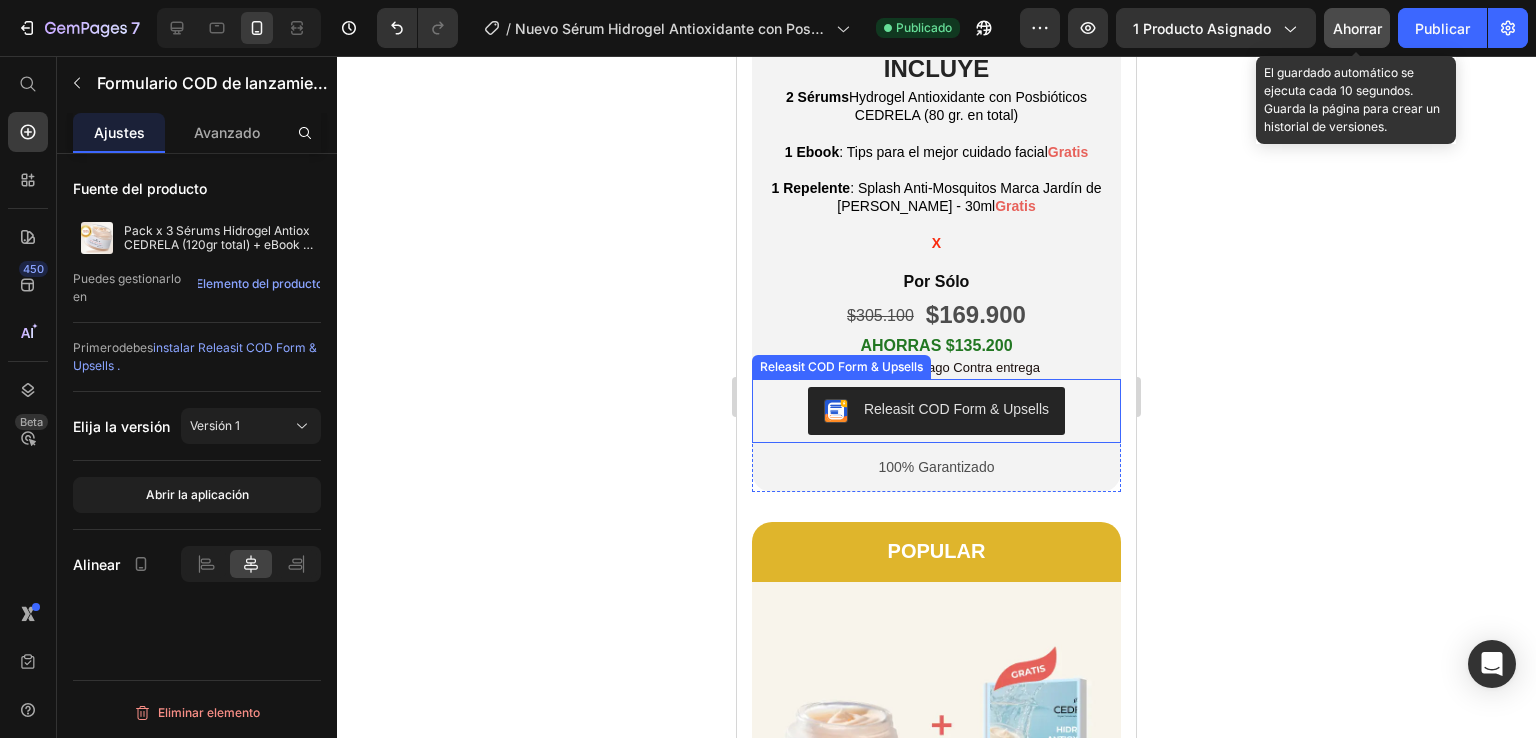 click on "Releasit COD Form & Upsells" at bounding box center [956, 409] 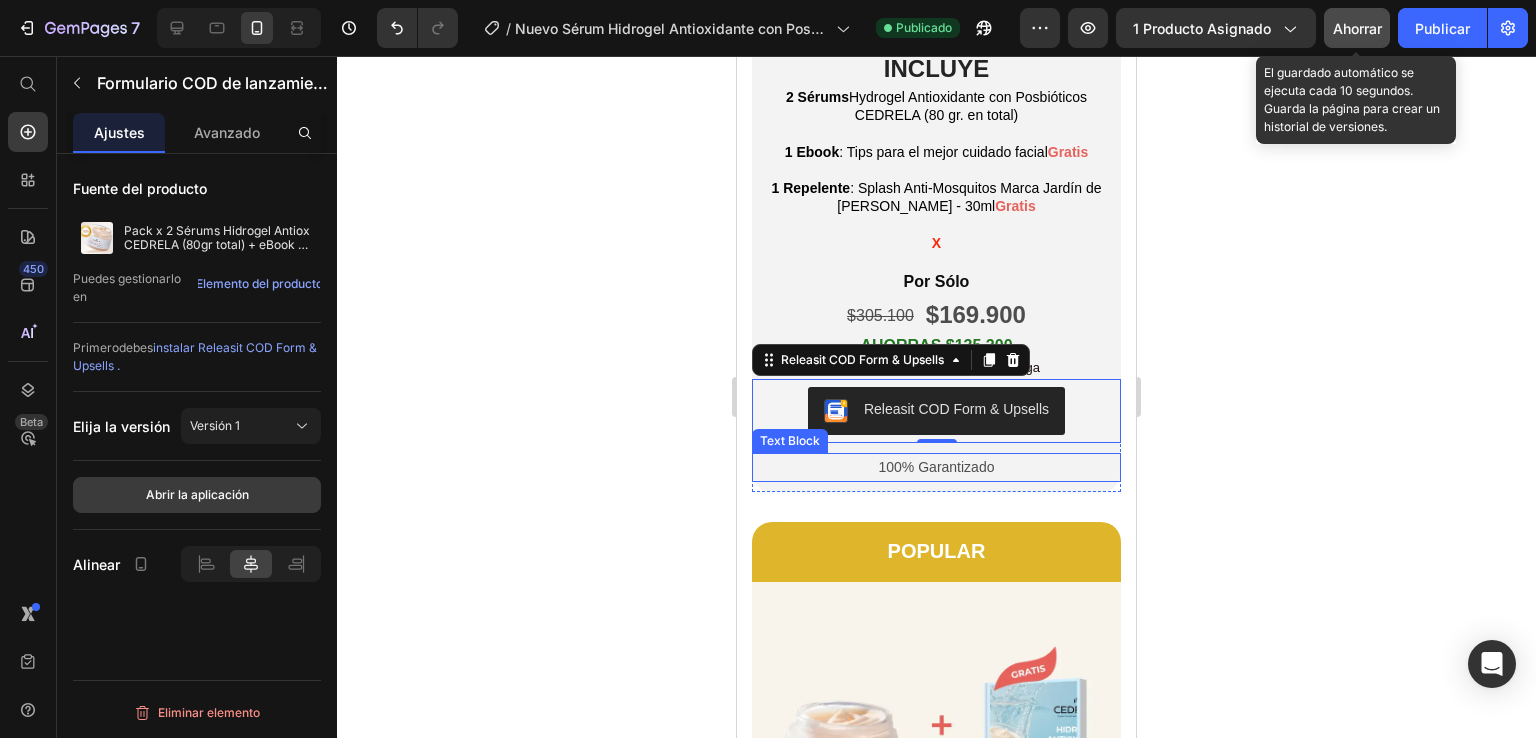 click on "Abrir la aplicación" at bounding box center [197, 494] 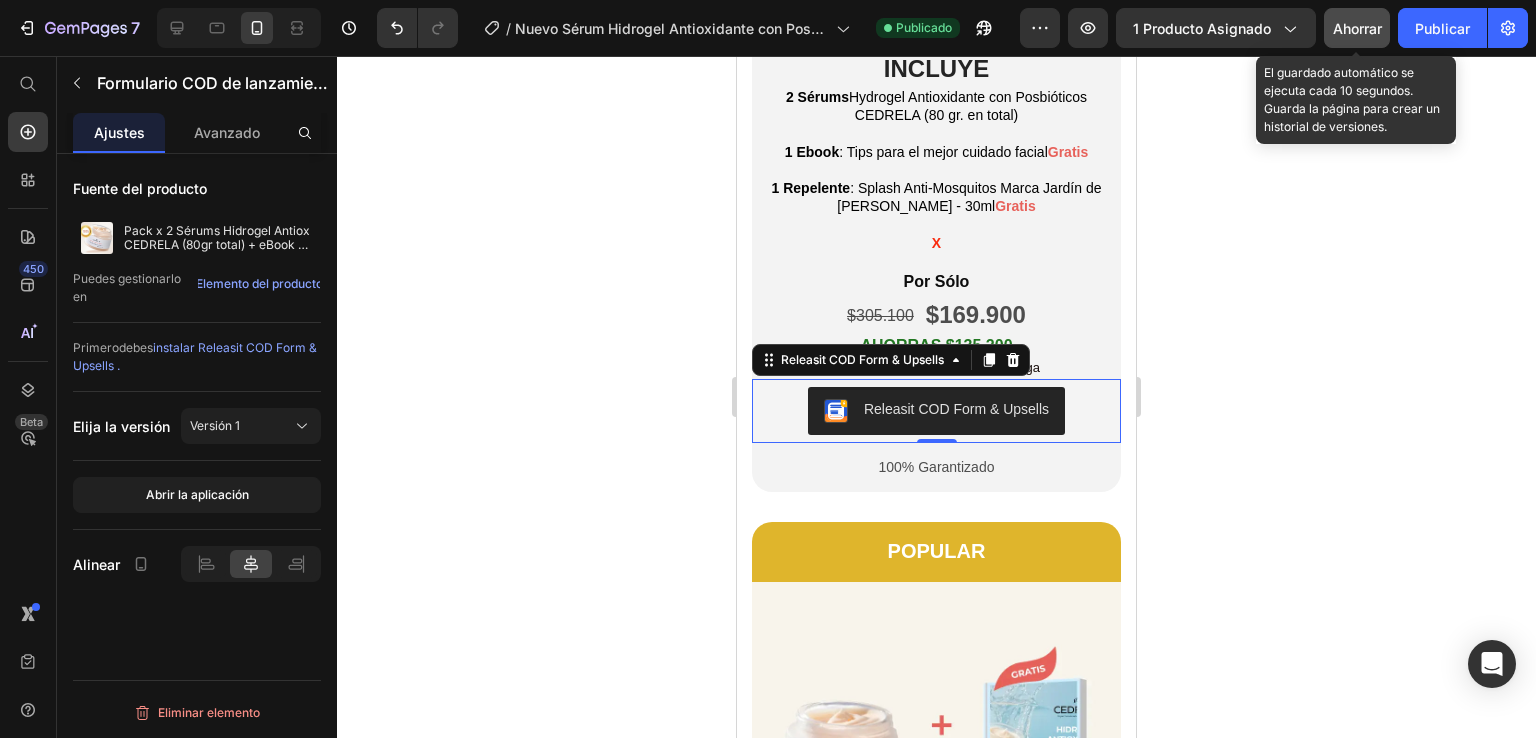 click 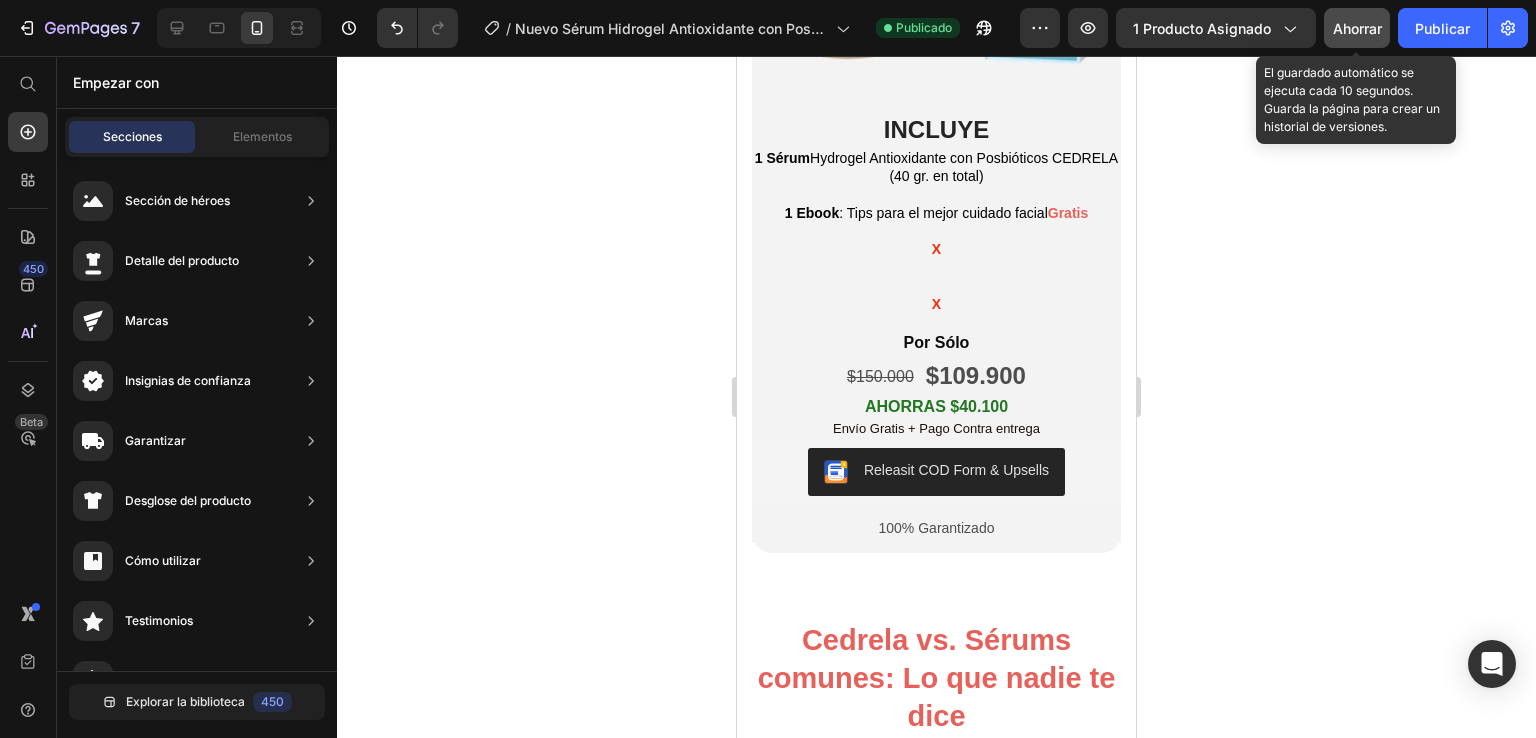 scroll, scrollTop: 3264, scrollLeft: 0, axis: vertical 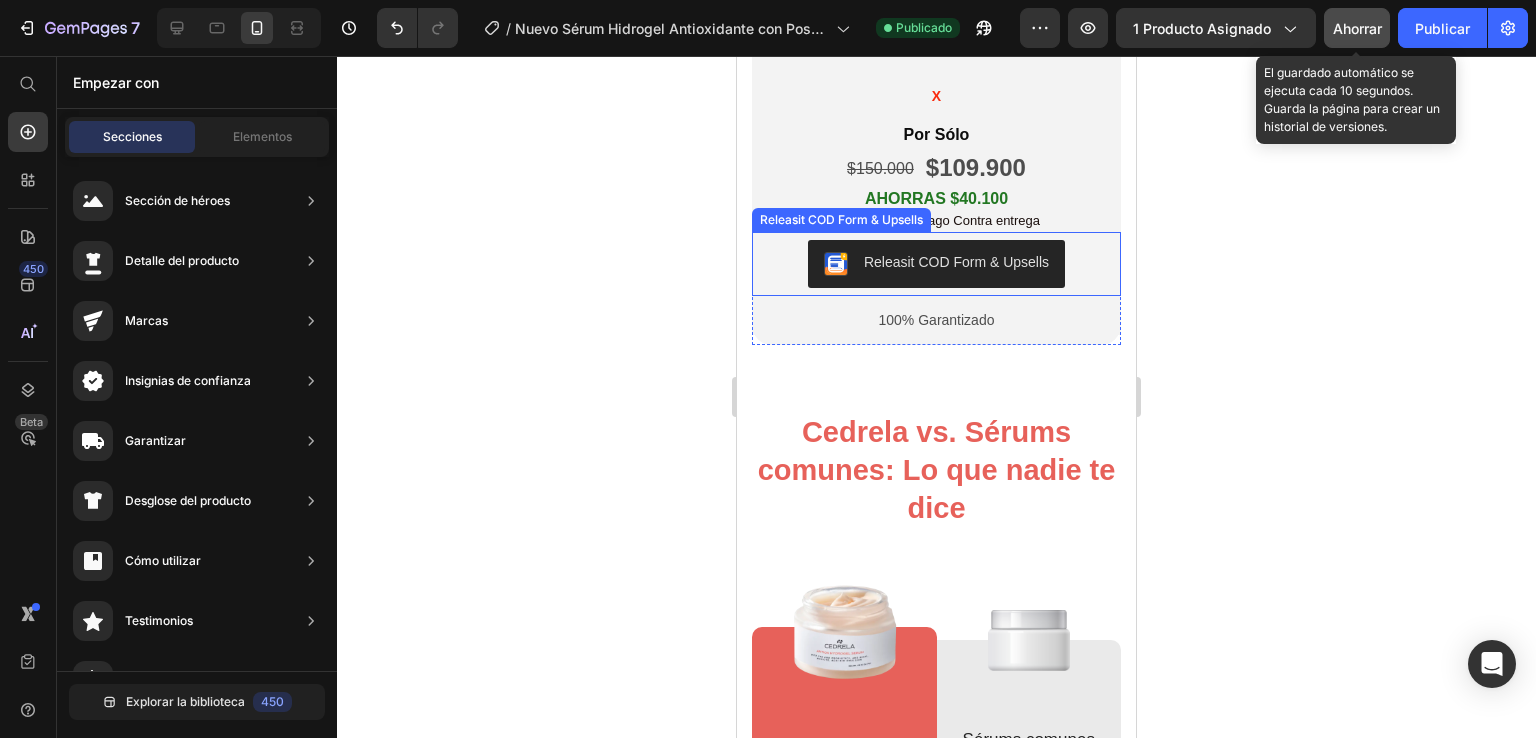 click on "Releasit COD Form & Upsells" at bounding box center (956, 262) 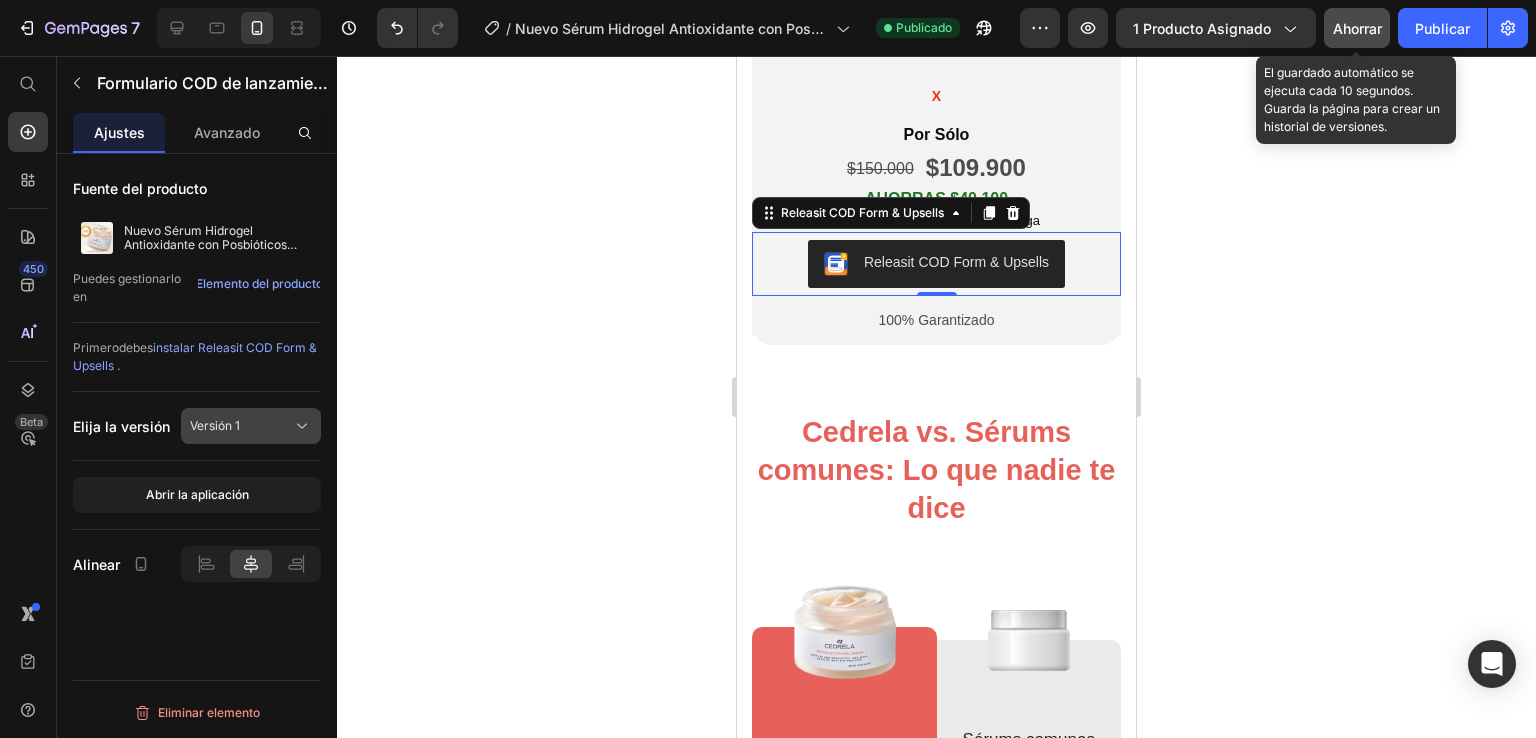 click 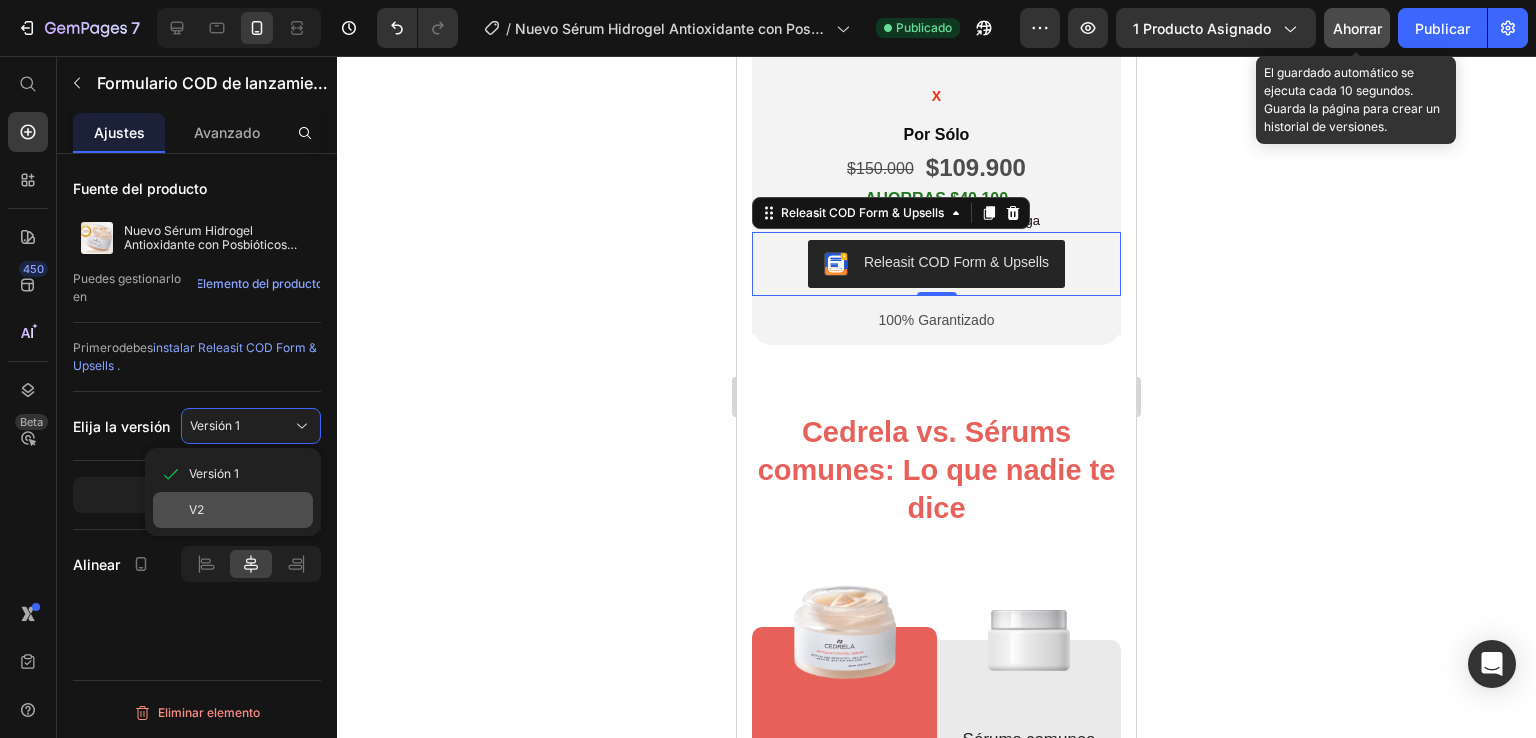 click on "V2" 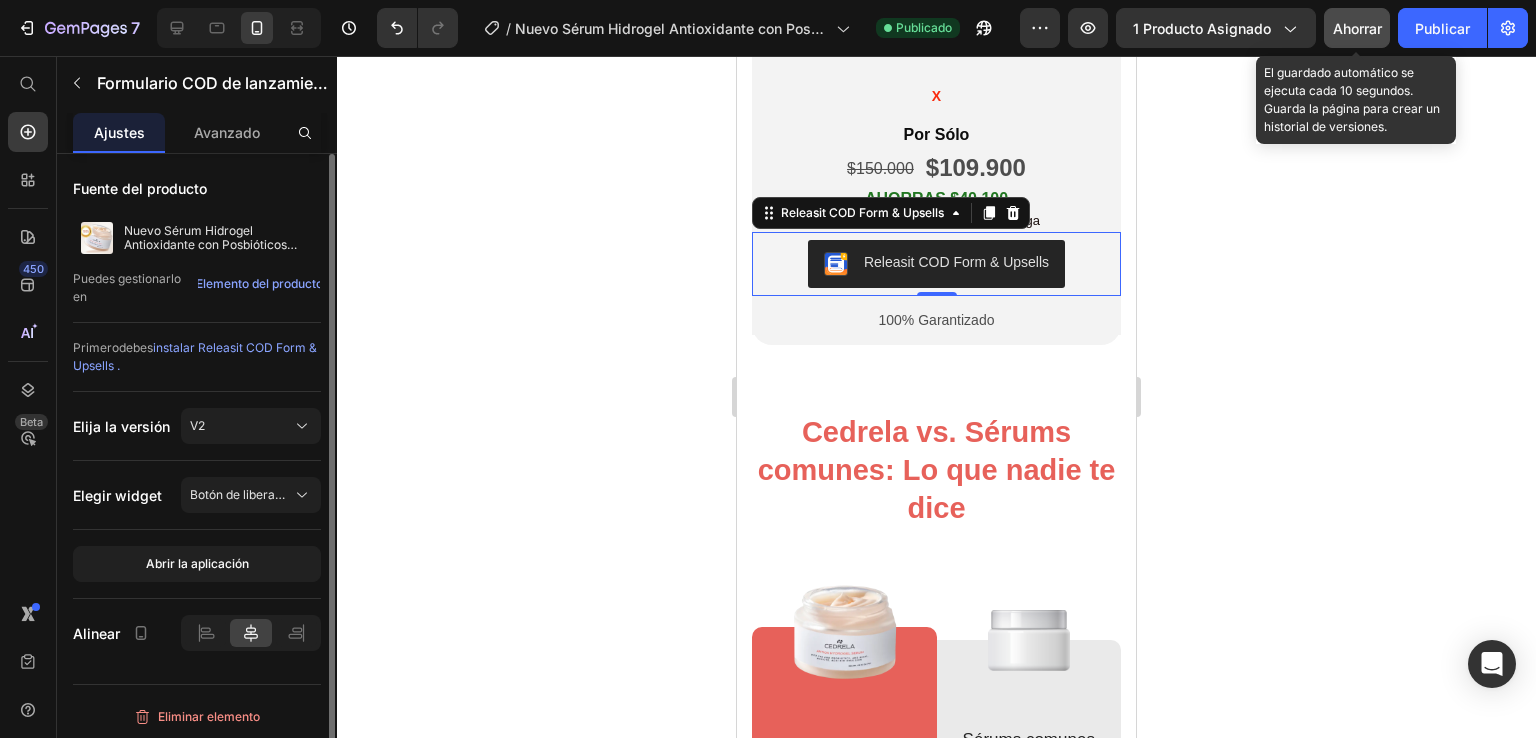 click on "Primero  debes  instalar Releasit COD Form & Upsells ." 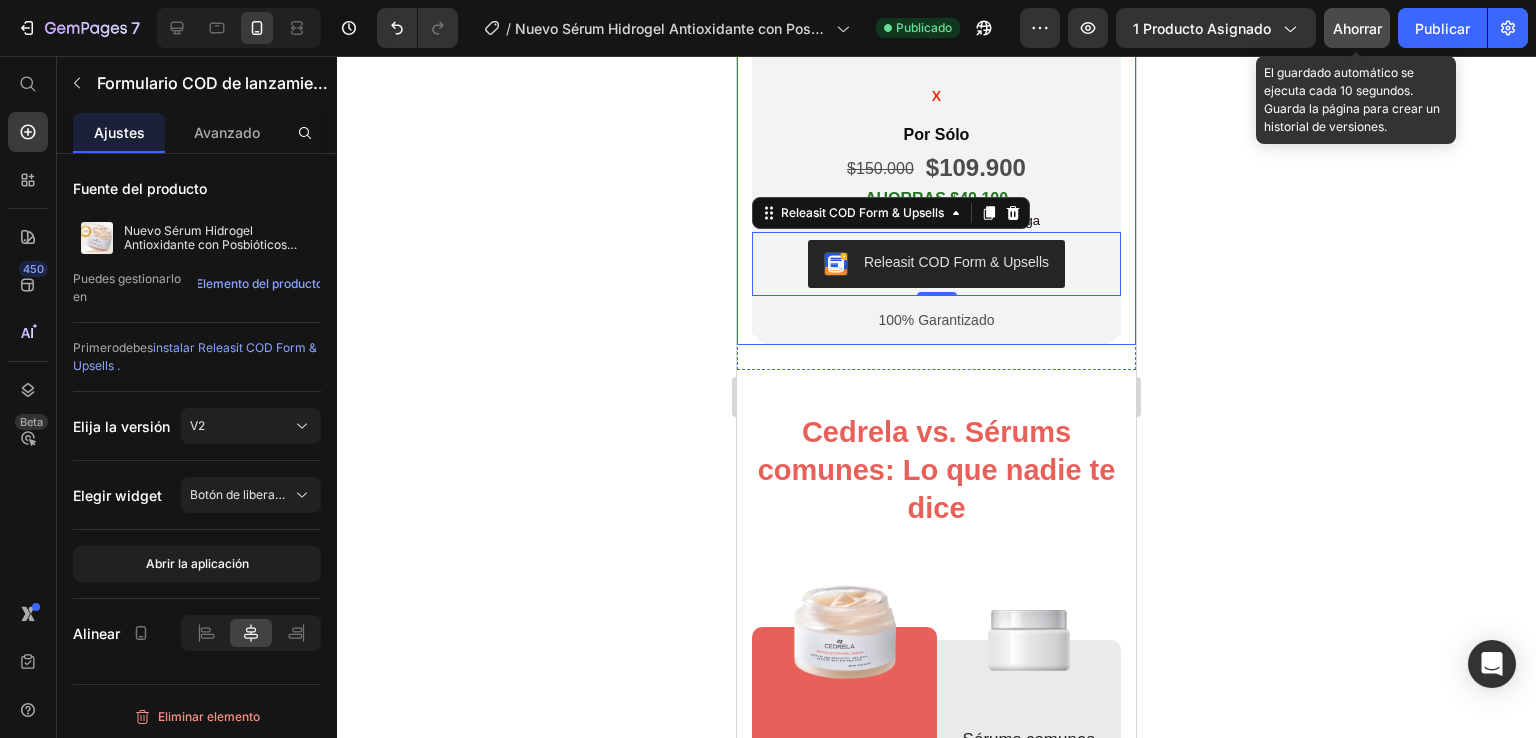 click on "Ahorrar" 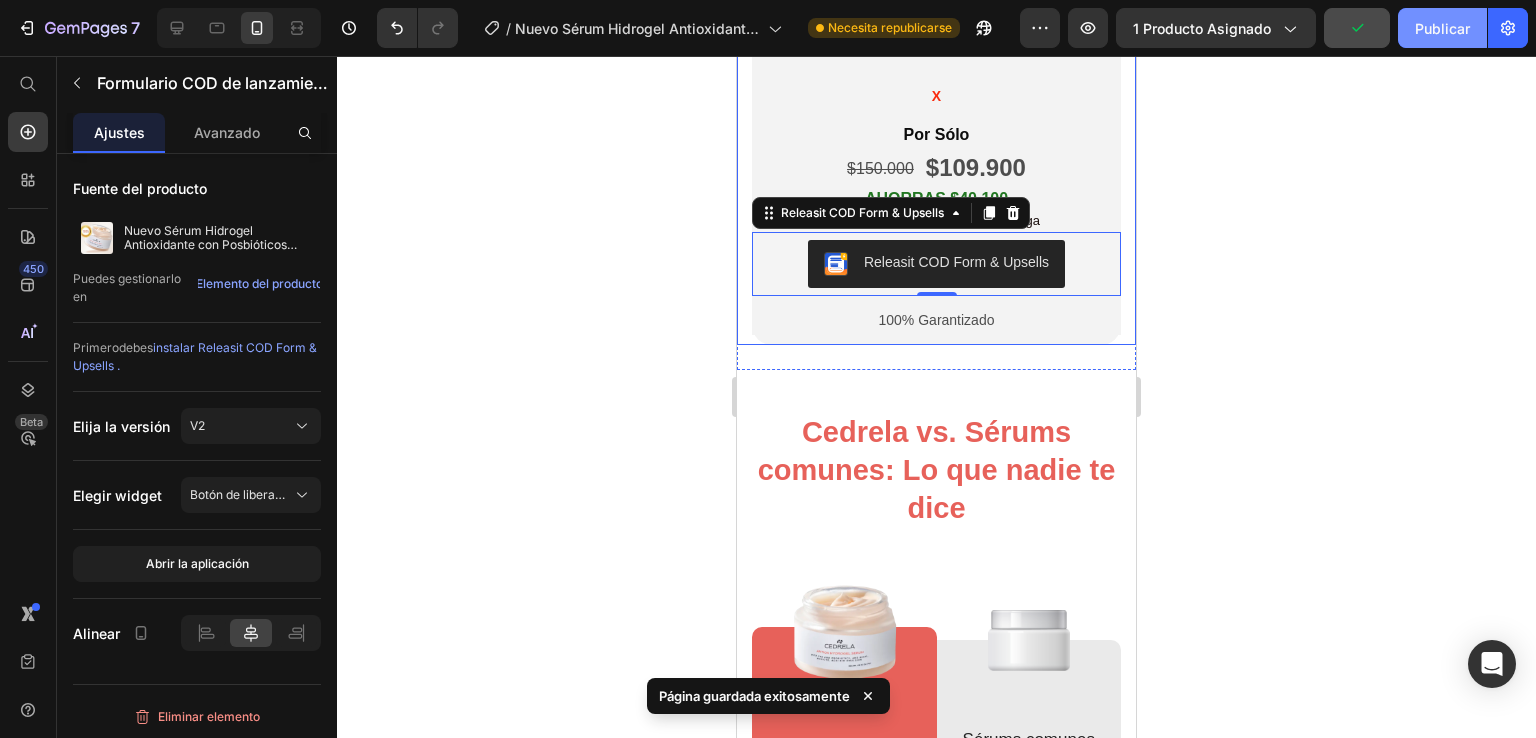 click on "Publicar" 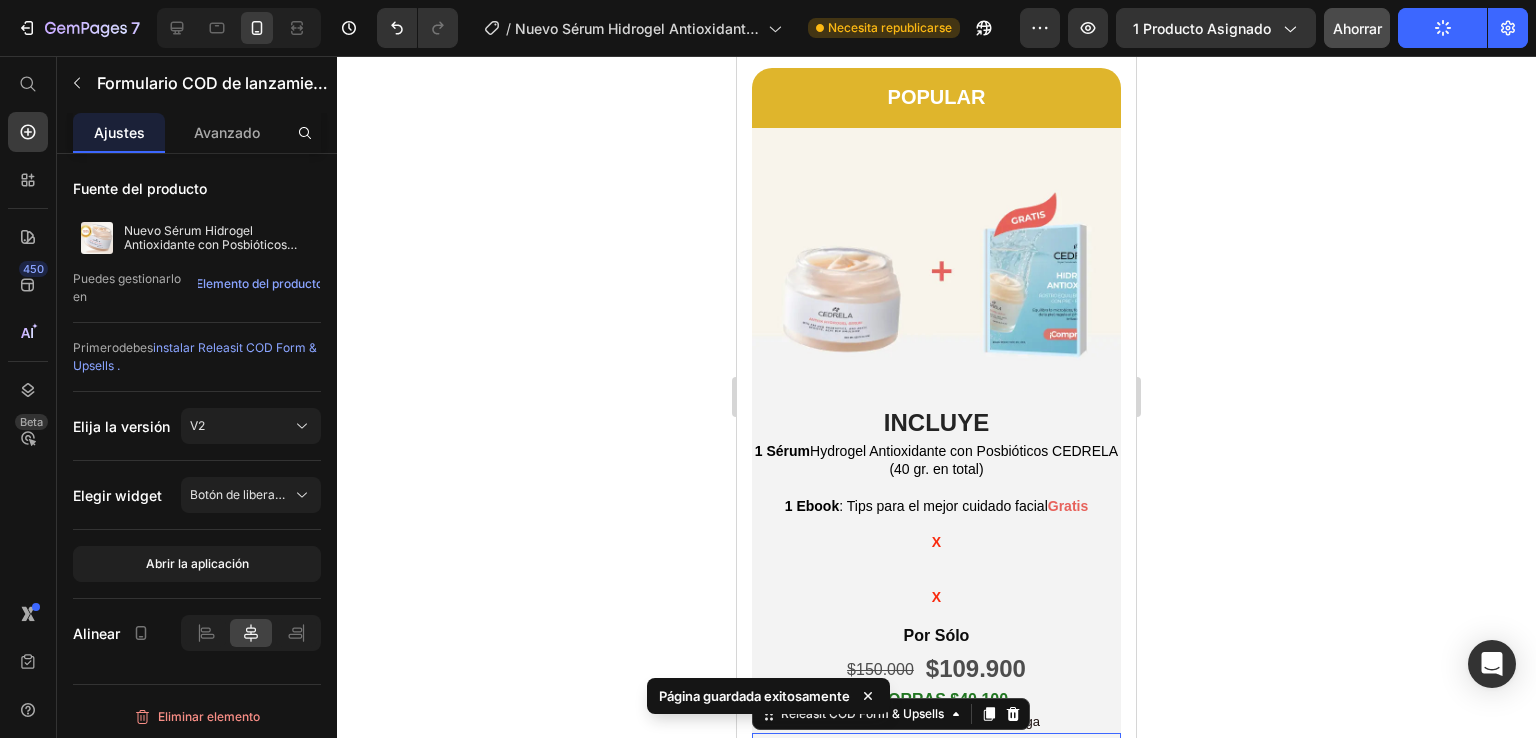 scroll, scrollTop: 2564, scrollLeft: 0, axis: vertical 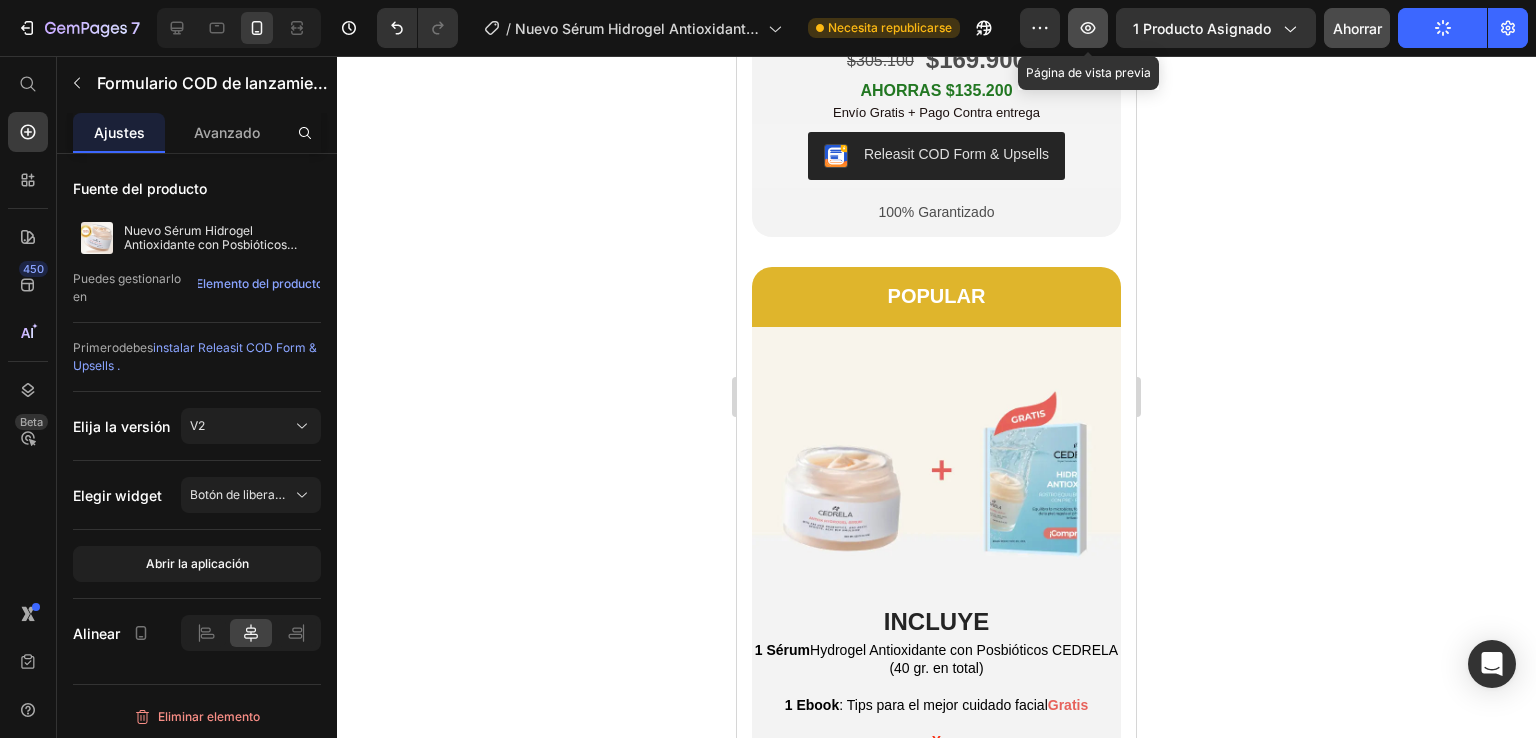 click 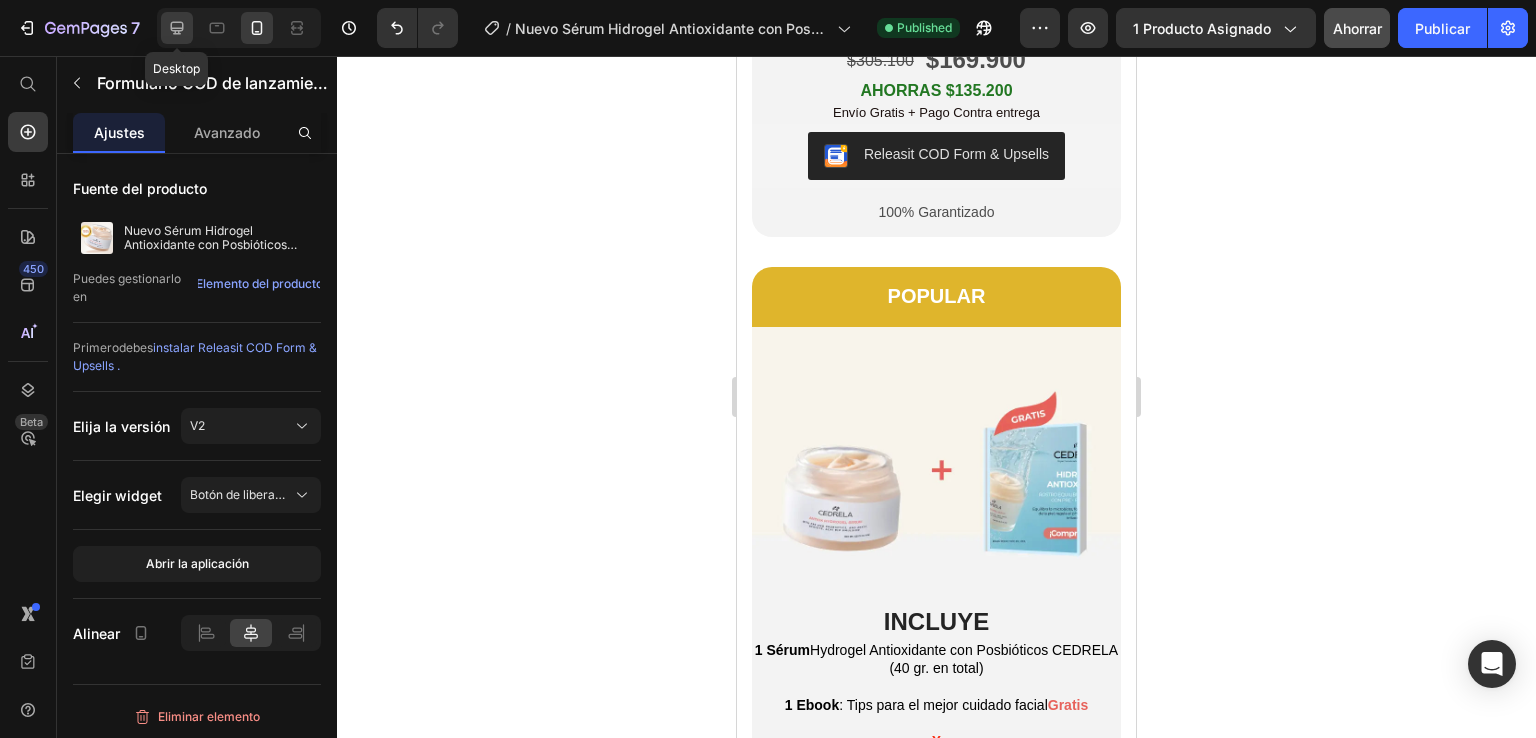 click 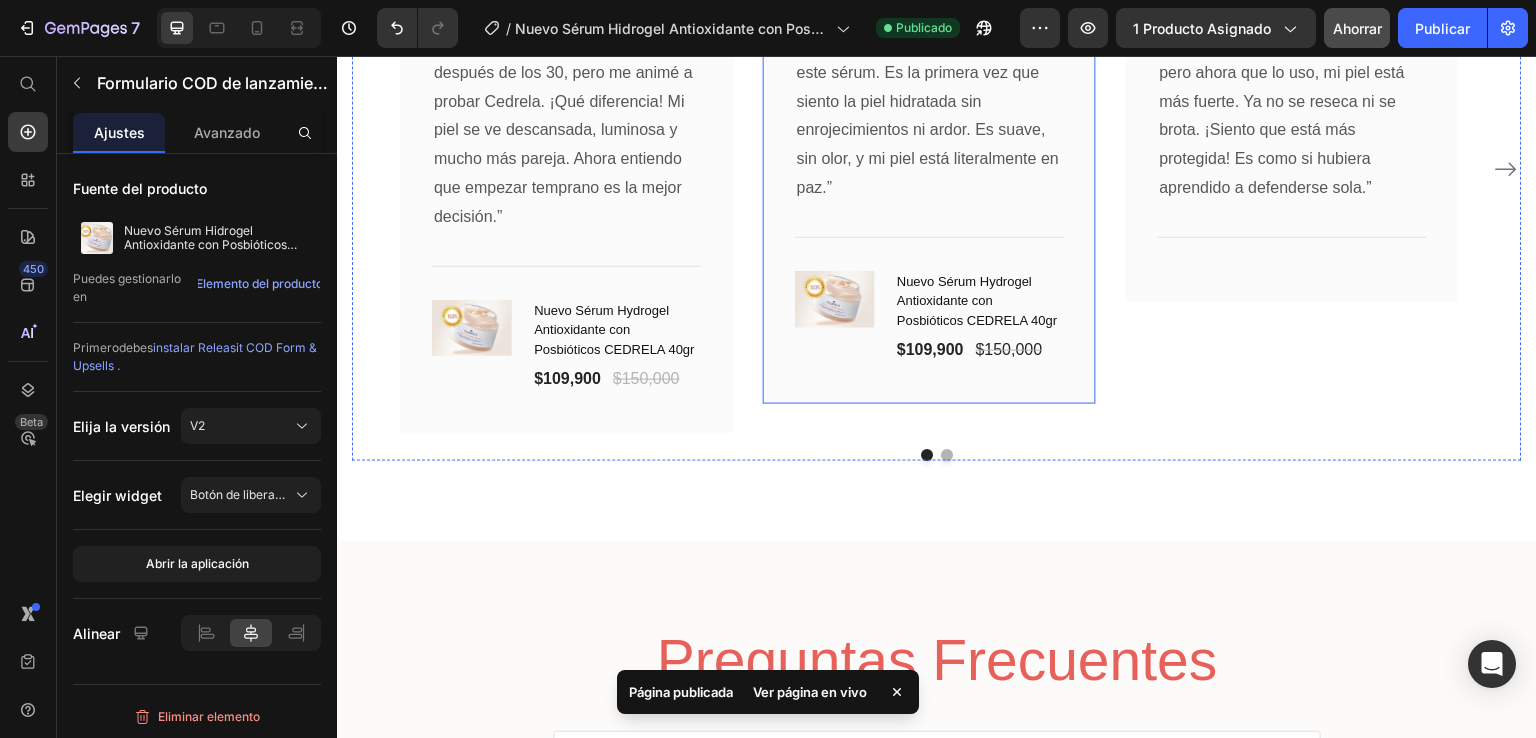 scroll, scrollTop: 3641, scrollLeft: 0, axis: vertical 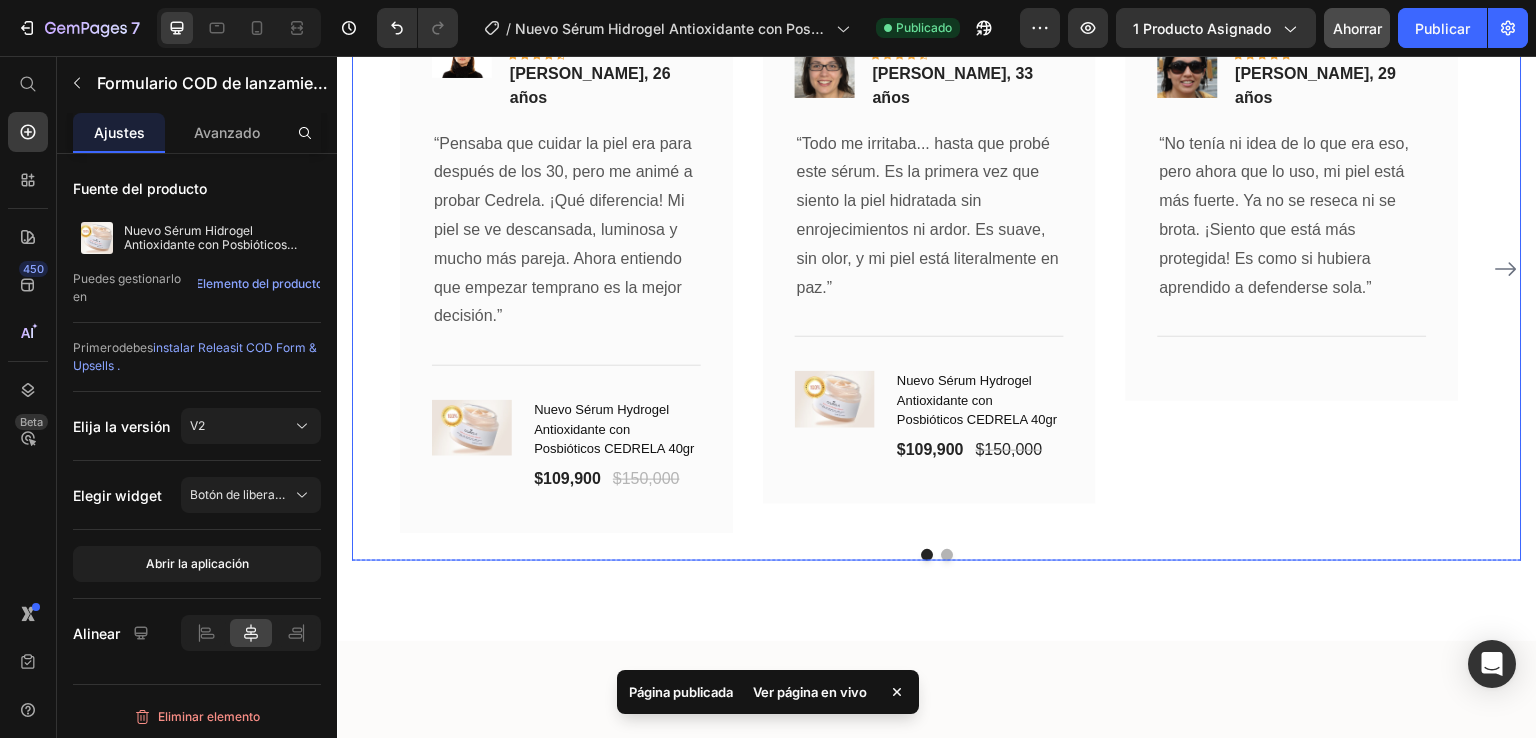 click on "Image
Icon
Icon
Icon
Icon
Icon Row [PERSON_NAME], 29 años Text block Row “No tenía ni idea de lo que era eso, pero ahora que lo uso, mi piel está más fuerte. Ya no se reseca ni se brota. ¡Siento que está más protegida! Es como si hubiera aprendido a defenderse sola.” Text block                Title Line Row" at bounding box center (1292, 269) 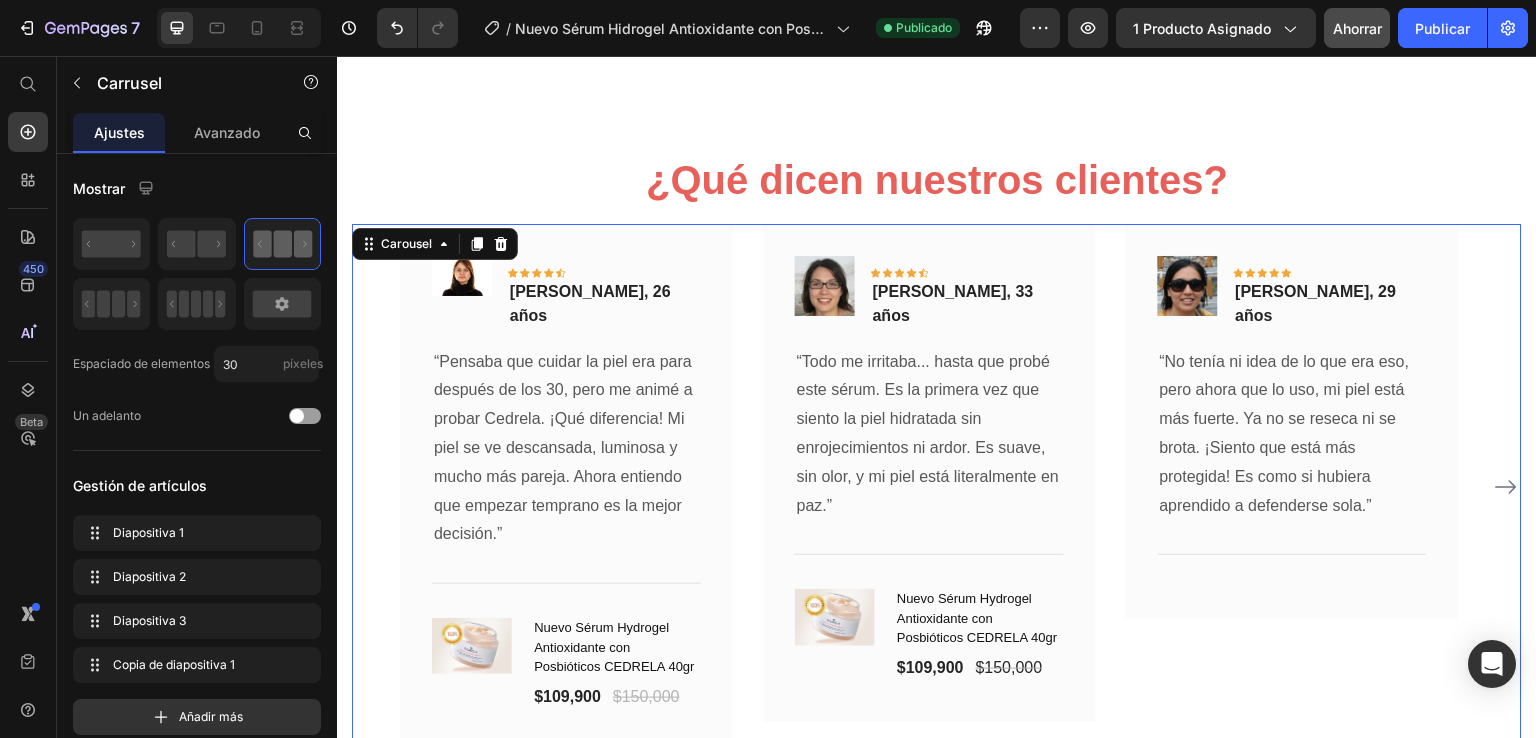 scroll, scrollTop: 3441, scrollLeft: 0, axis: vertical 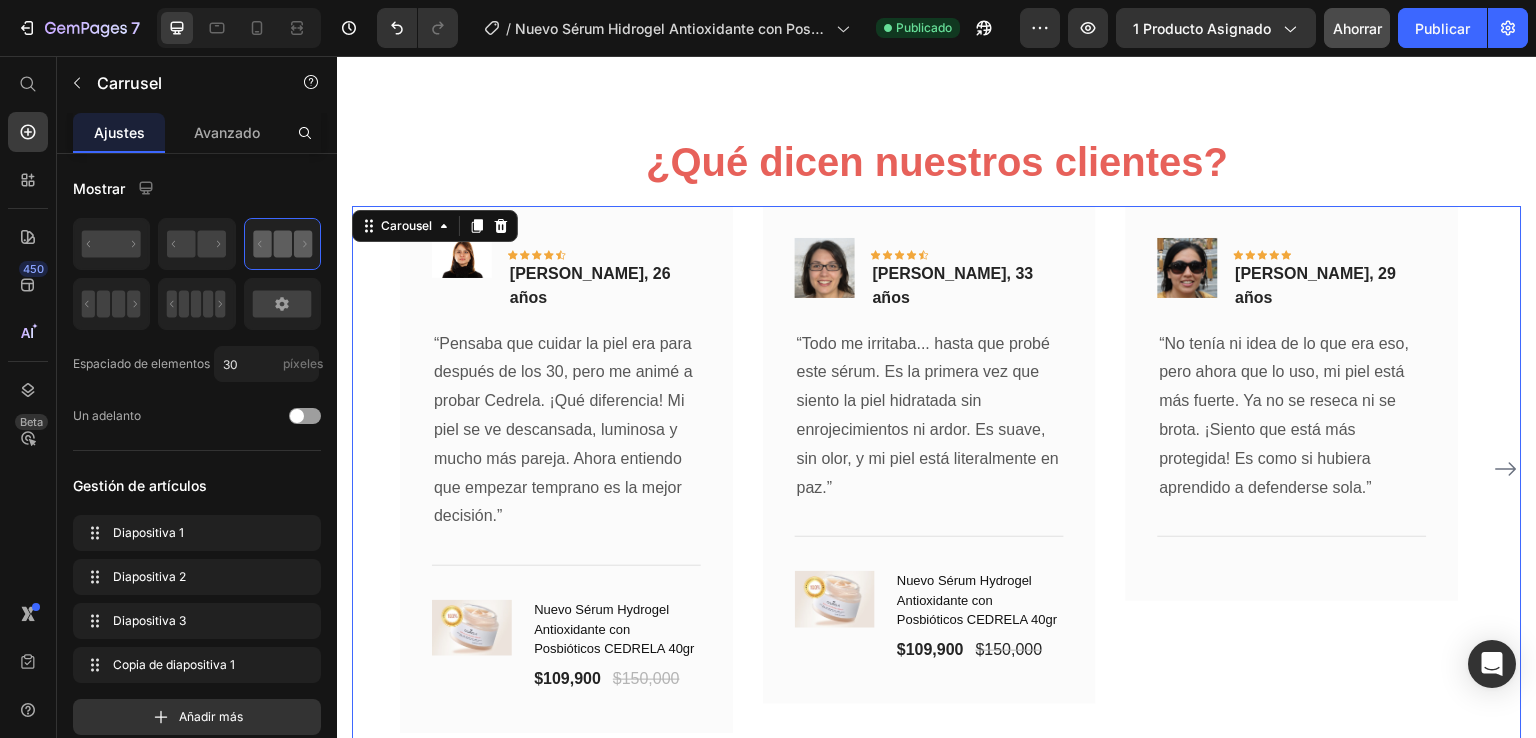 click 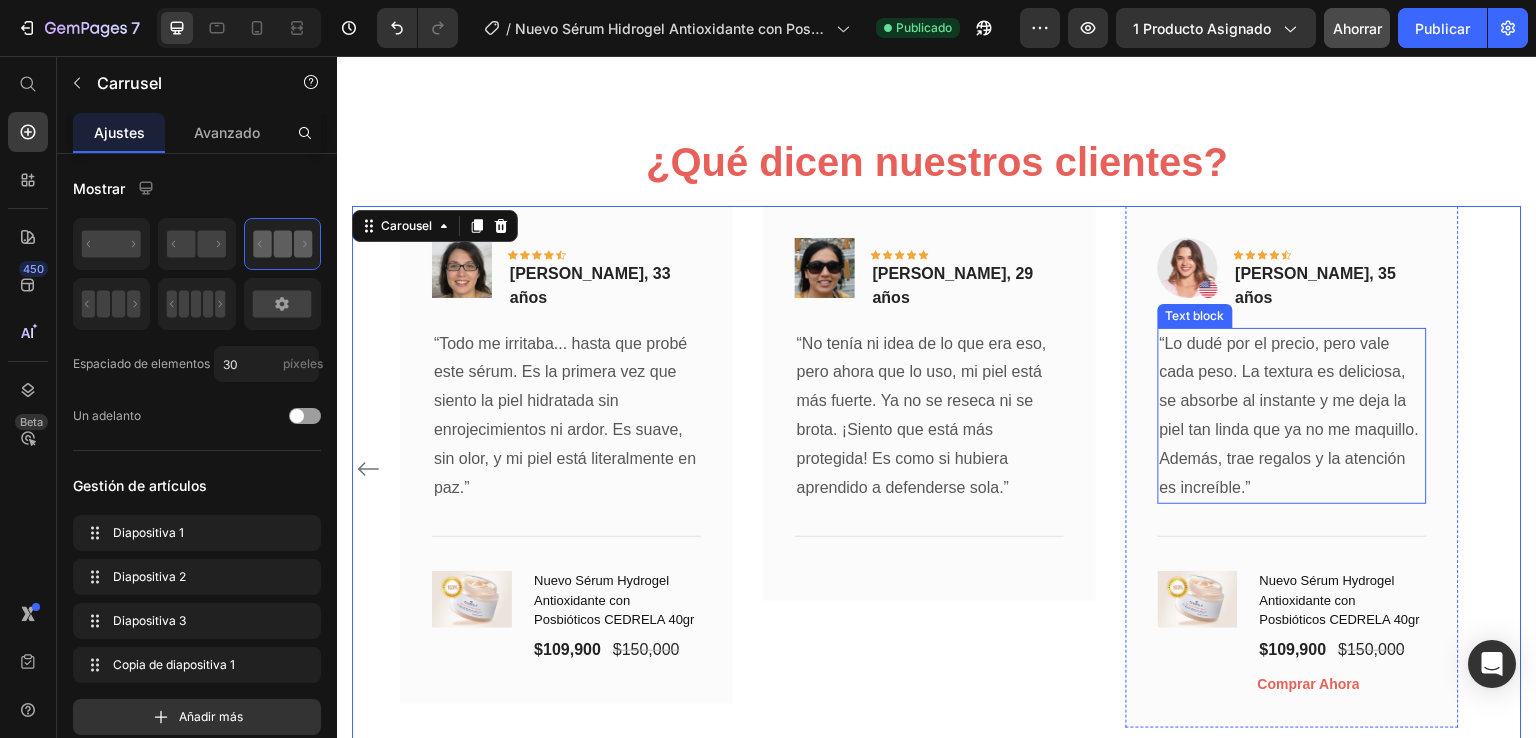 scroll, scrollTop: 3541, scrollLeft: 0, axis: vertical 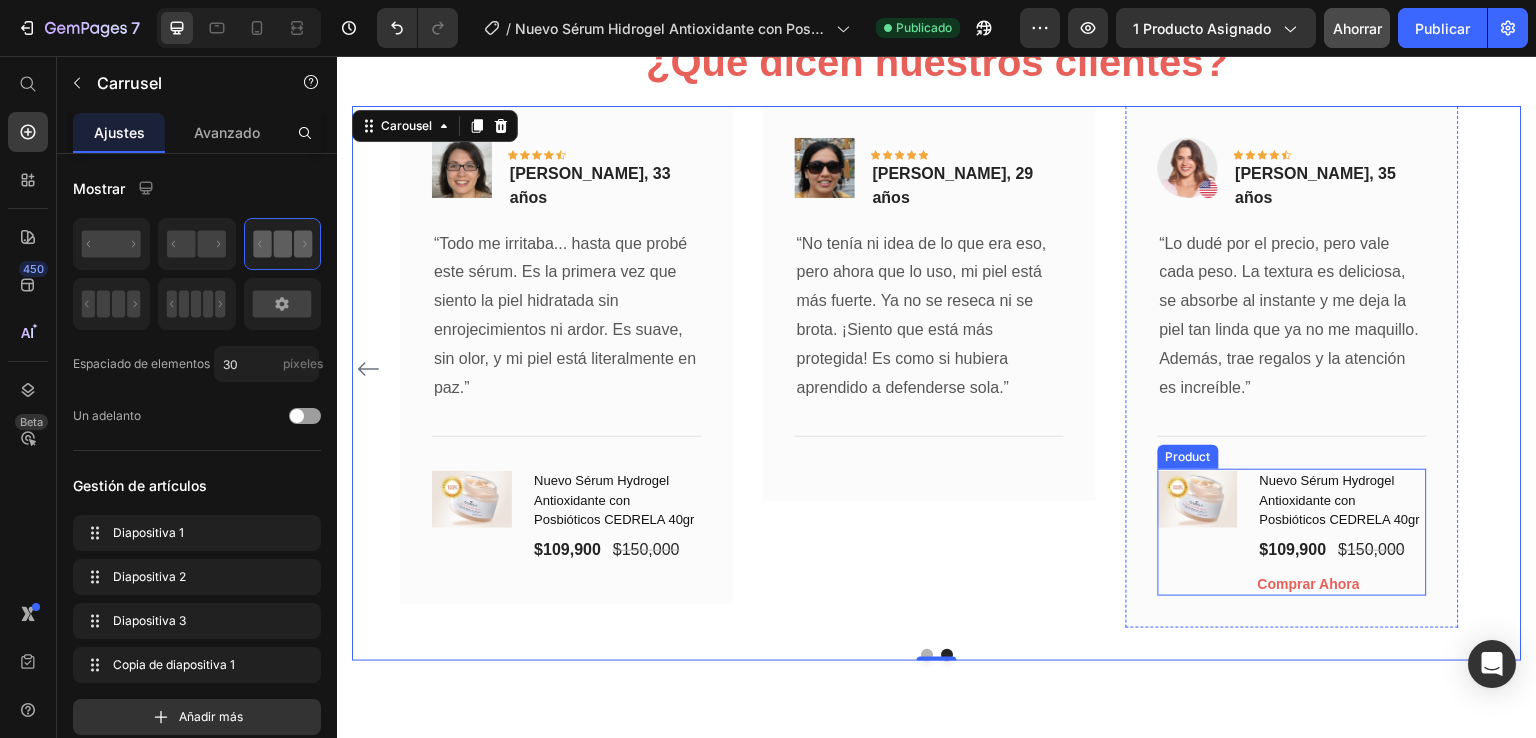click on "(P) Images & Gallery" at bounding box center (1200, 532) 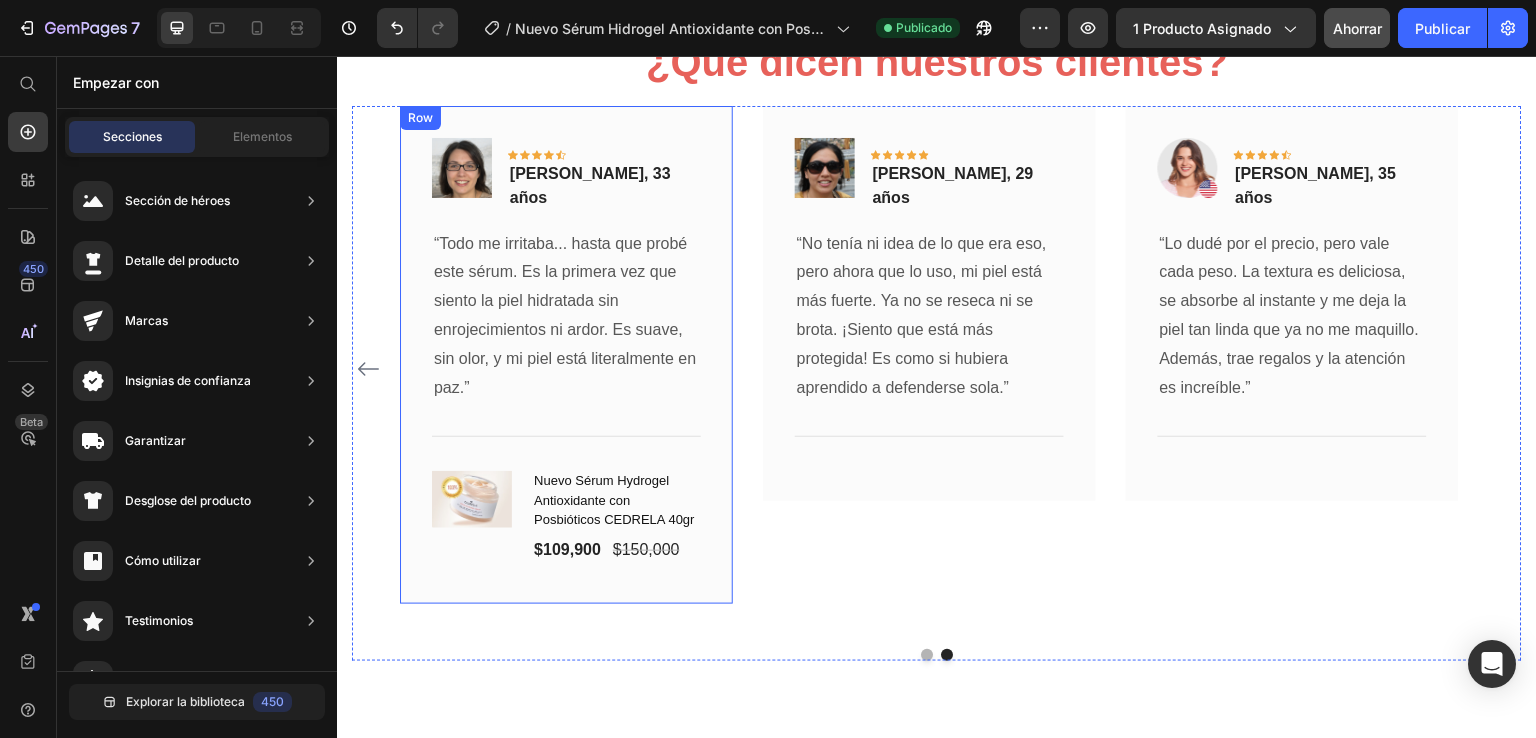 click on "Image
Icon
Icon
Icon
Icon
Icon Row [PERSON_NAME], 33 años Text block Row “Todo me irritaba... hasta que probé este sérum. Es la primera vez que siento la piel hidratada sin enrojecimientos ni ardor. Es suave, sin olor, y mi piel está literalmente en paz.” Text block                Title Line (P) Images & Gallery Nuevo Sérum Hydrogel Antioxidante con Posbióticos CEDRELA 40gr (P) Title $109,900 (P) Price $150,000 (P) Price Row Product Row" at bounding box center (566, 355) 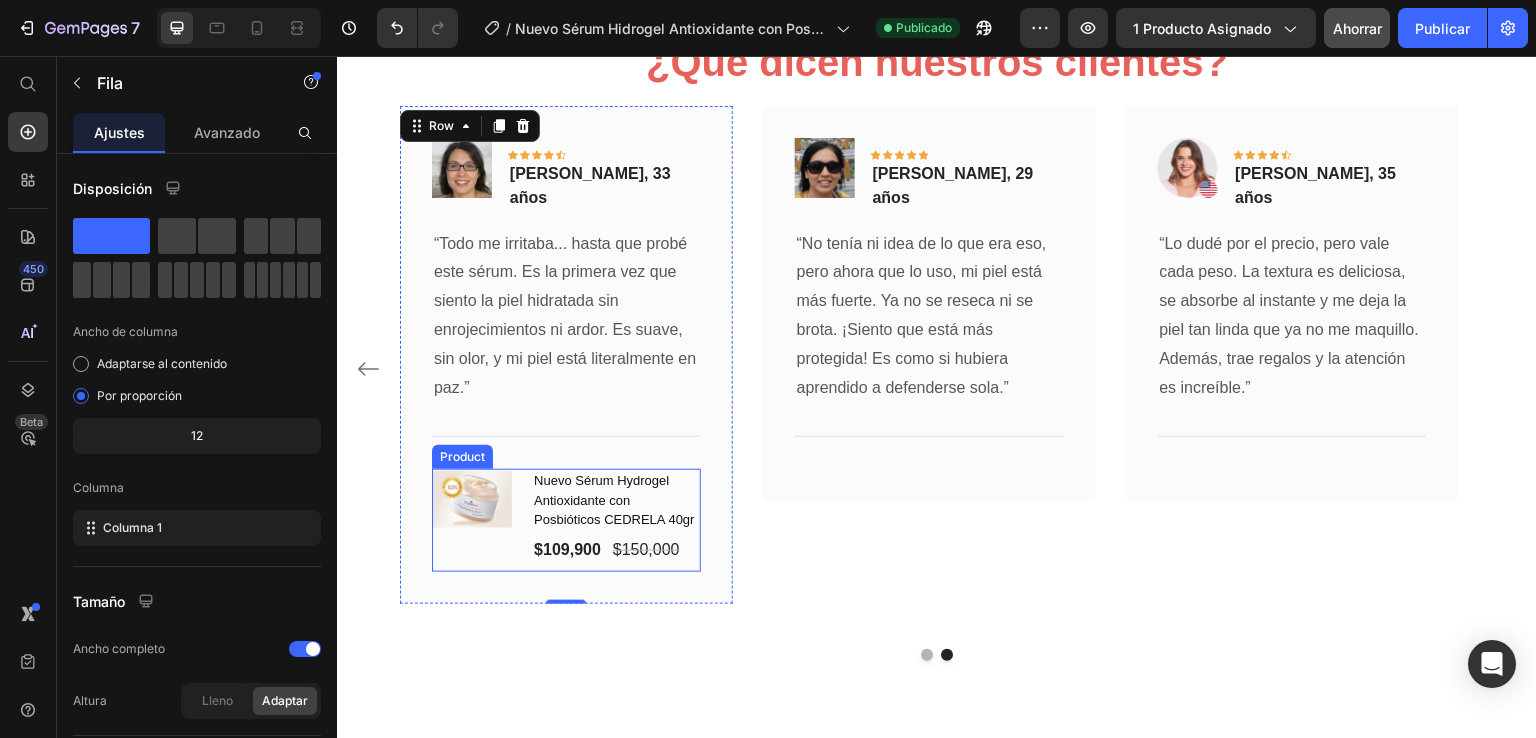 click on "(P) Images & Gallery" at bounding box center [474, 520] 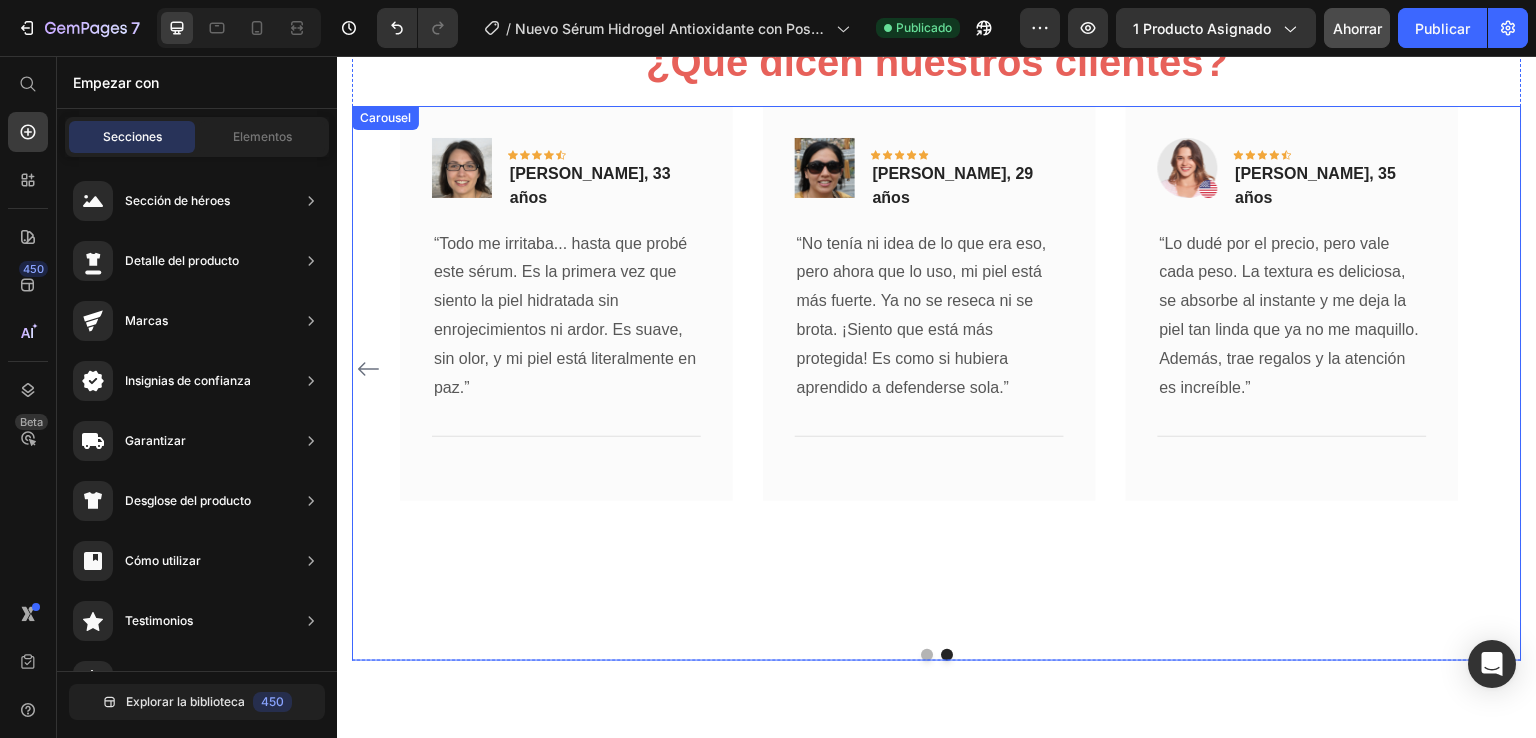 click 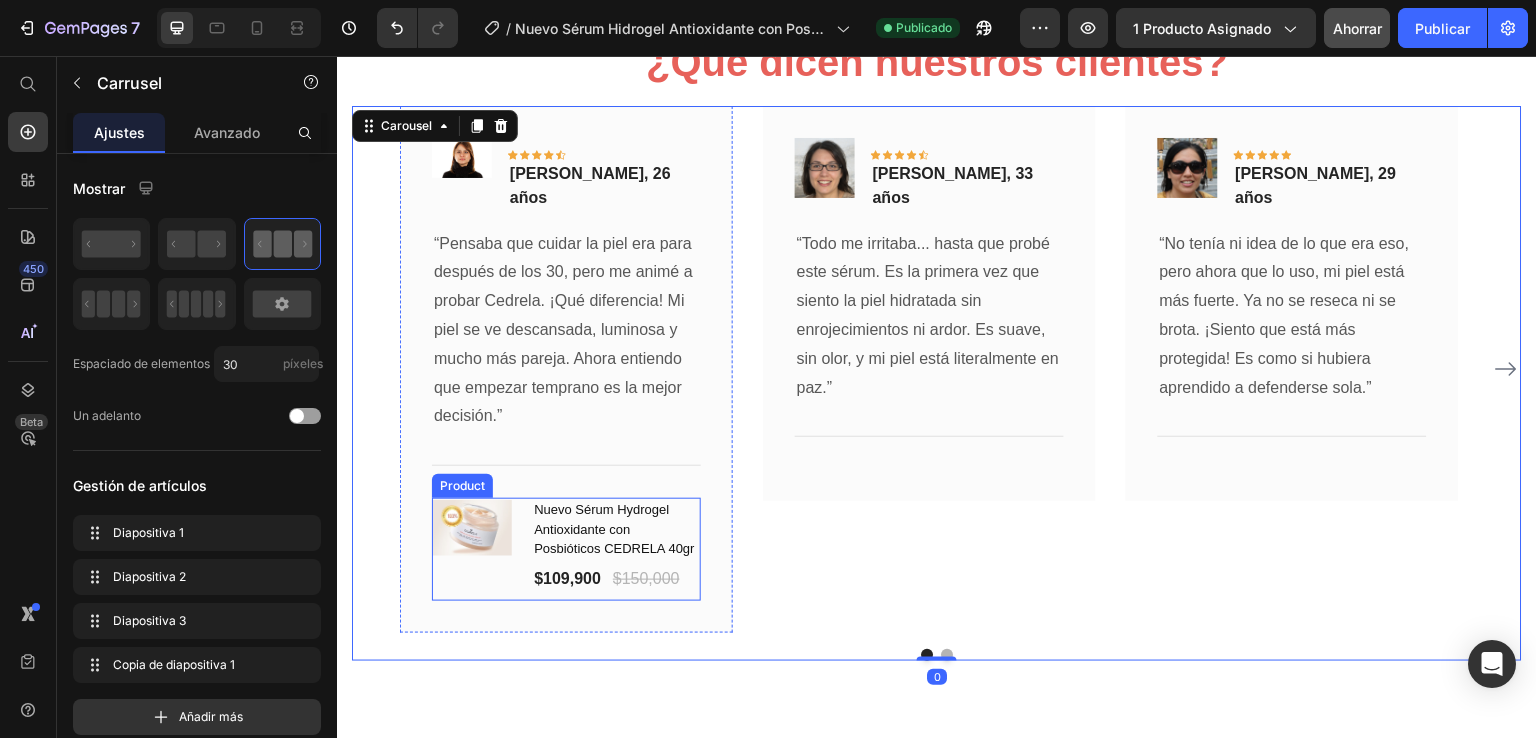 click on "(P) Images & Gallery" at bounding box center (474, 549) 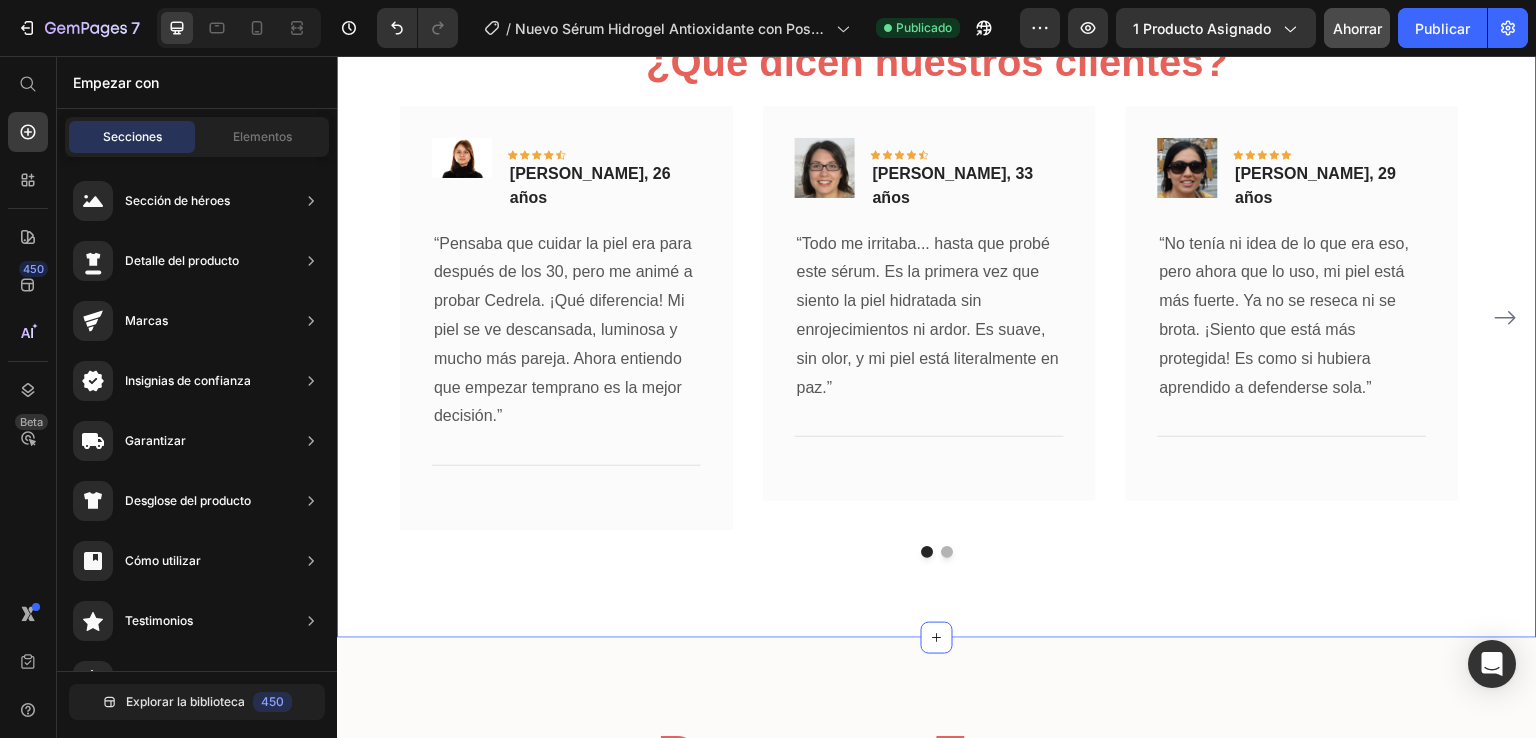 click on "¿Qué dicen nuestros clientes? Heading
Image
Icon
Icon
Icon
Icon
Icon Row [PERSON_NAME], 26 años Text block Row “Pensaba que cuidar la piel era para después de los 30, pero me animé a probar Cedrela. ¡Qué diferencia! Mi piel se ve descansada, luminosa y mucho más pareja. Ahora entiendo que empezar temprano es la mejor decisión.” Text block                Title Line Row Image
Icon
Icon
Icon
Icon
Icon Row [PERSON_NAME], 33 años Text block Row “Todo me irritaba... hasta que probé este sérum. Es la primera vez que siento la piel hidratada sin enrojecimientos ni ardor. Es suave, sin olor, y mi piel está literalmente en paz.” Text block                Title Line Row Image
Icon
Icon
Icon
Icon
Icon Row [PERSON_NAME], 29 años Text block Row Text block Title Line" at bounding box center (937, 296) 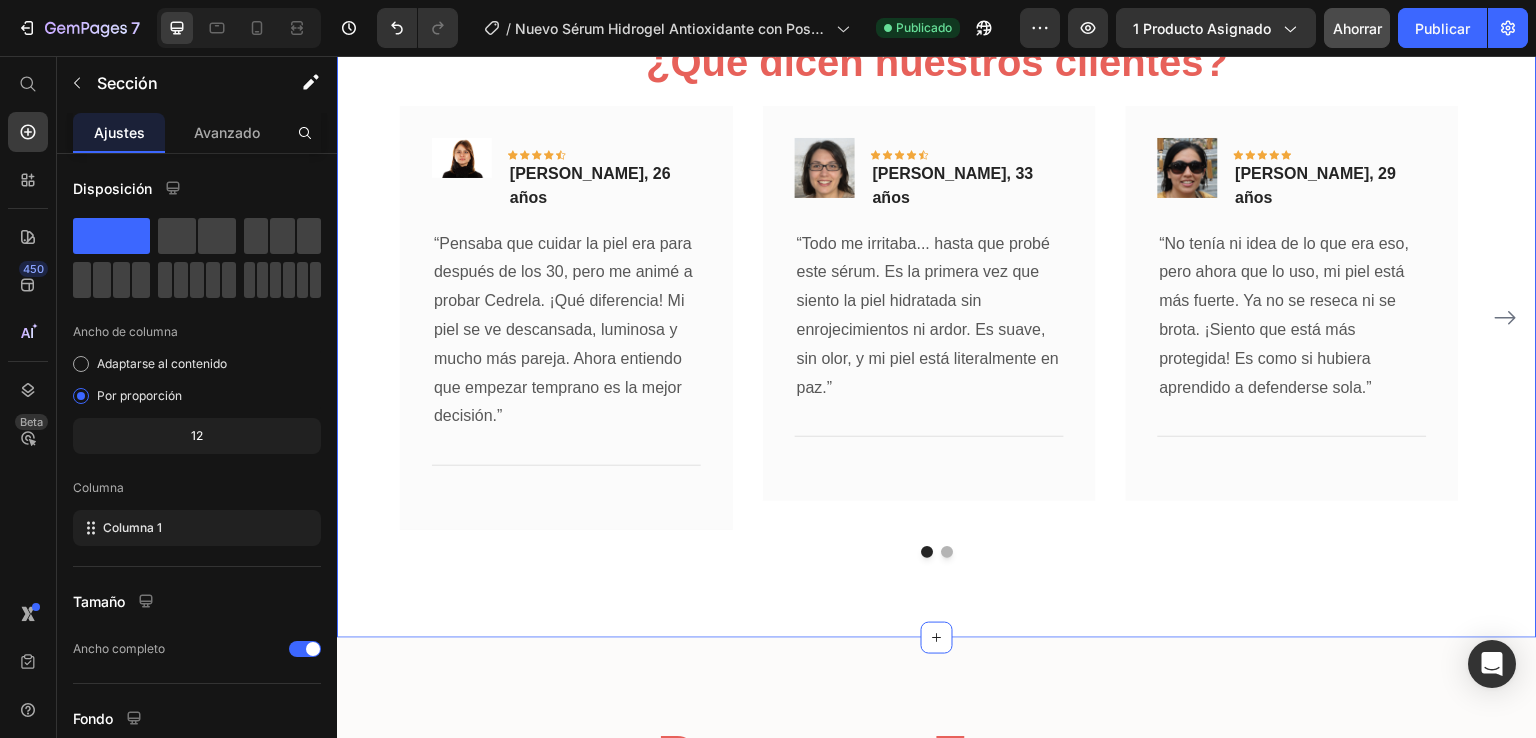 click at bounding box center (937, 552) 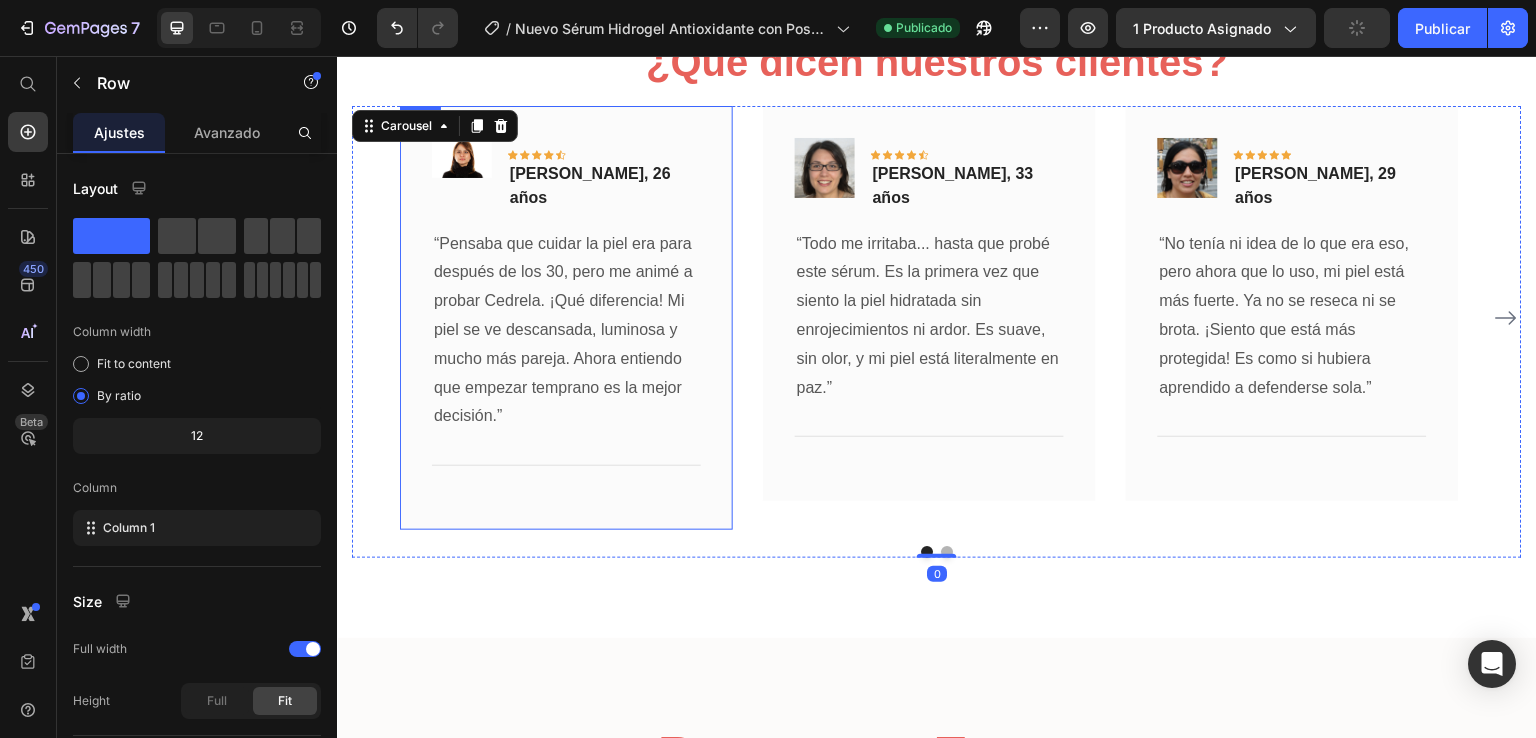 click on "Image
Icon
Icon
Icon
Icon
Icon Row [PERSON_NAME], 26 años Text block Row “Pensaba que cuidar la piel era para después de los 30, pero me animé a probar Cedrela. ¡Qué diferencia! Mi piel se ve descansada, luminosa y mucho más pareja. Ahora entiendo que empezar temprano es la mejor decisión.” Text block                Title Line Row" at bounding box center [566, 318] 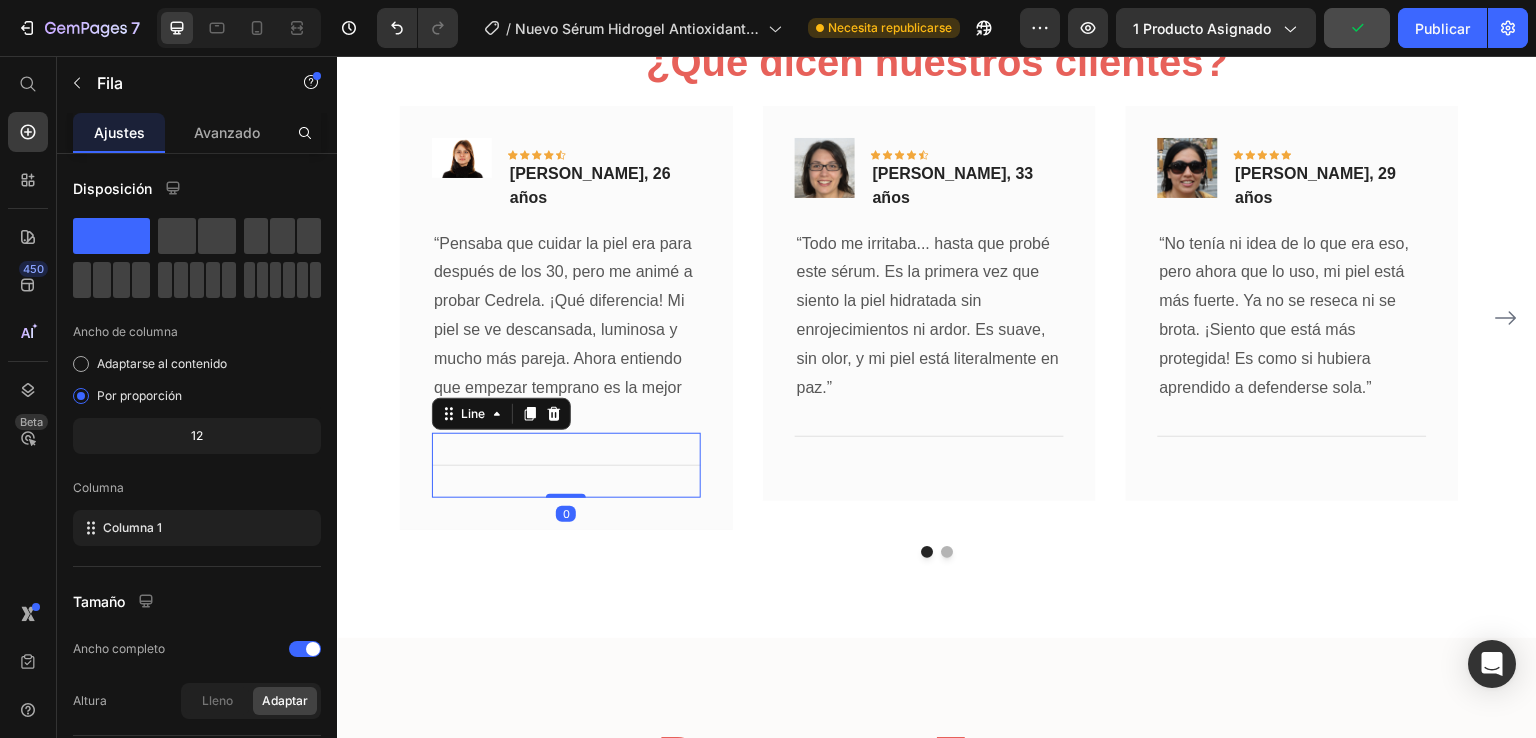 click on "Title Line   0" at bounding box center [566, 465] 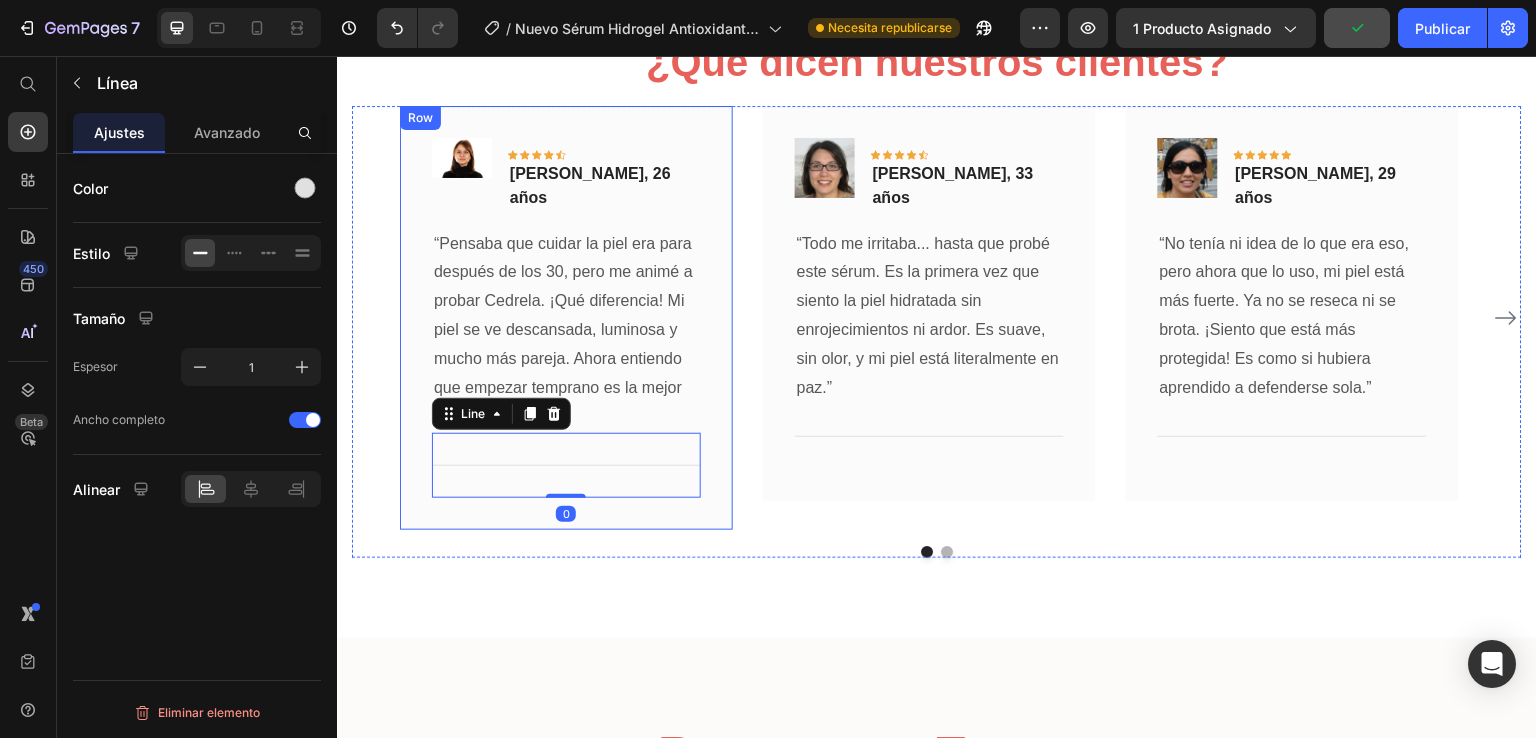 click on "Image
Icon
Icon
Icon
Icon
Icon Row [PERSON_NAME], 26 años Text block Row “Pensaba que cuidar la piel era para después de los 30, pero me animé a probar Cedrela. ¡Qué diferencia! Mi piel se ve descansada, luminosa y mucho más pareja. Ahora entiendo que empezar temprano es la mejor decisión.” Text block                Title Line   0 Row" at bounding box center (566, 318) 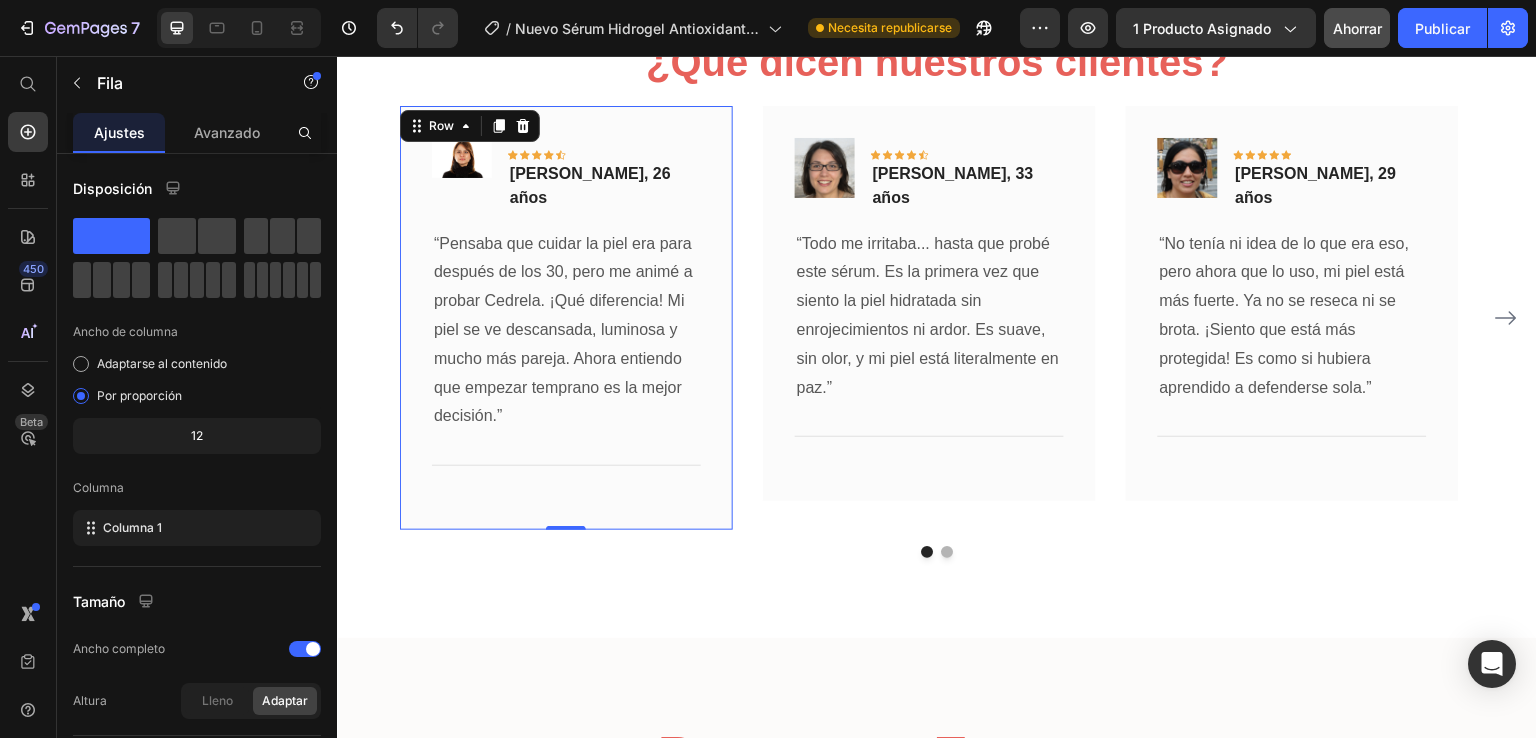 drag, startPoint x: 568, startPoint y: 470, endPoint x: 575, endPoint y: 439, distance: 31.780497 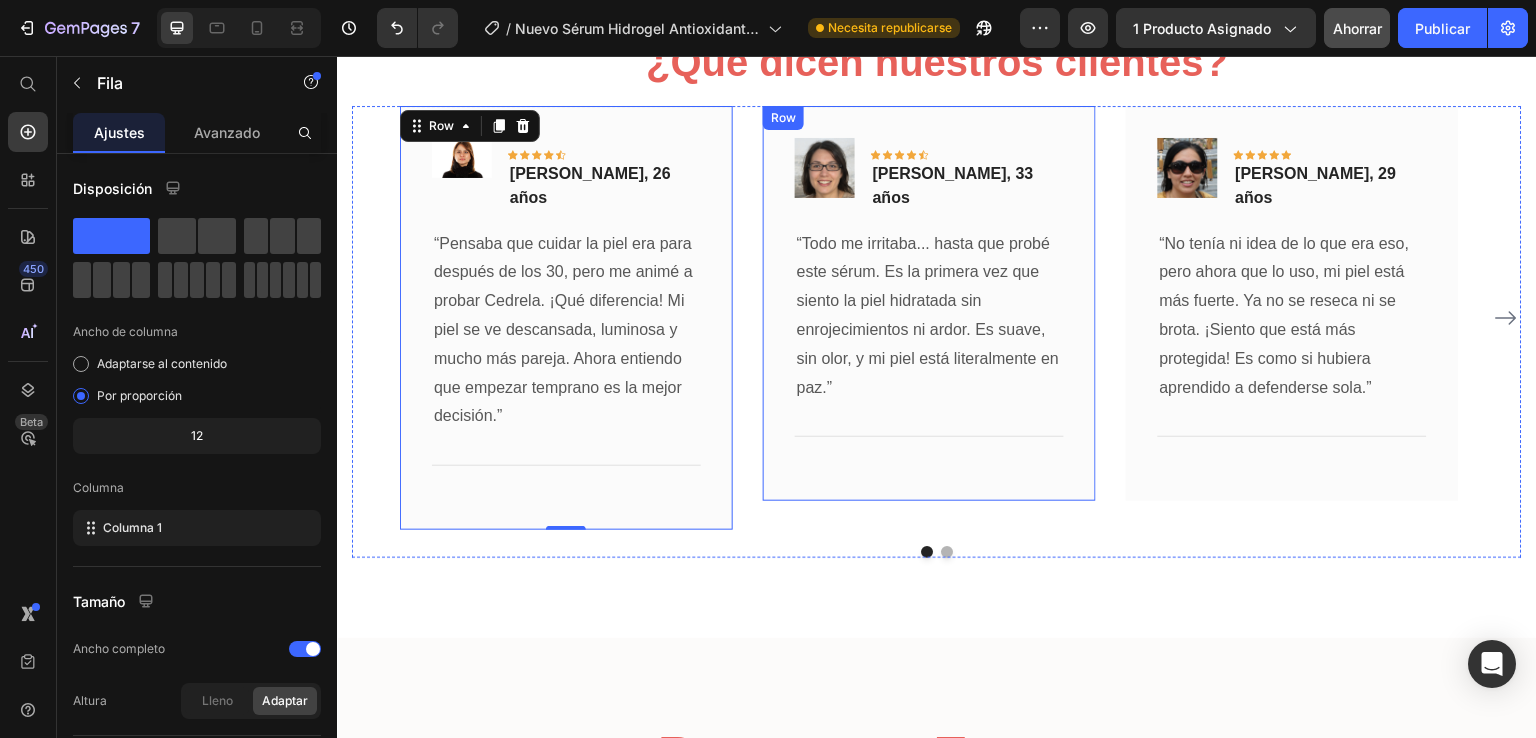 click on "Image
Icon
Icon
Icon
Icon
Icon Row [PERSON_NAME], 33 años Text block Row “Todo me irritaba... hasta que probé este sérum. Es la primera vez que siento la piel hidratada sin enrojecimientos ni ardor. Es suave, sin olor, y mi piel está literalmente en paz.” Text block                Title Line Row" at bounding box center [929, 304] 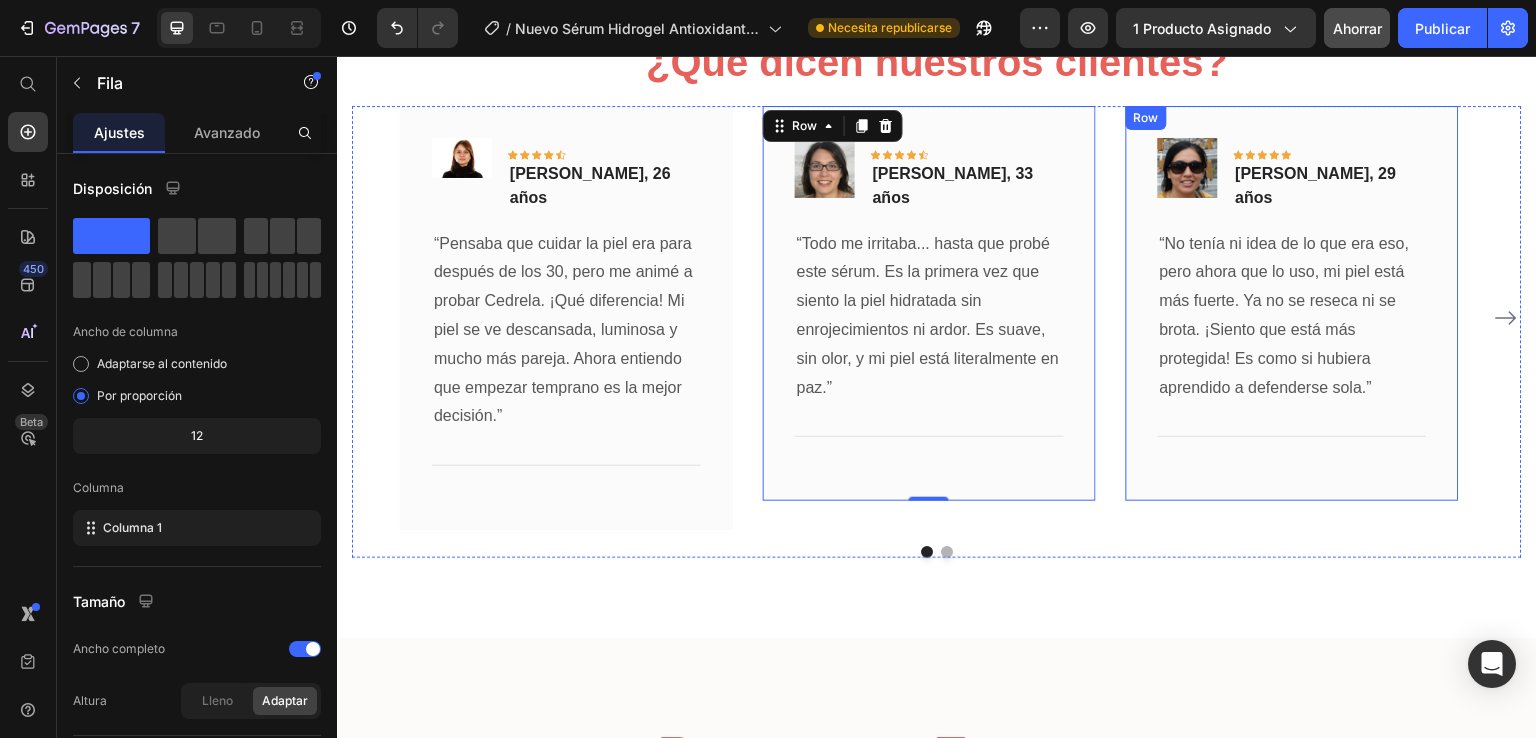 click on "Image
Icon
Icon
Icon
Icon
Icon Row [PERSON_NAME], 29 años Text block Row “No tenía ni idea de lo que era eso, pero ahora que lo uso, mi piel está más fuerte. Ya no se reseca ni se brota. ¡Siento que está más protegida! Es como si hubiera aprendido a defenderse sola.” Text block                Title Line Row" at bounding box center (1292, 304) 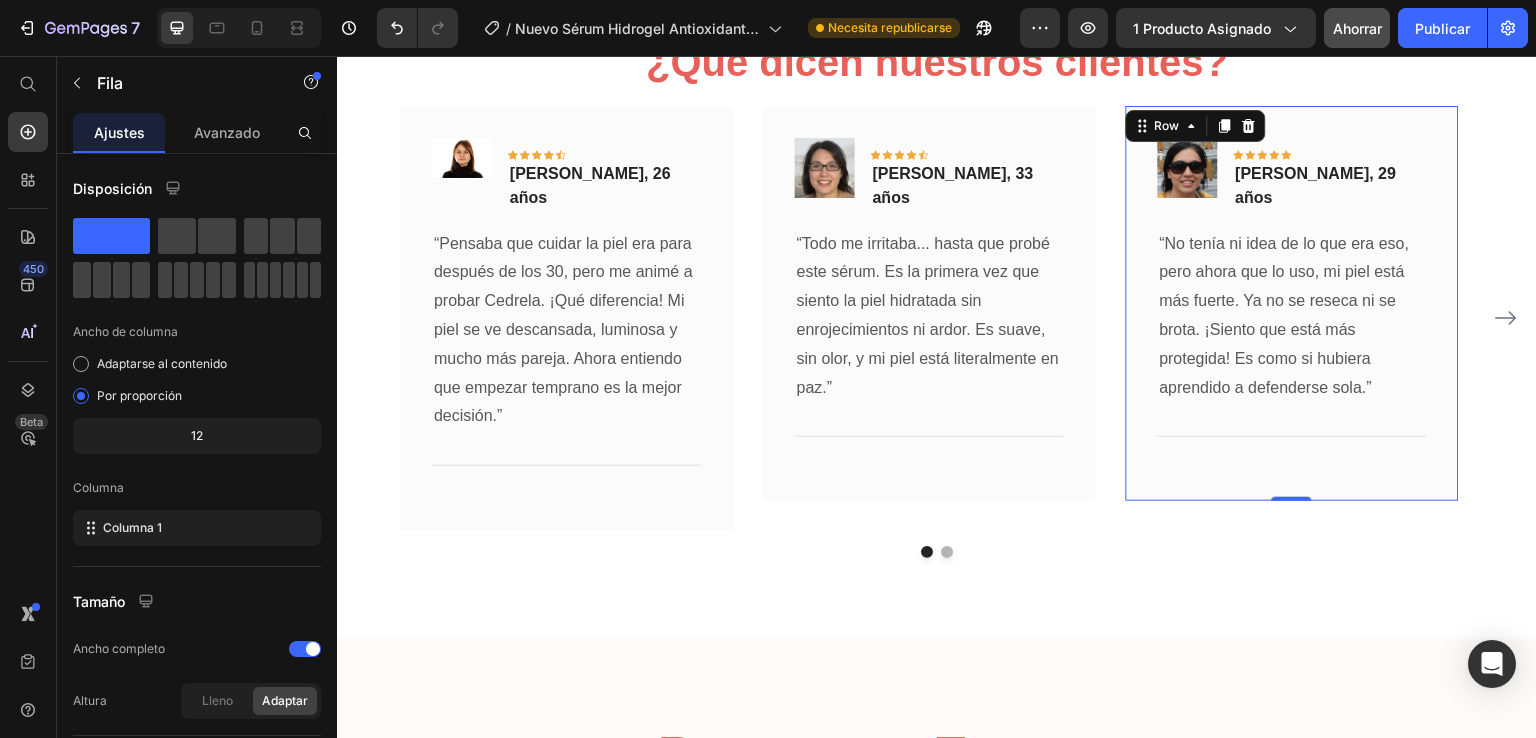 drag, startPoint x: 1284, startPoint y: 447, endPoint x: 1275, endPoint y: 462, distance: 17.492855 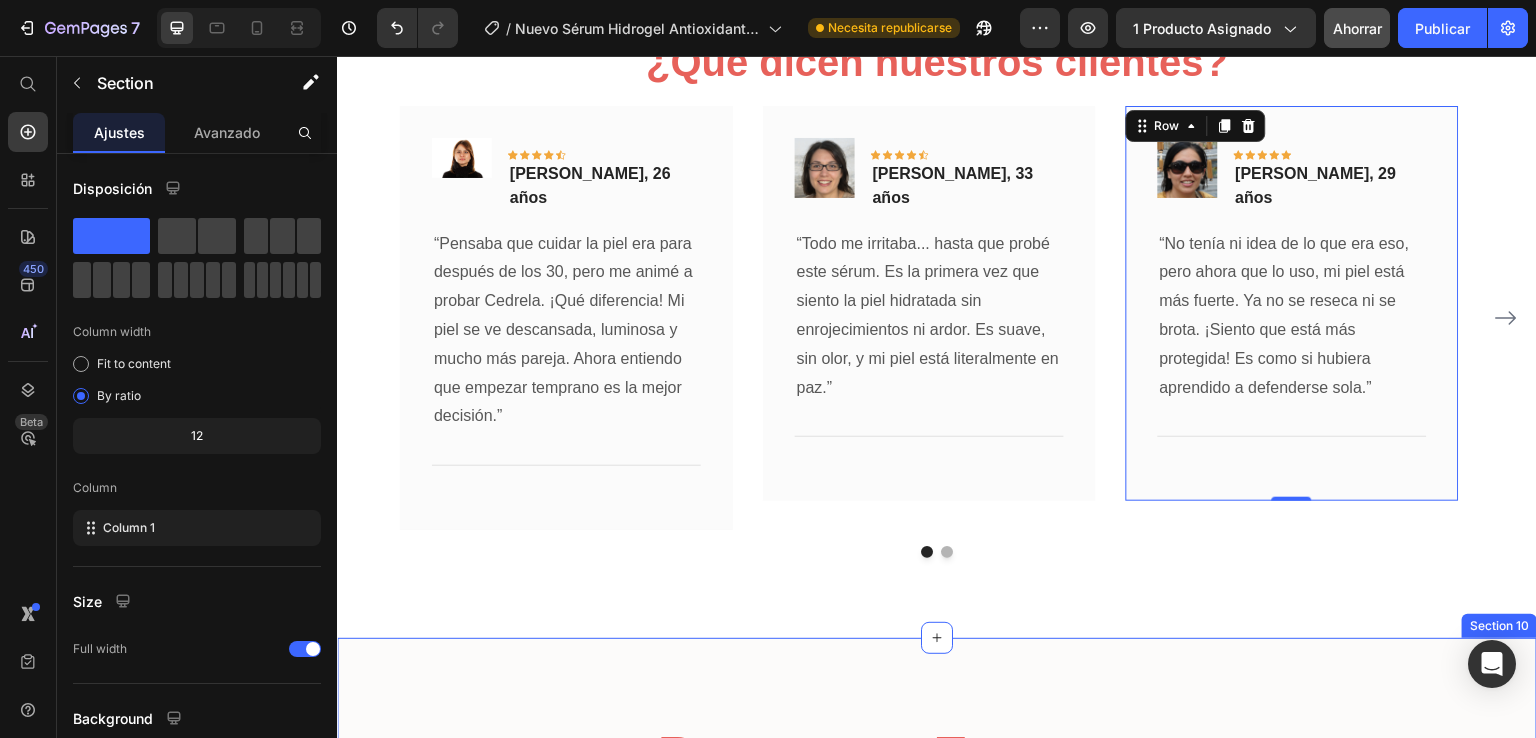 click on "Preguntas Frecuentes Heading
¿Y si solo tengo 25 años?
¿Y si tengo piel sensible?
¿Qué es el microbioma?
¿Cómo se aplica el Sérum Antiox Cedrela? Accordion Row Section 10" at bounding box center [937, 918] 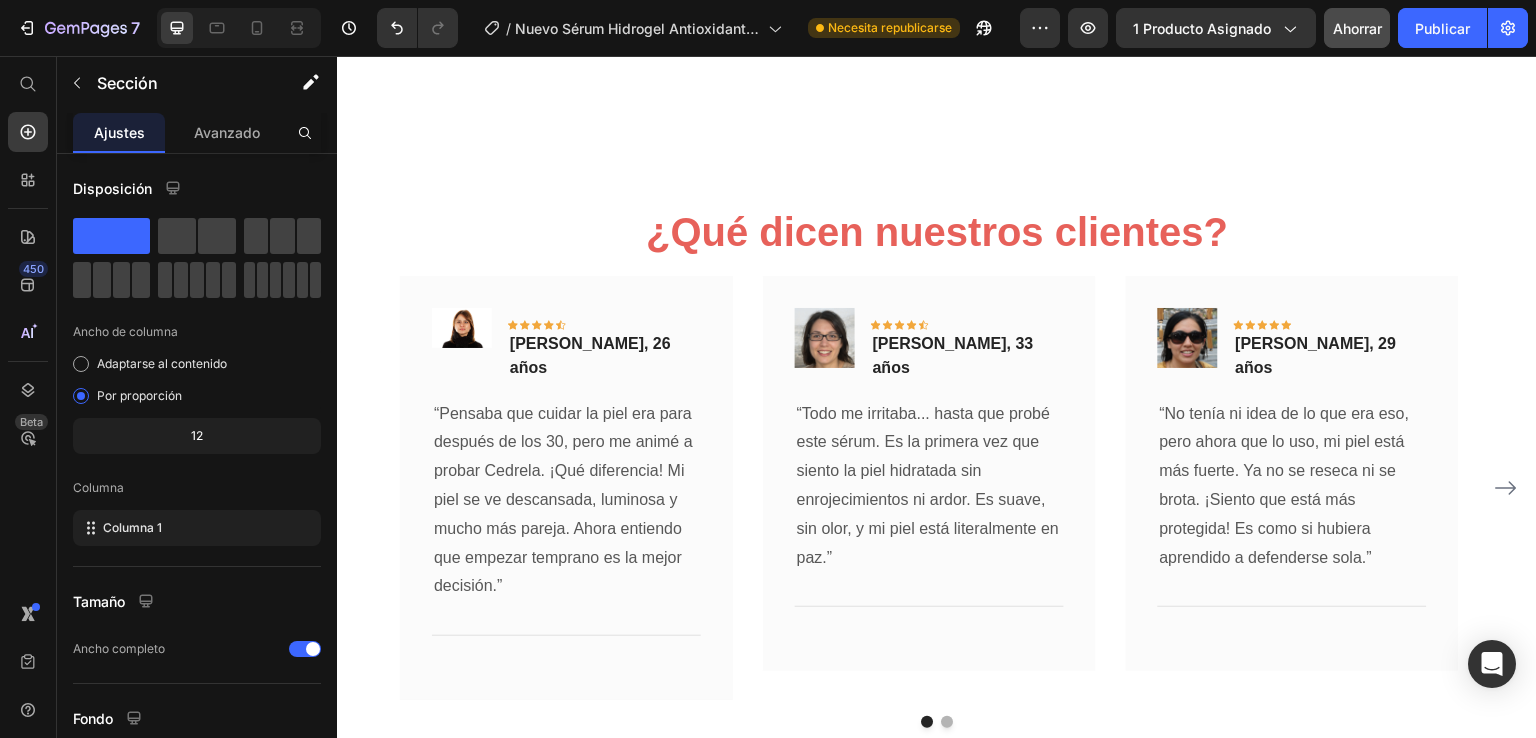 scroll, scrollTop: 3241, scrollLeft: 0, axis: vertical 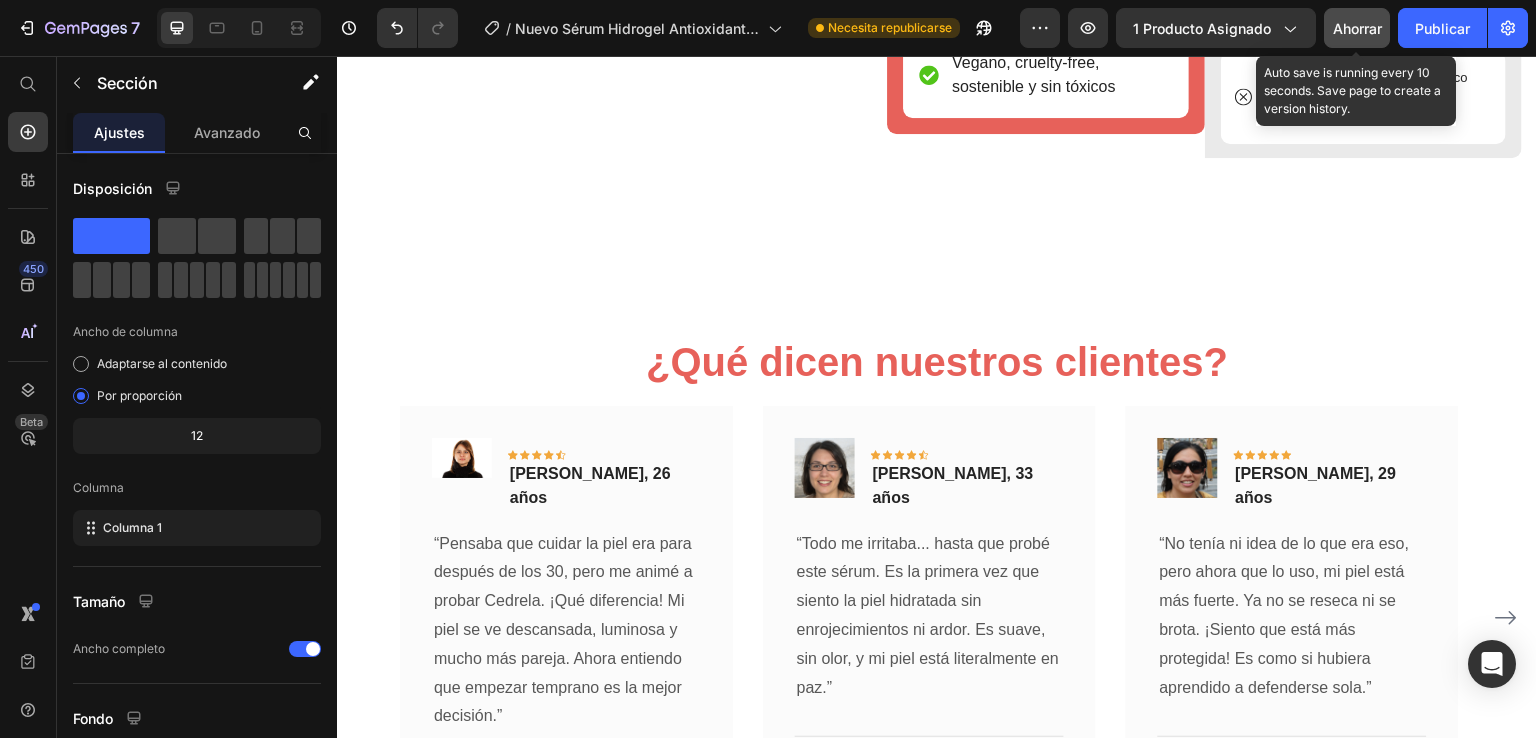 click on "Ahorrar" at bounding box center (1357, 28) 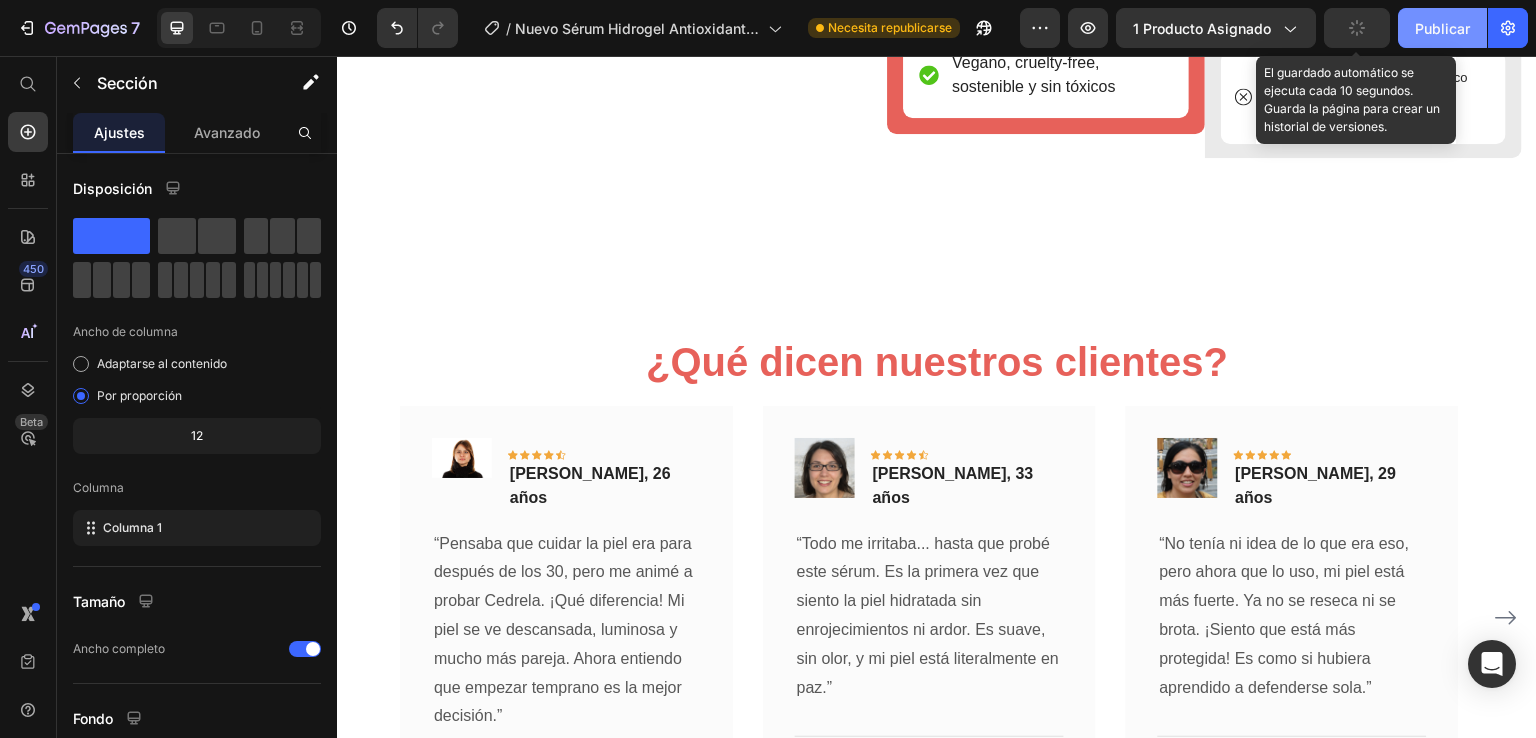 click on "Publicar" at bounding box center [1442, 28] 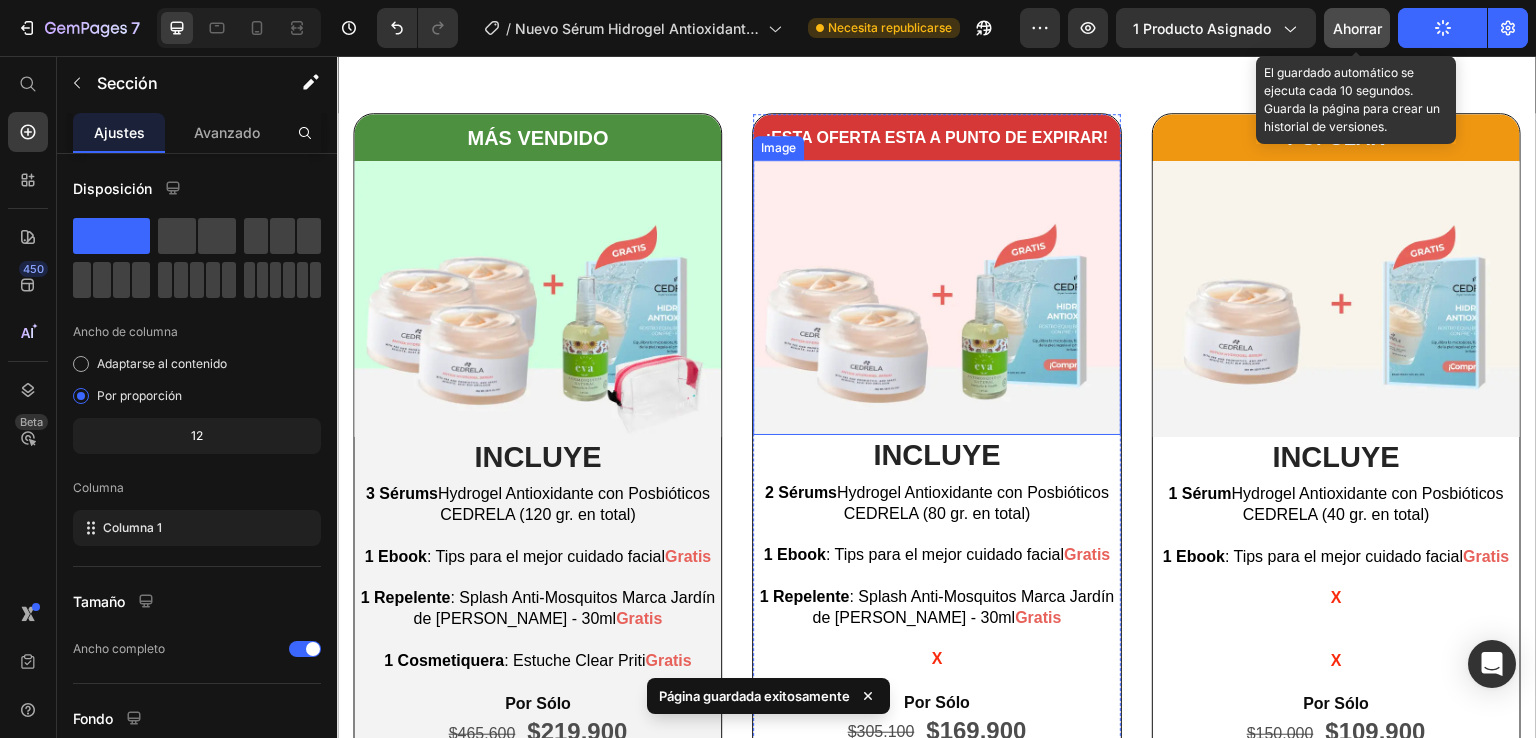 scroll, scrollTop: 2052, scrollLeft: 0, axis: vertical 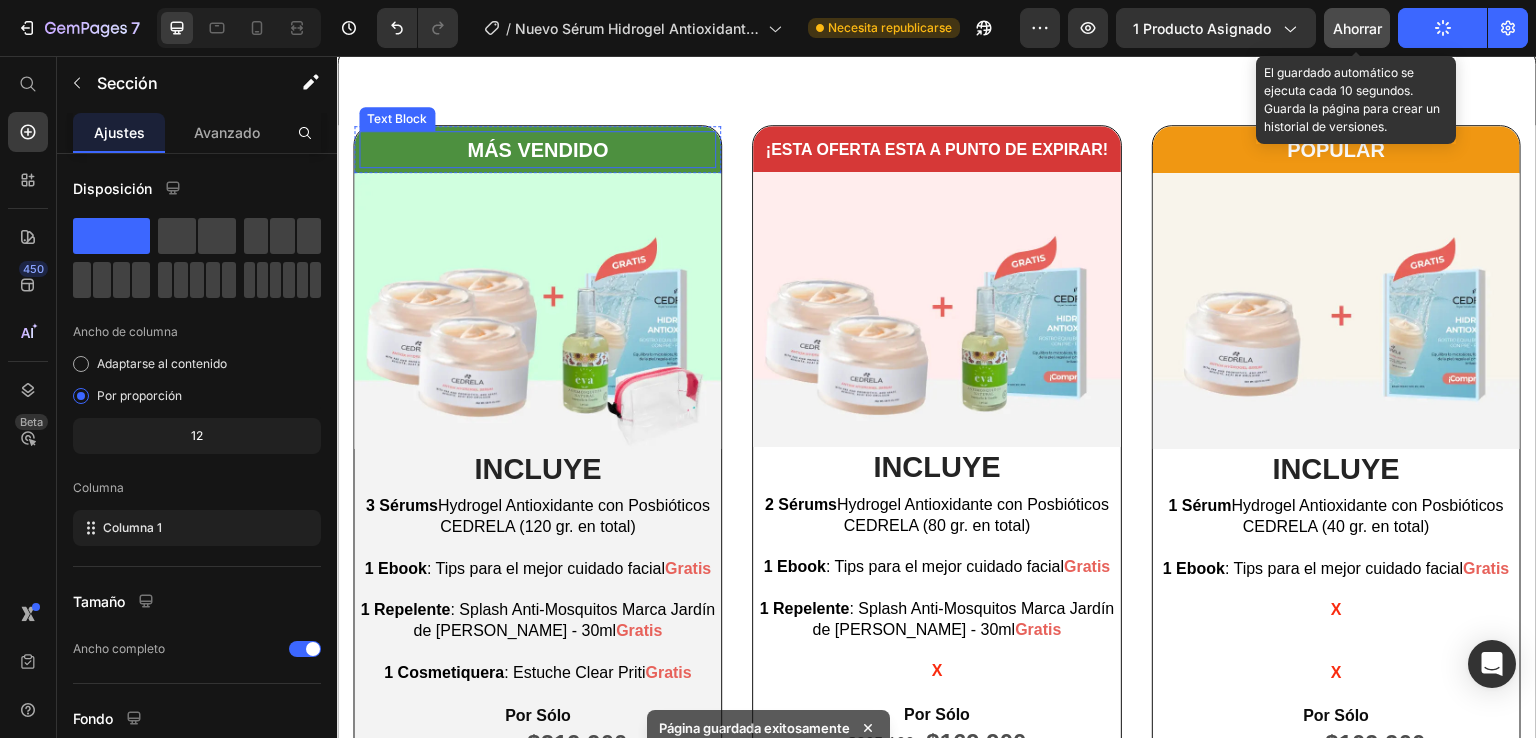 click on "MÁS VENDIDO" at bounding box center (537, 149) 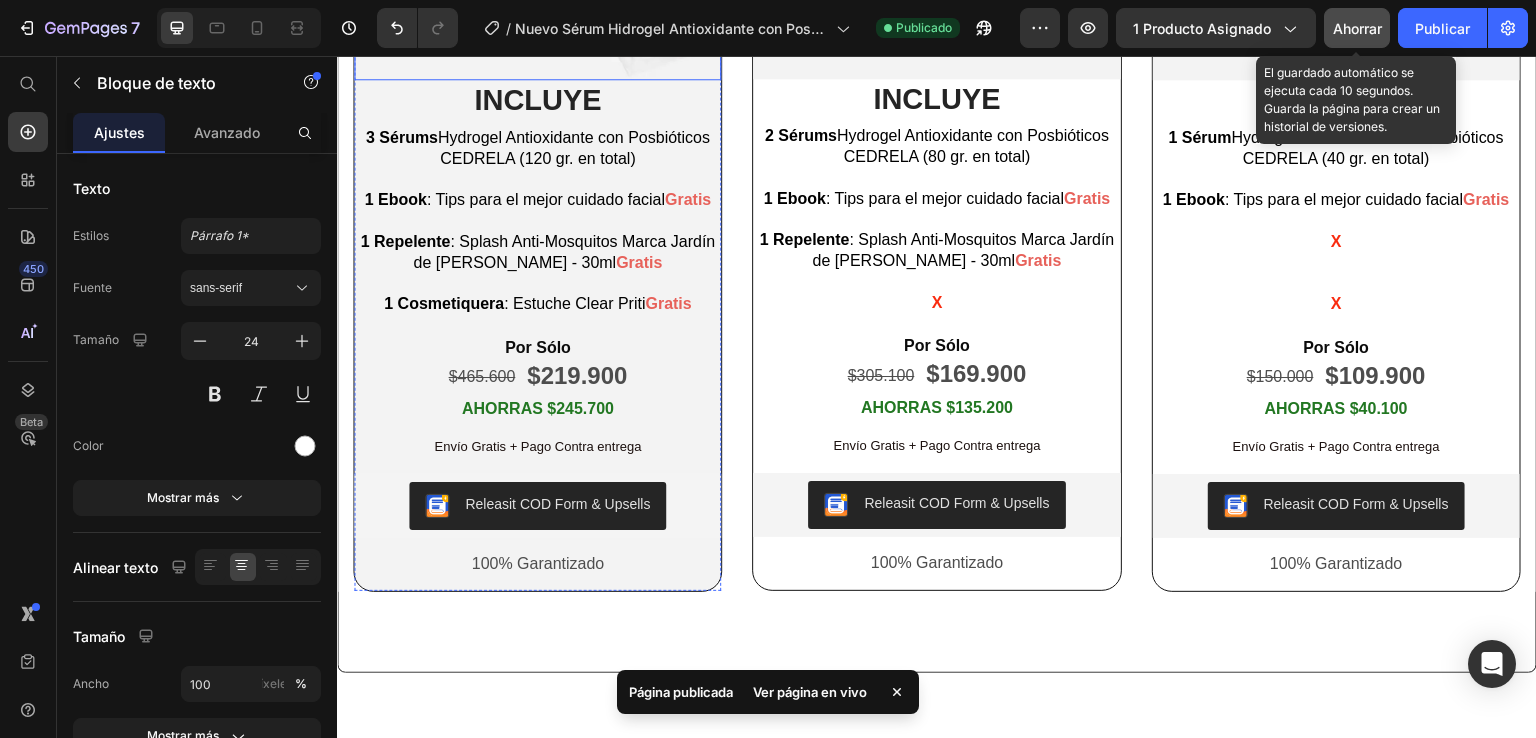 scroll, scrollTop: 2452, scrollLeft: 0, axis: vertical 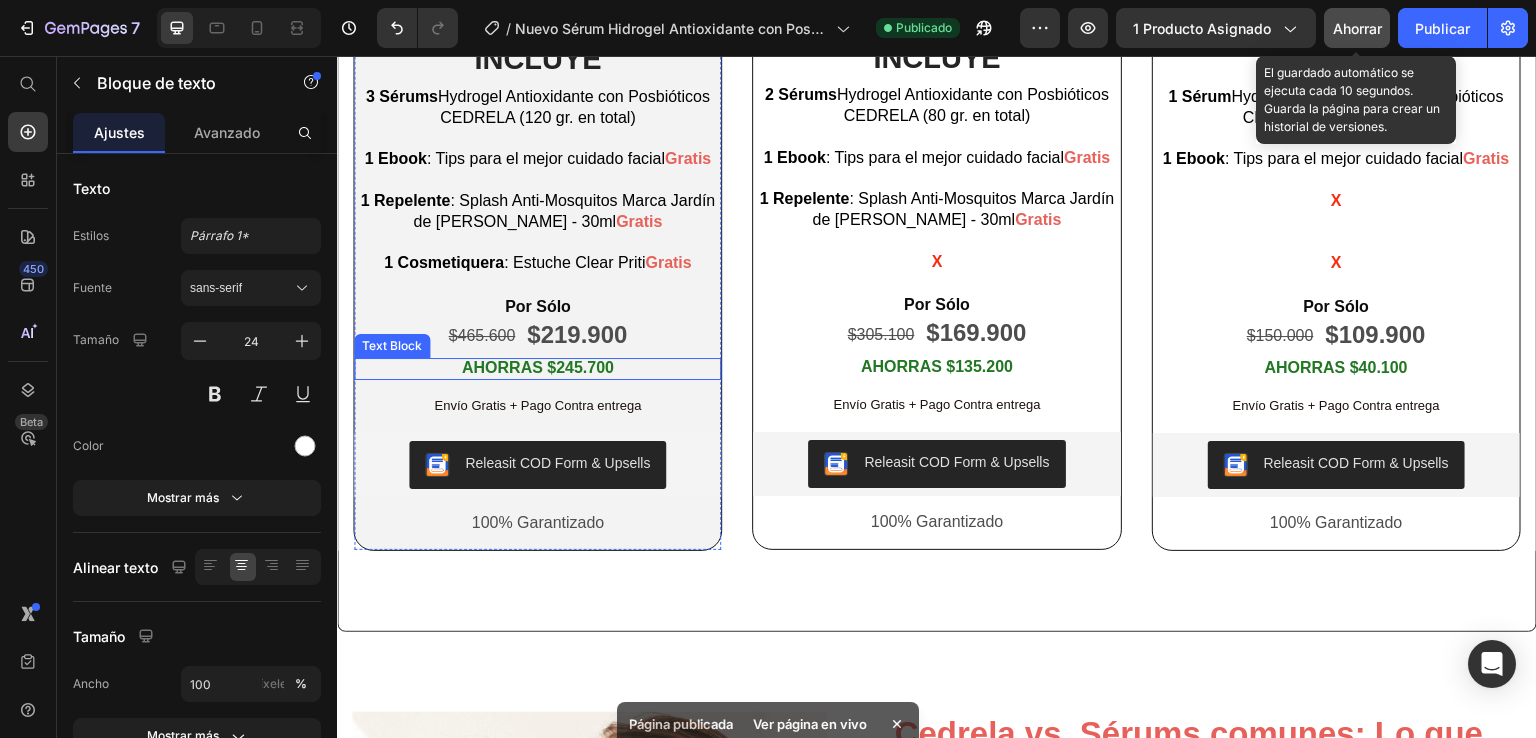 click on "AHORRAS $245.700" at bounding box center [538, 367] 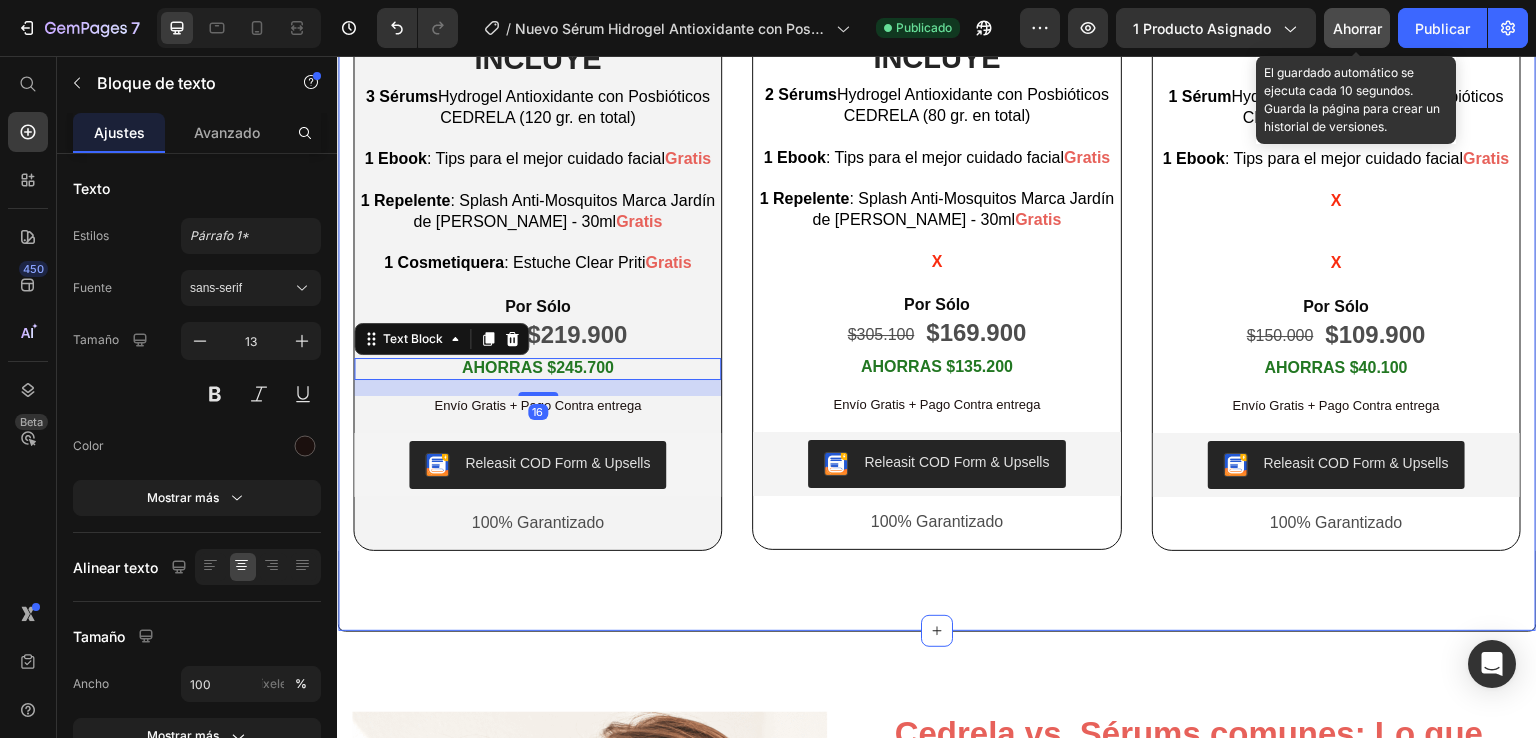 click on "MÁS VENDIDO Text Block Row Image INCLUYE Heading  3 Sérums  Hydrogel Antioxidante con Posbióticos CEDRELA (120 gr. en total)   1 Ebook : Tips para el mejor cuidado facial  Gratis   1 Repelente : Splash Anti-Mosquitos Marca Jardín de [PERSON_NAME] - 30ml  Gratis   1 Cosmetiquera : Estuche Clear Priti  Gratis   Text Block Por Sólo Text Block $465.600 Text Block $219.900 Text Block Row AHORRAS $245.700 Text Block   16 Envío Gratis + Pago Contra entrega Text Block Releasit COD Form & Upsells Releasit COD Form & Upsells 100% Garantizado Text Block Row Row Product Row ¡ESTA OFERTA ESTA A PUNTO DE EXPIRAR! Text Block Row Image INCLUYE Heading 2 Sérums  Hydrogel Antioxidante con Posbióticos CEDRELA (80 gr. en total)   1 Ebook : Tips para el mejor cuidado facial  Gratis   1 Repelente : Splash Anti-Mosquitos Marca Jardín de [PERSON_NAME] - 30ml  Gratis   X   Text Block Por Sólo Text Block $305.100 Text Block $169.900 Text Block Row AHORRAS $135.200 Text Block Envío Gratis + Pago Contra entrega Text Block Text Block" at bounding box center (937, 133) 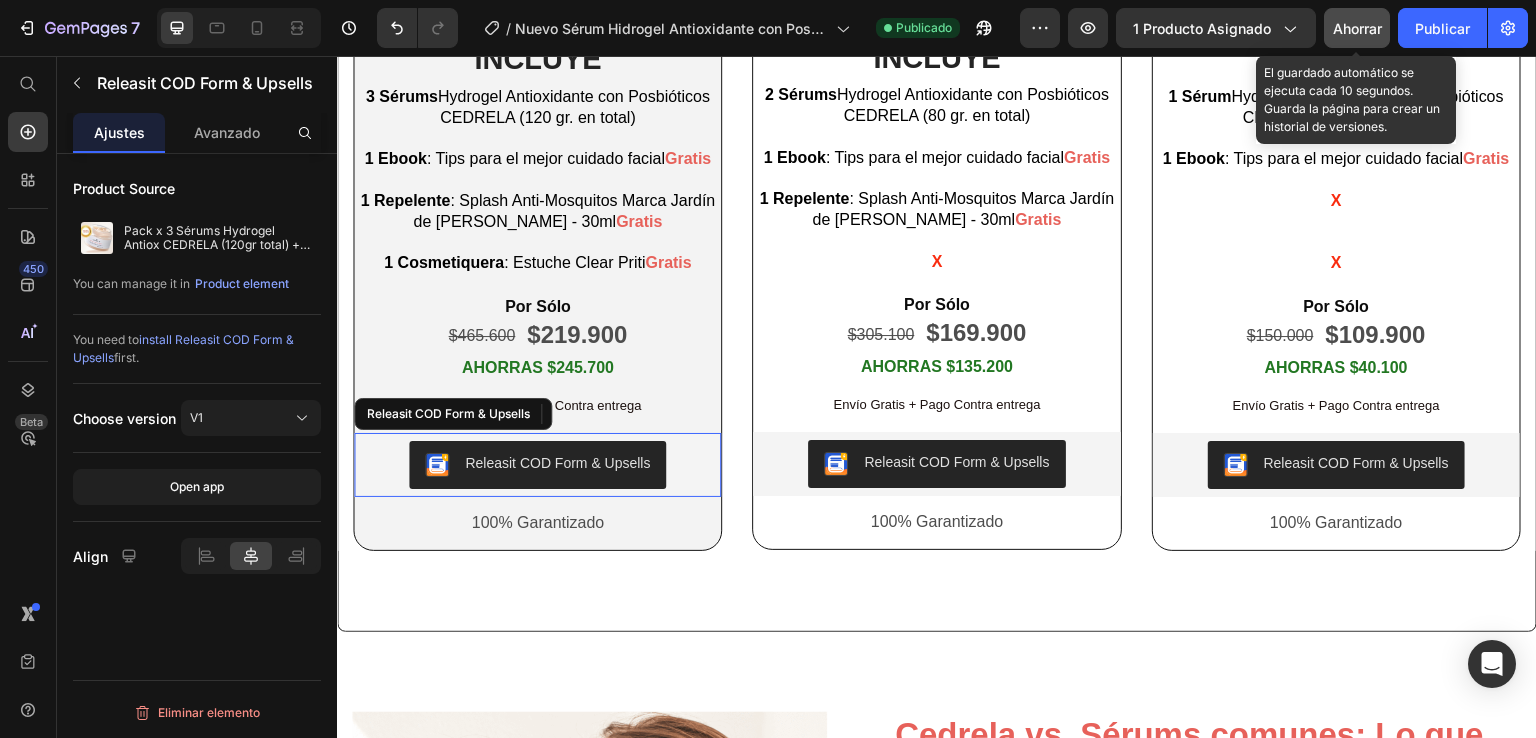 click on "Releasit COD Form & Upsells" at bounding box center (557, 463) 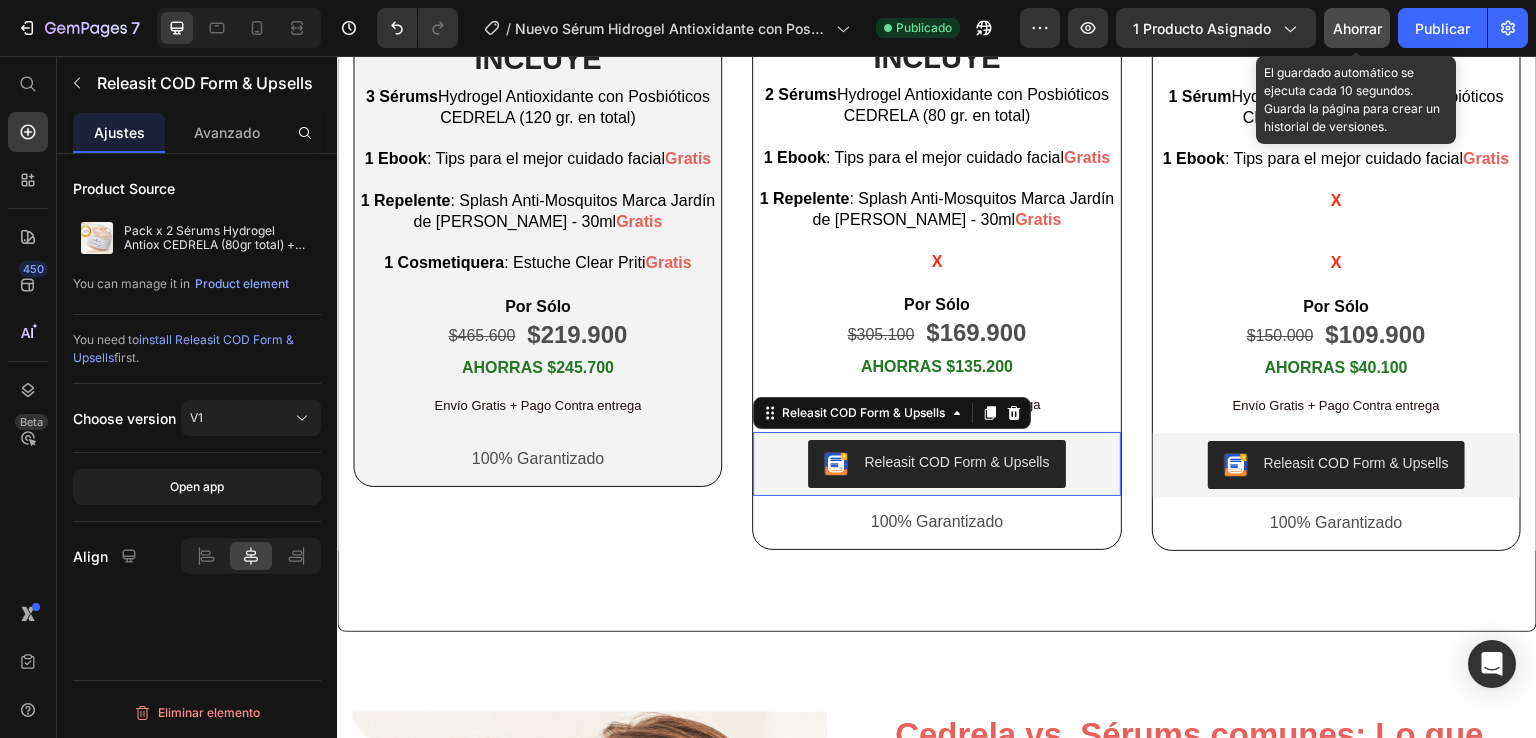 click on "Releasit COD Form & Upsells" at bounding box center (936, 464) 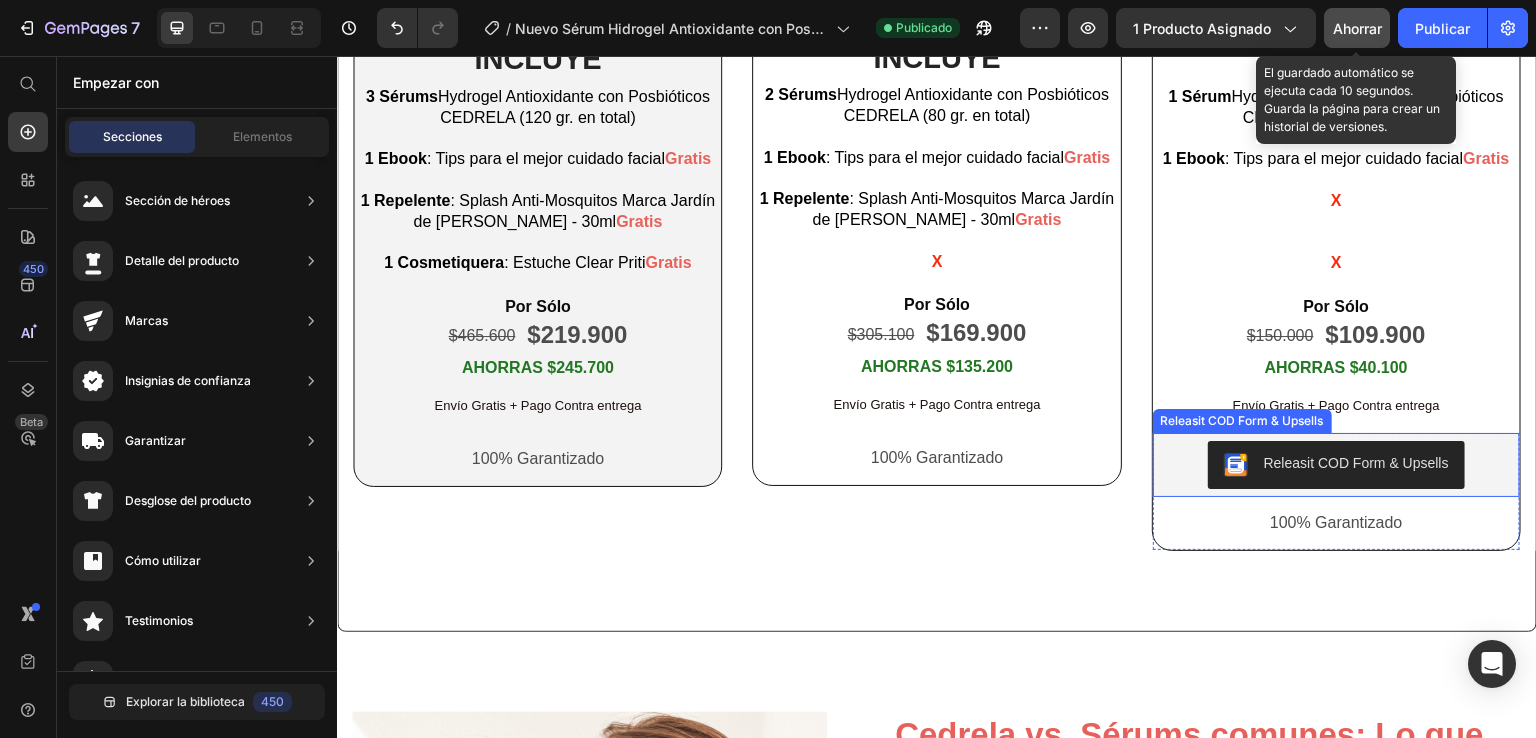 click at bounding box center (1236, 465) 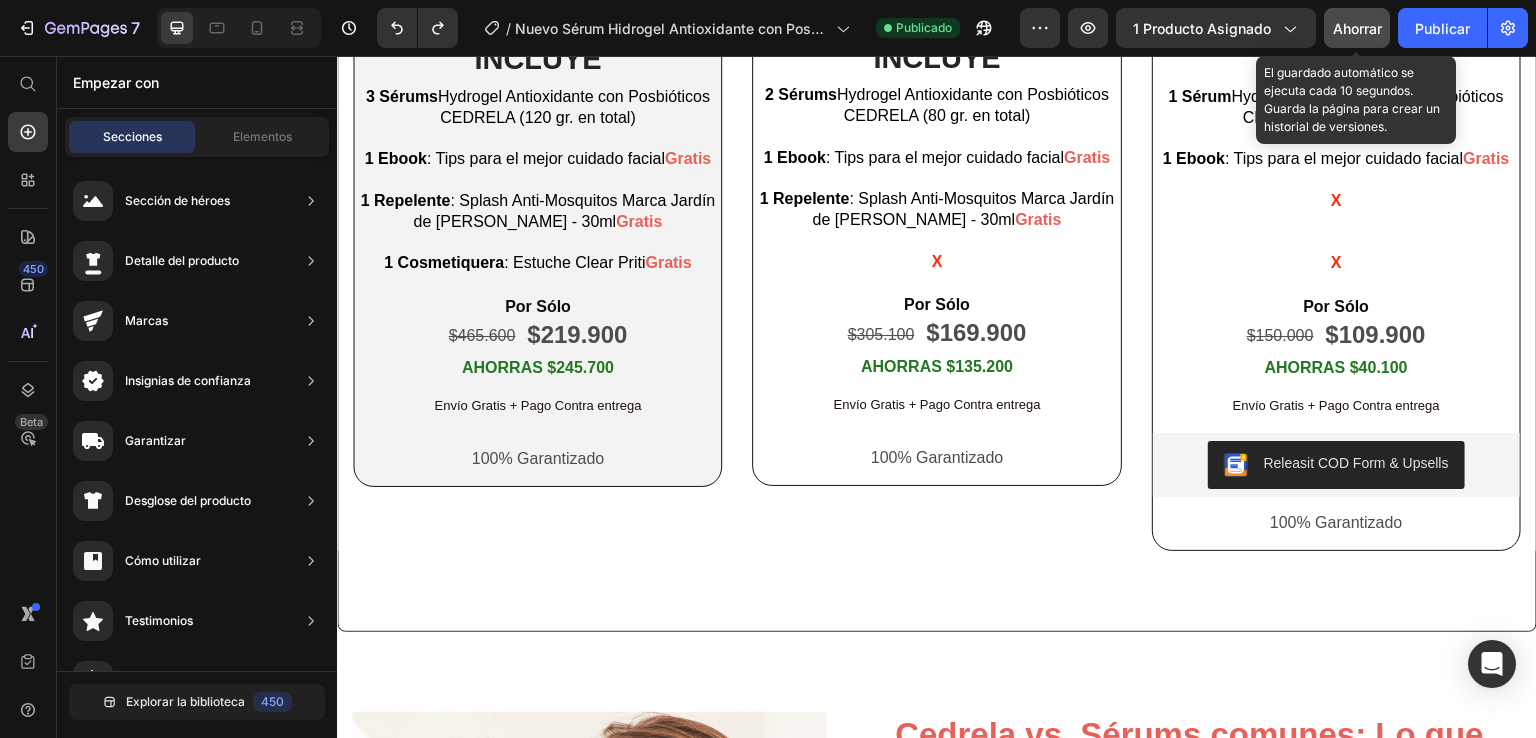 click on "Ahorrar" at bounding box center [1357, 28] 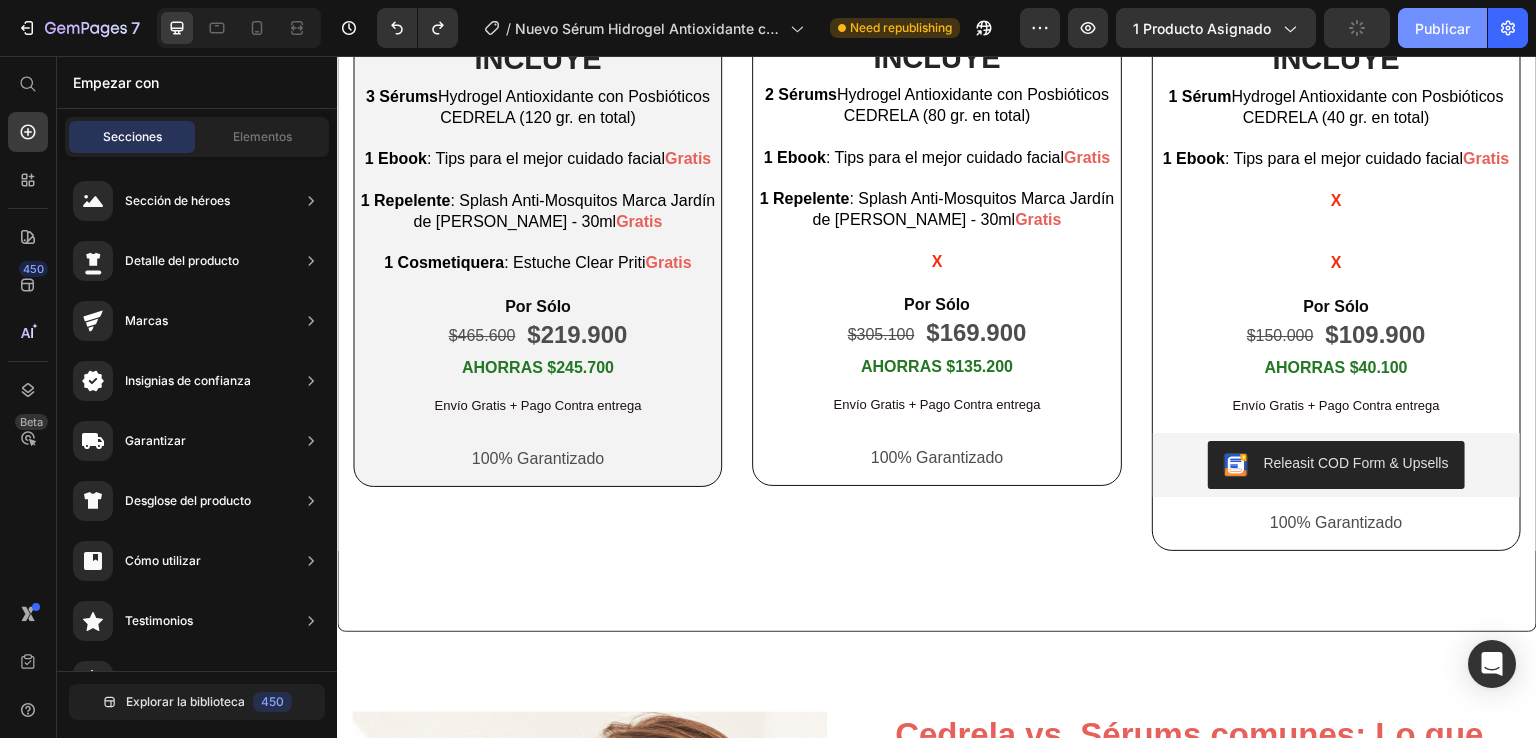 click on "Publicar" at bounding box center [1442, 28] 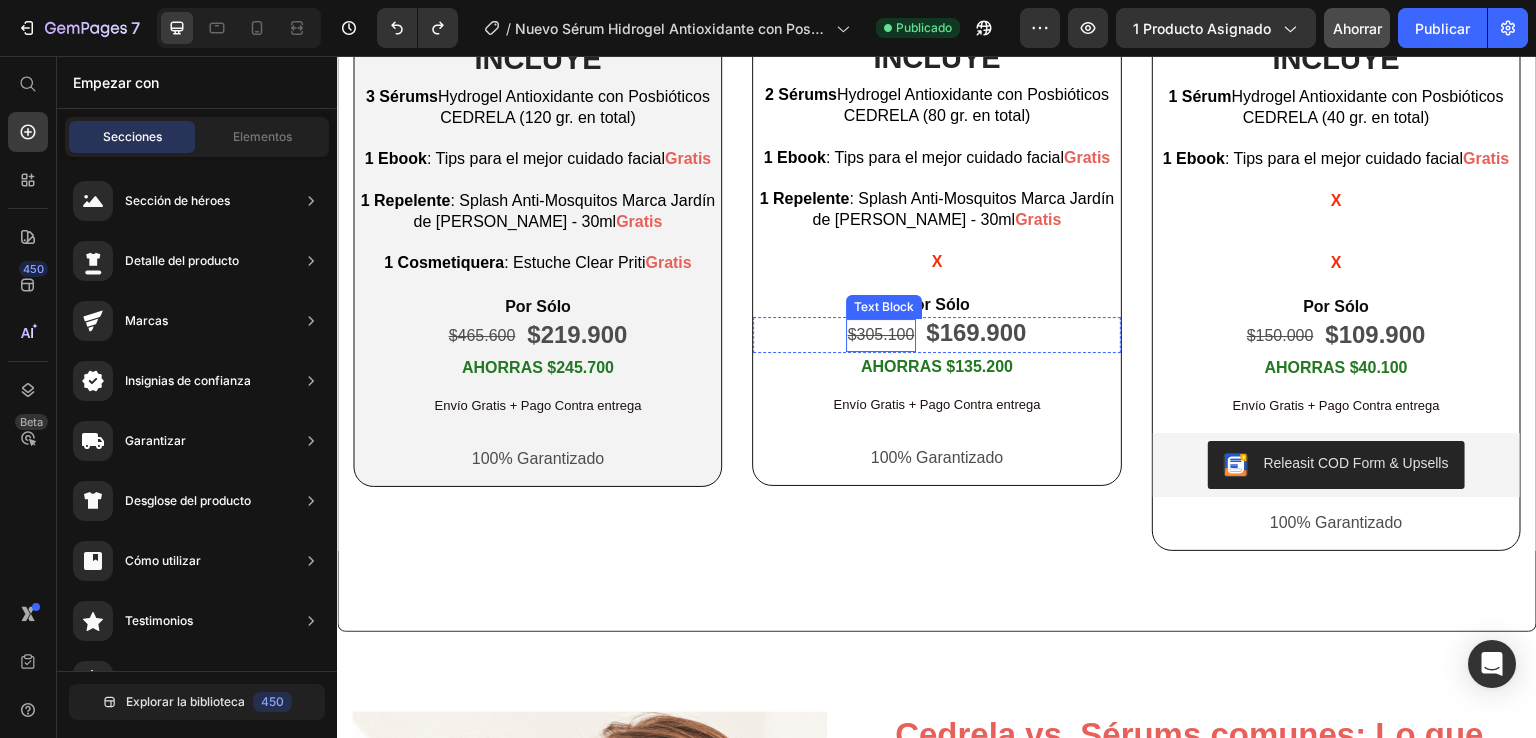 type 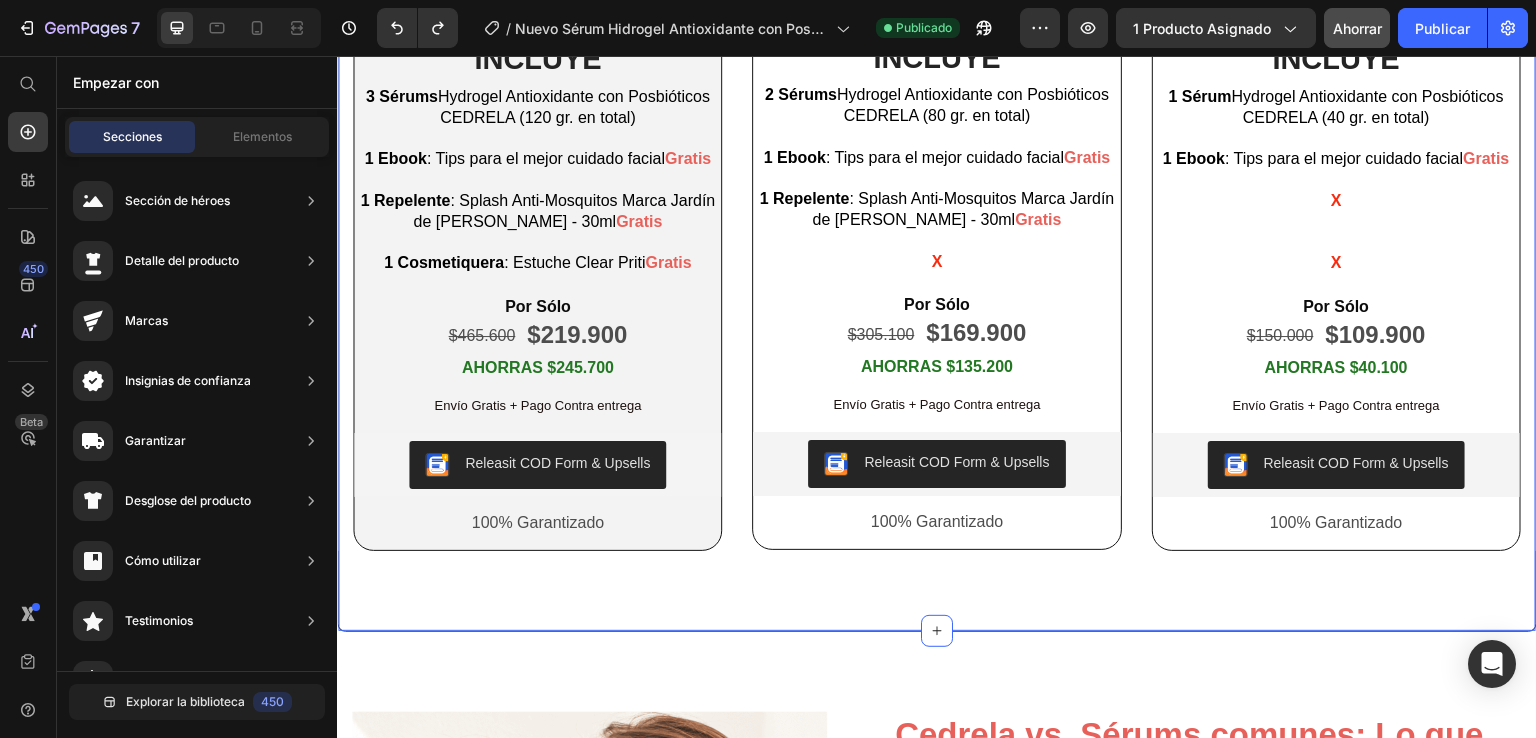 click on "MÁS VENDIDO Text Block Row Image INCLUYE Heading  3 Sérums  Hydrogel Antioxidante con Posbióticos CEDRELA (120 gr. en total)   1 Ebook : Tips para el mejor cuidado facial  Gratis   1 Repelente : Splash Anti-Mosquitos Marca Jardín de [PERSON_NAME] - 30ml  Gratis   1 Cosmetiquera : Estuche Clear Priti  Gratis   Text Block Por Sólo Text Block $465.600 Text Block $219.900 Text Block Row AHORRAS $245.700 Text Block Envío Gratis + Pago Contra entrega Text Block Releasit COD Form & Upsells Releasit COD Form & Upsells 100% Garantizado Text Block Row Row Product Row ¡ESTA OFERTA ESTA A PUNTO DE EXPIRAR! Text Block Row Image INCLUYE Heading 2 Sérums  Hydrogel Antioxidante con Posbióticos CEDRELA (80 gr. en total)   1 Ebook : Tips para el mejor cuidado facial  Gratis   1 Repelente : Splash Anti-Mosquitos Marca Jardín de [PERSON_NAME] - 30ml  Gratis   X   Text Block Por Sólo Text Block $305.100 Text Block $169.900 Text Block Row AHORRAS $135.200 Text Block Envío Gratis + Pago Contra entrega Text Block 100% Garantizado X" at bounding box center (937, 133) 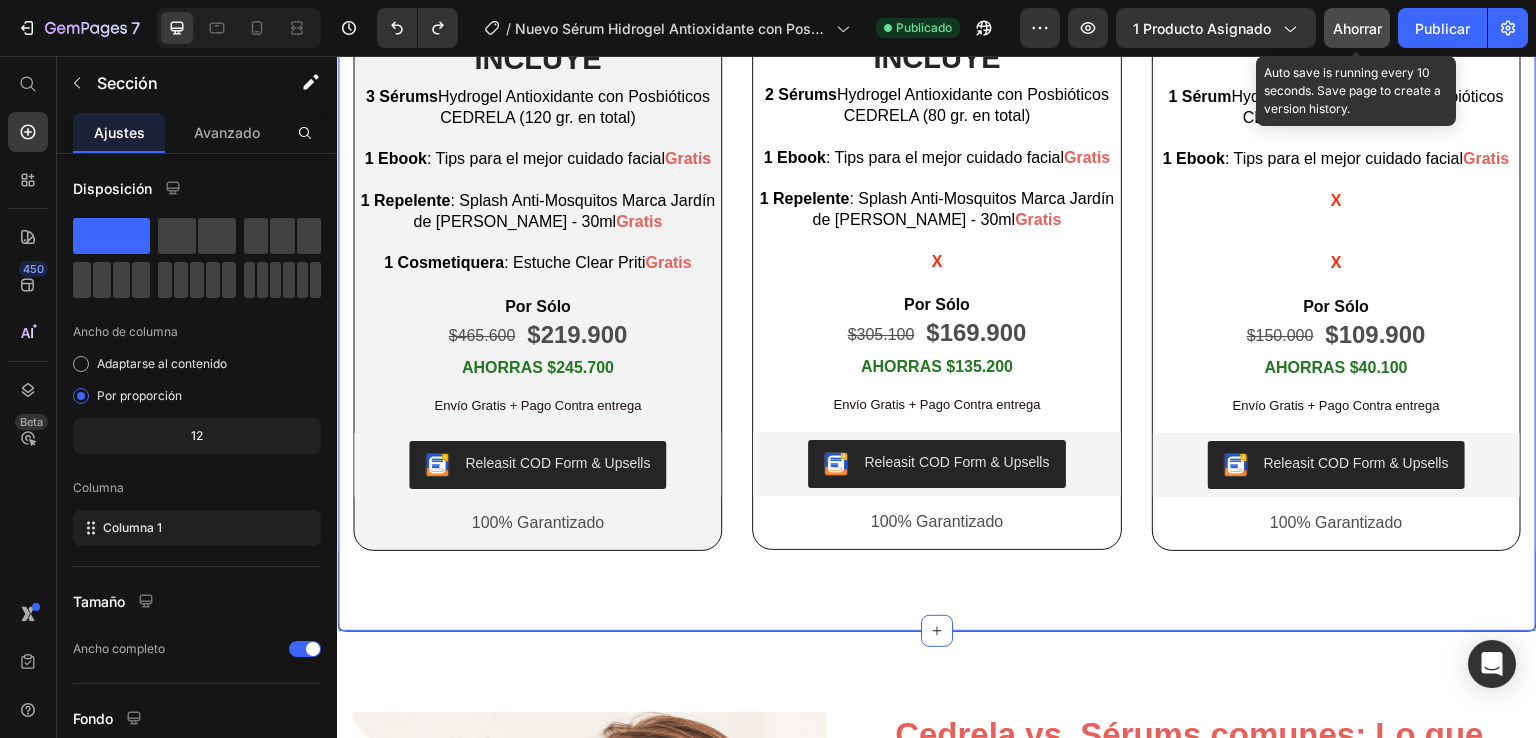 drag, startPoint x: 1374, startPoint y: 29, endPoint x: 983, endPoint y: 17, distance: 391.1841 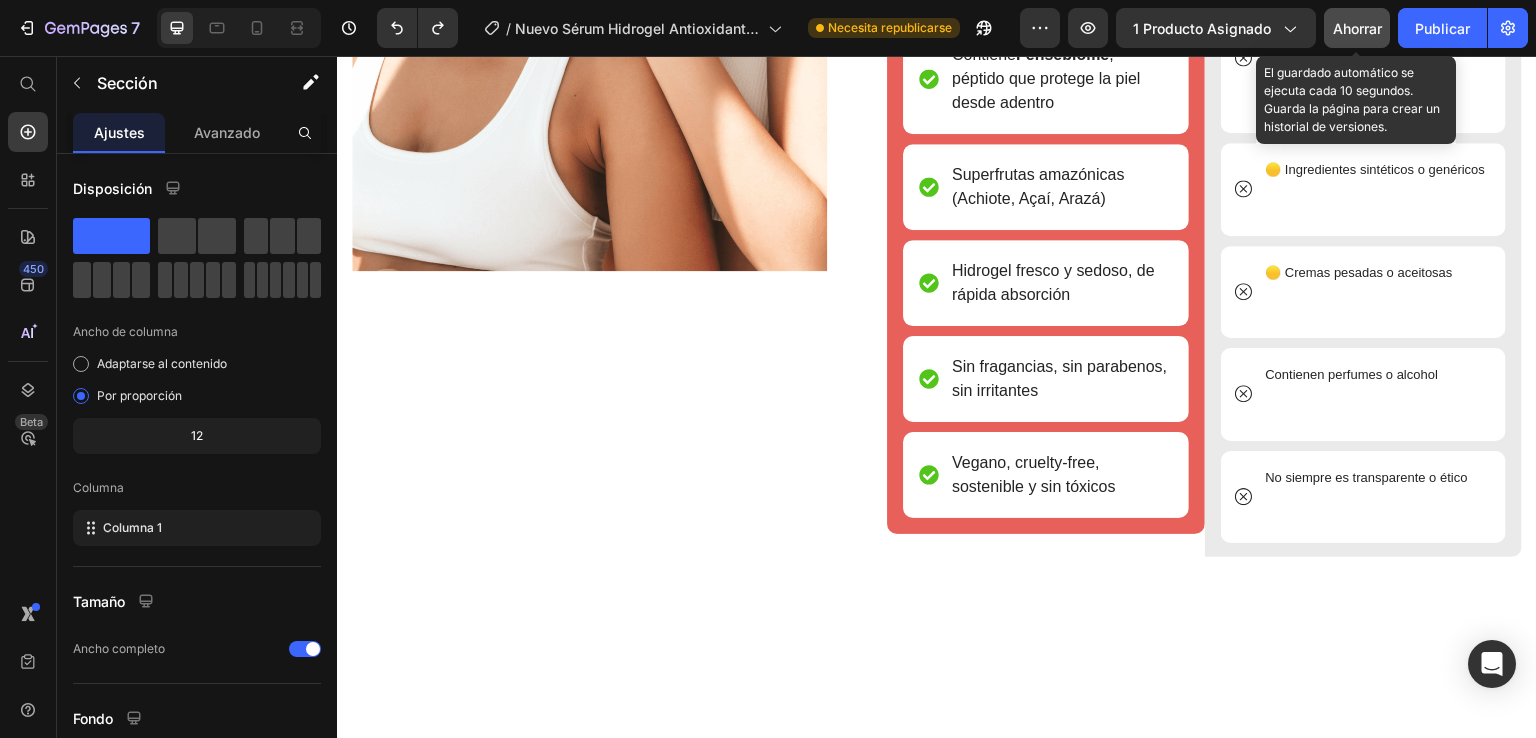 scroll, scrollTop: 4153, scrollLeft: 0, axis: vertical 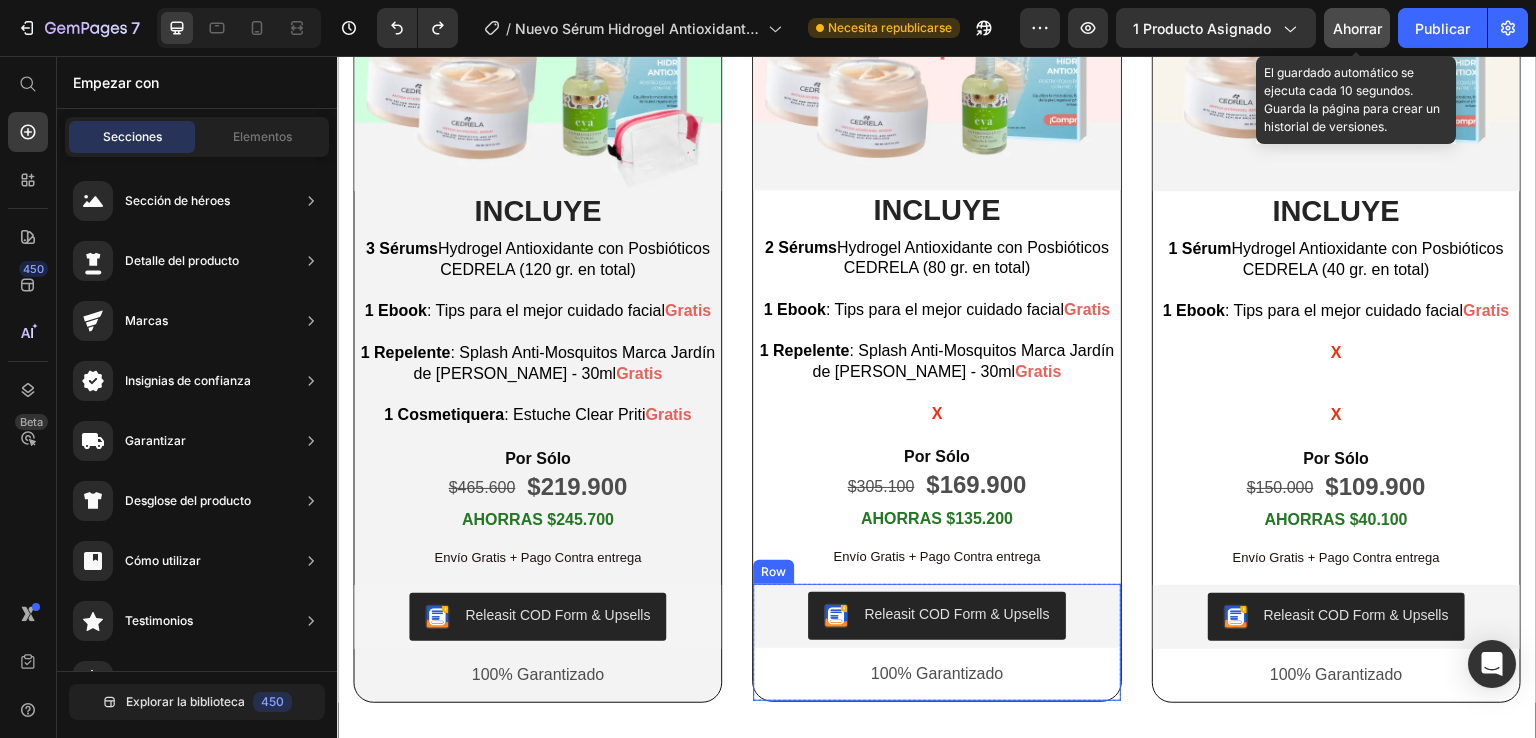 click on "Releasit COD Form & Upsells Releasit COD Form & Upsells 100% Garantizado Text Block" at bounding box center [936, 642] 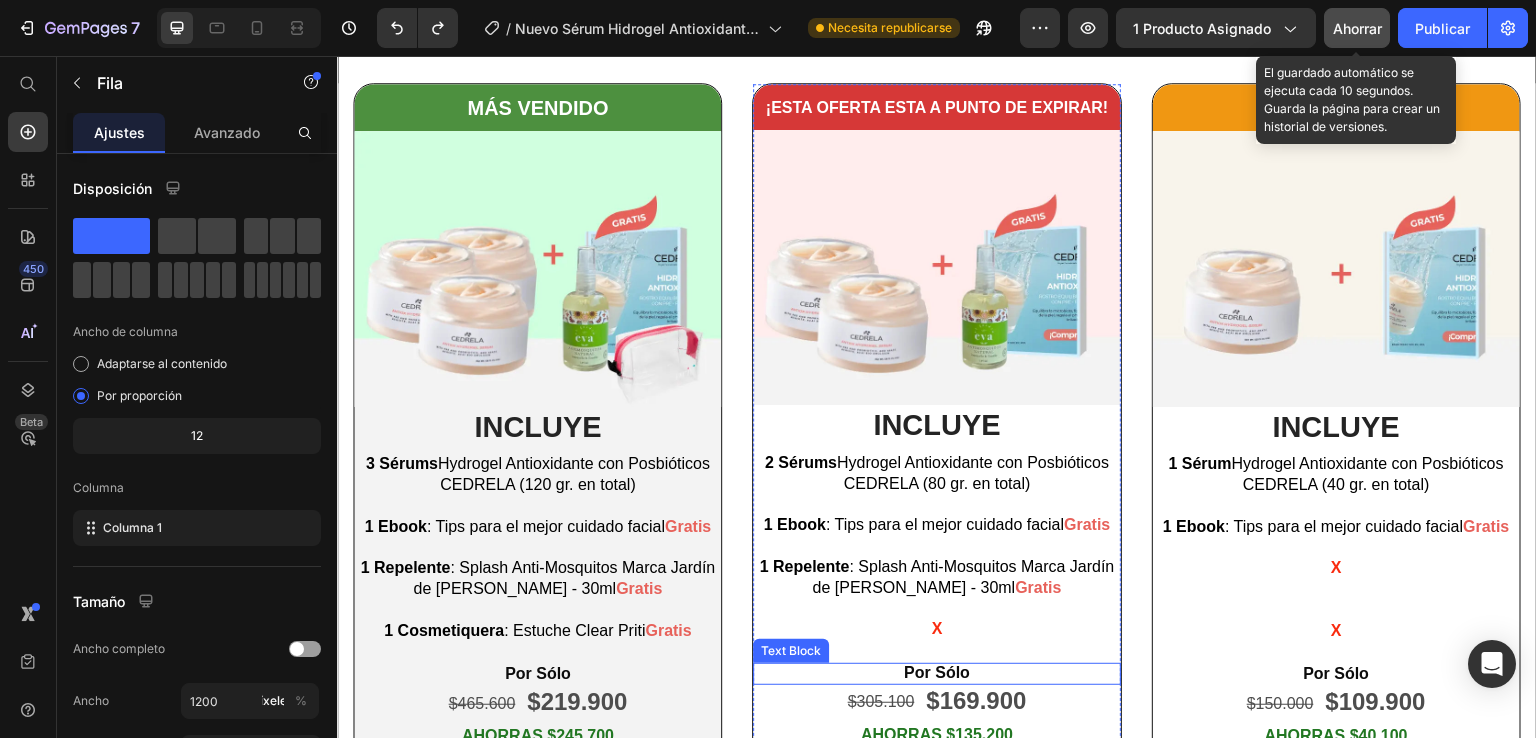scroll, scrollTop: 3428, scrollLeft: 0, axis: vertical 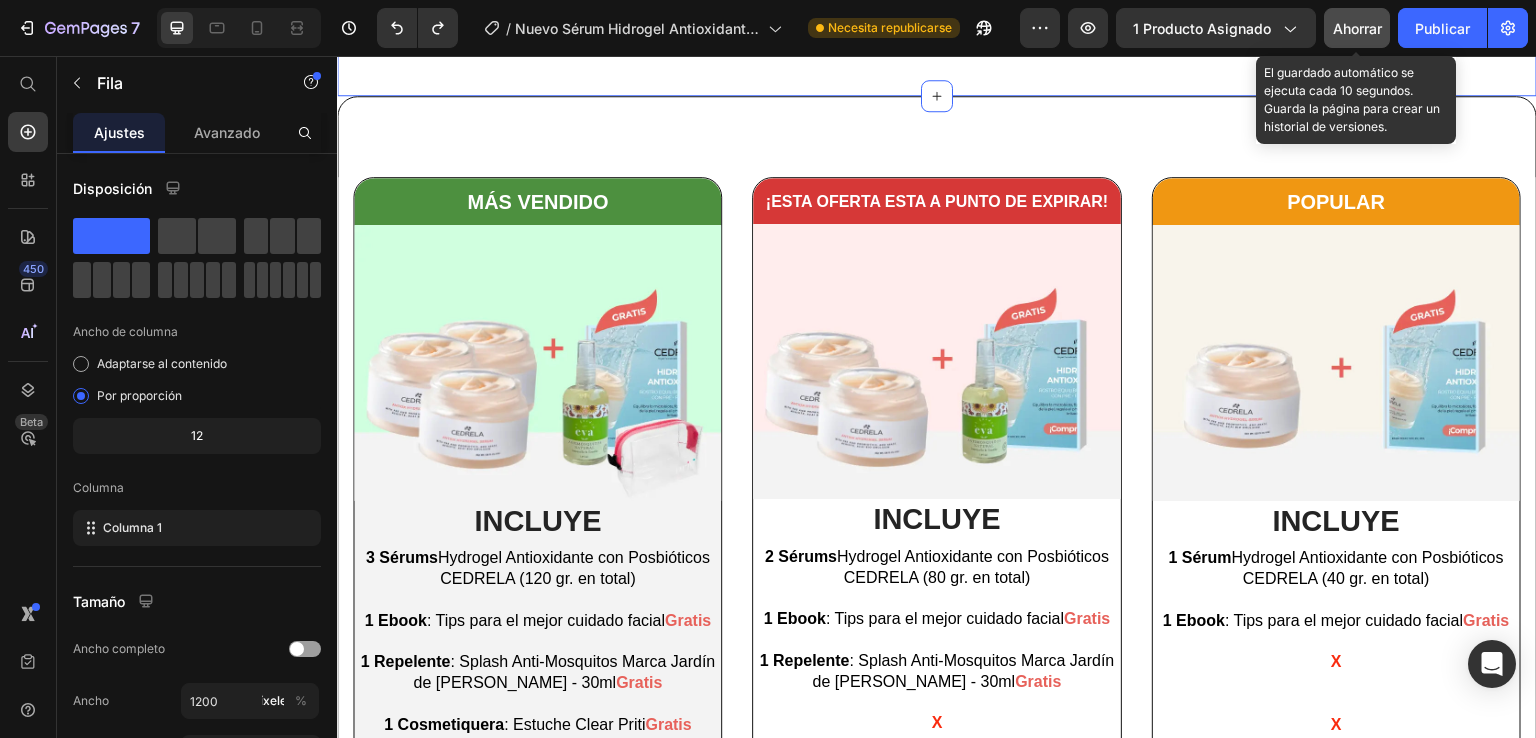 click on "¡Que es Sérum Hydrogel Antioxidante con Posbióticos CEDRELA?
¿Tiempo de envío?
¿Medios de pago? Accordion Row Row Section 6   You can create reusable sections Create Theme Section AI Content Write with [PERSON_NAME] What would you like to describe here? Tone and Voice Persuasive Product Splash Antimosquitos Natural Vegetal JARDIN DE [PERSON_NAME] 30ml Show more Generate" at bounding box center (937, -115) 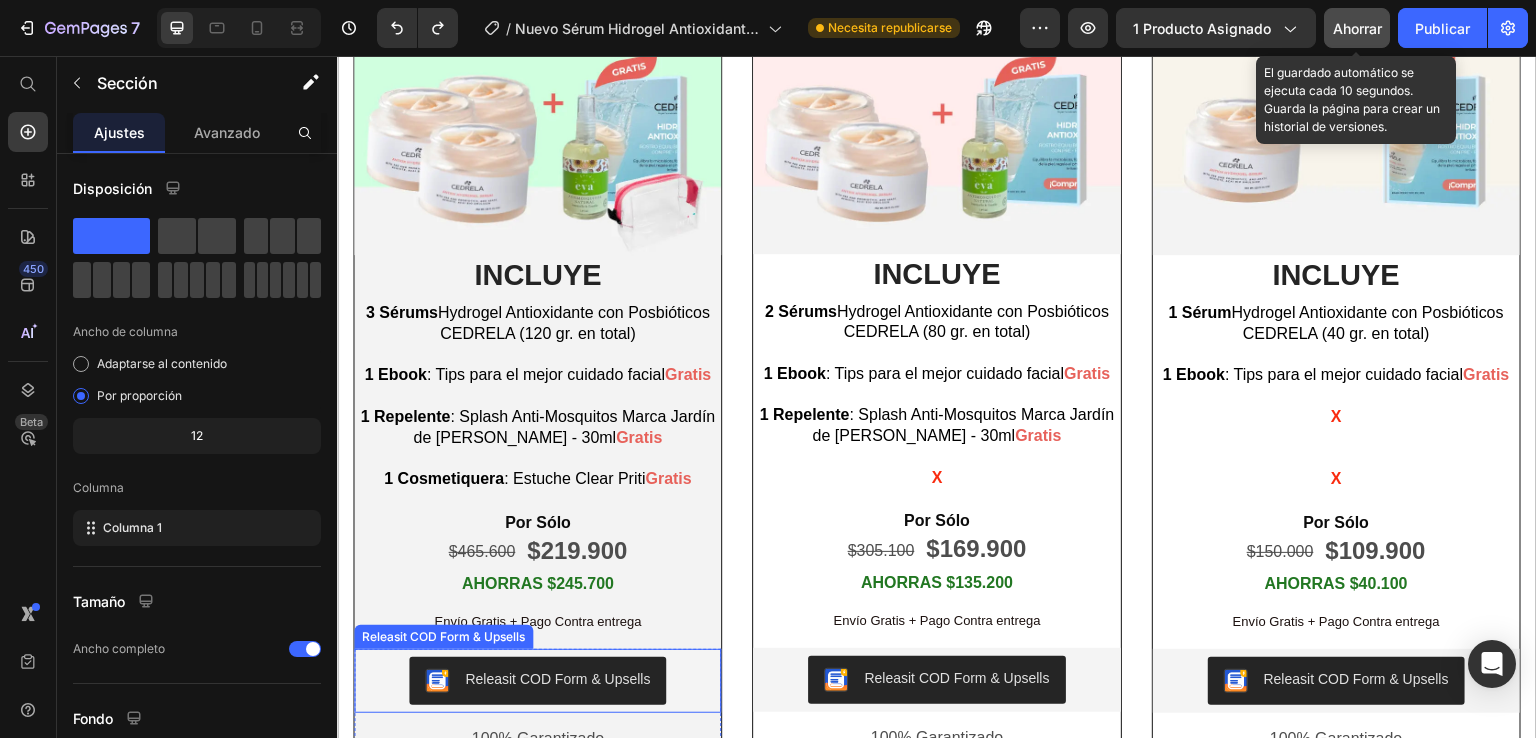 scroll, scrollTop: 3728, scrollLeft: 0, axis: vertical 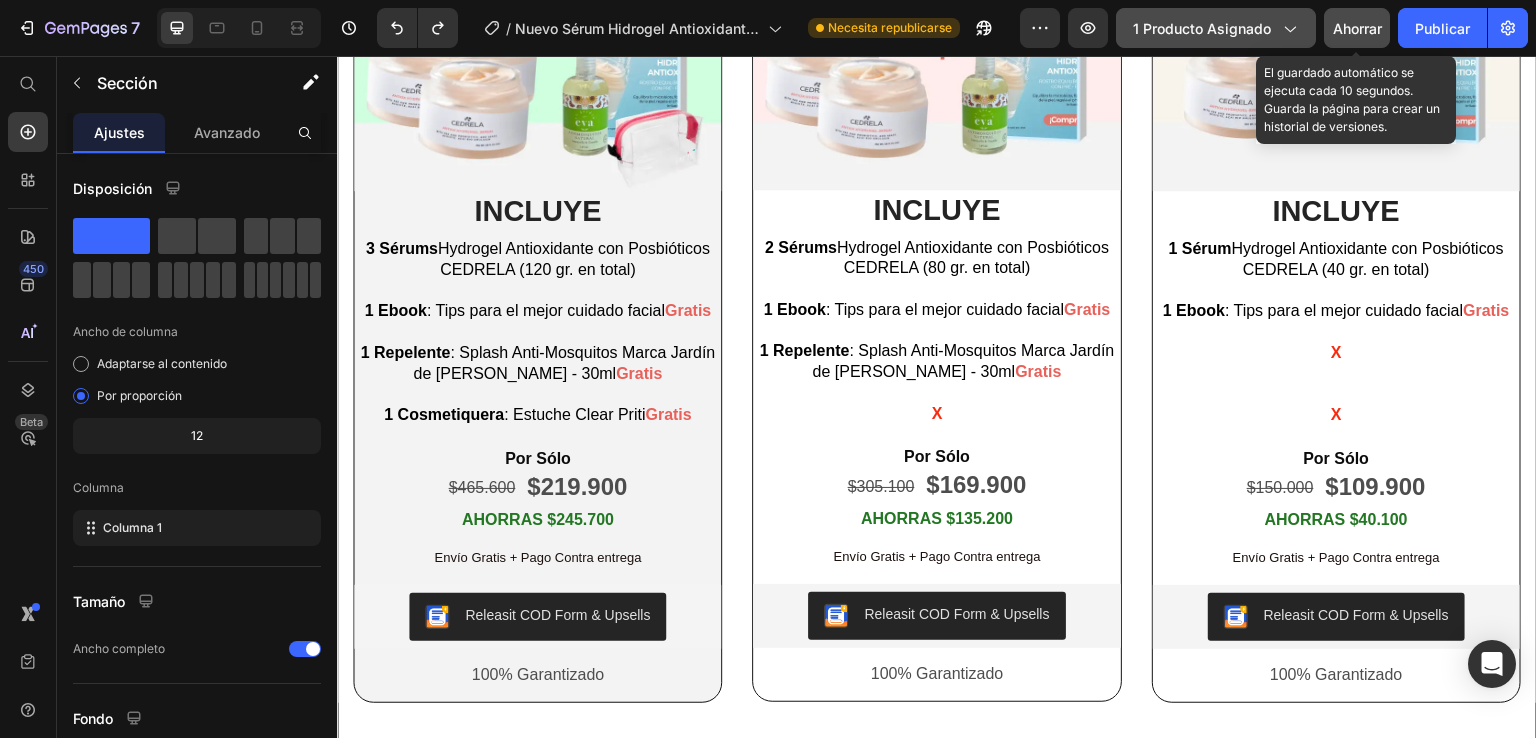 click 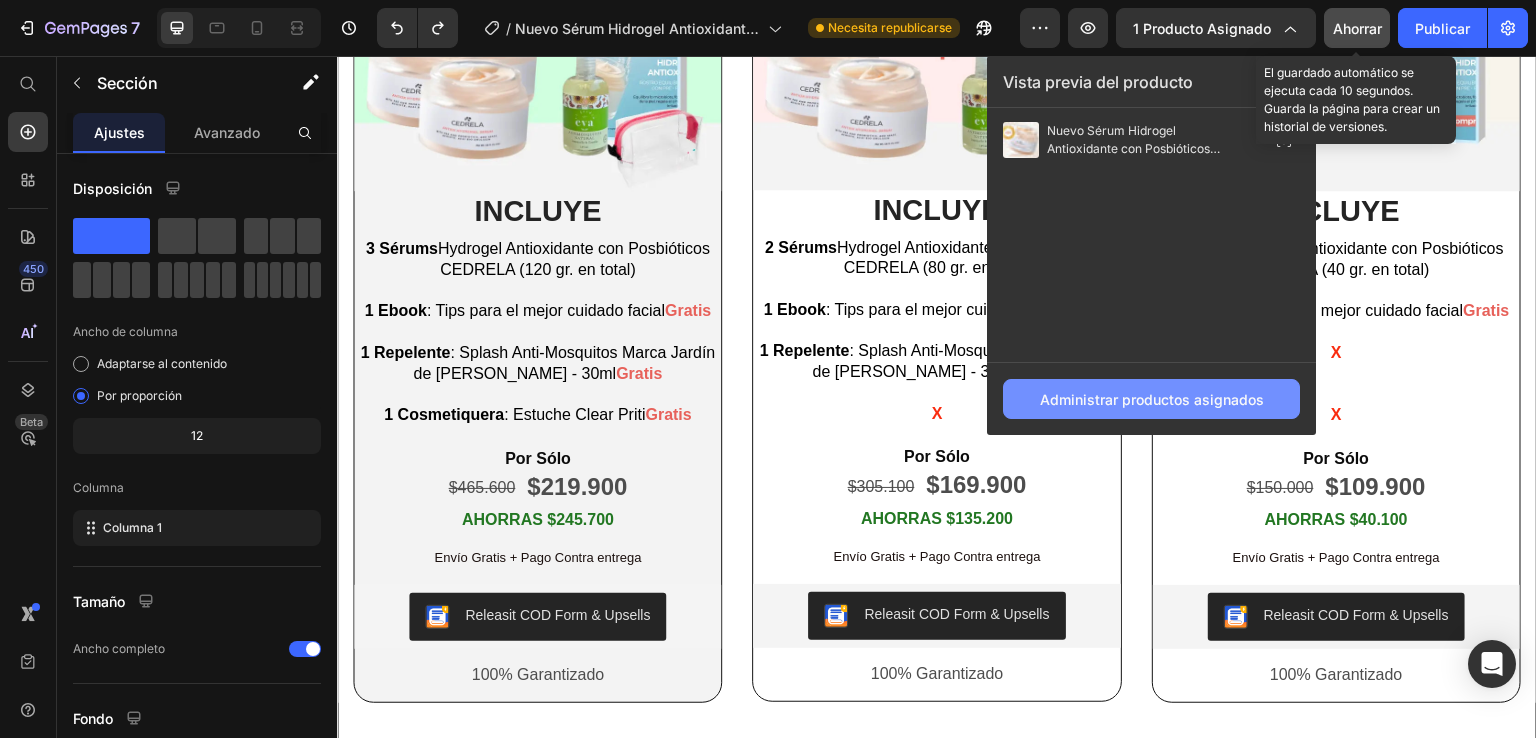 click on "Administrar productos asignados" at bounding box center (1152, 399) 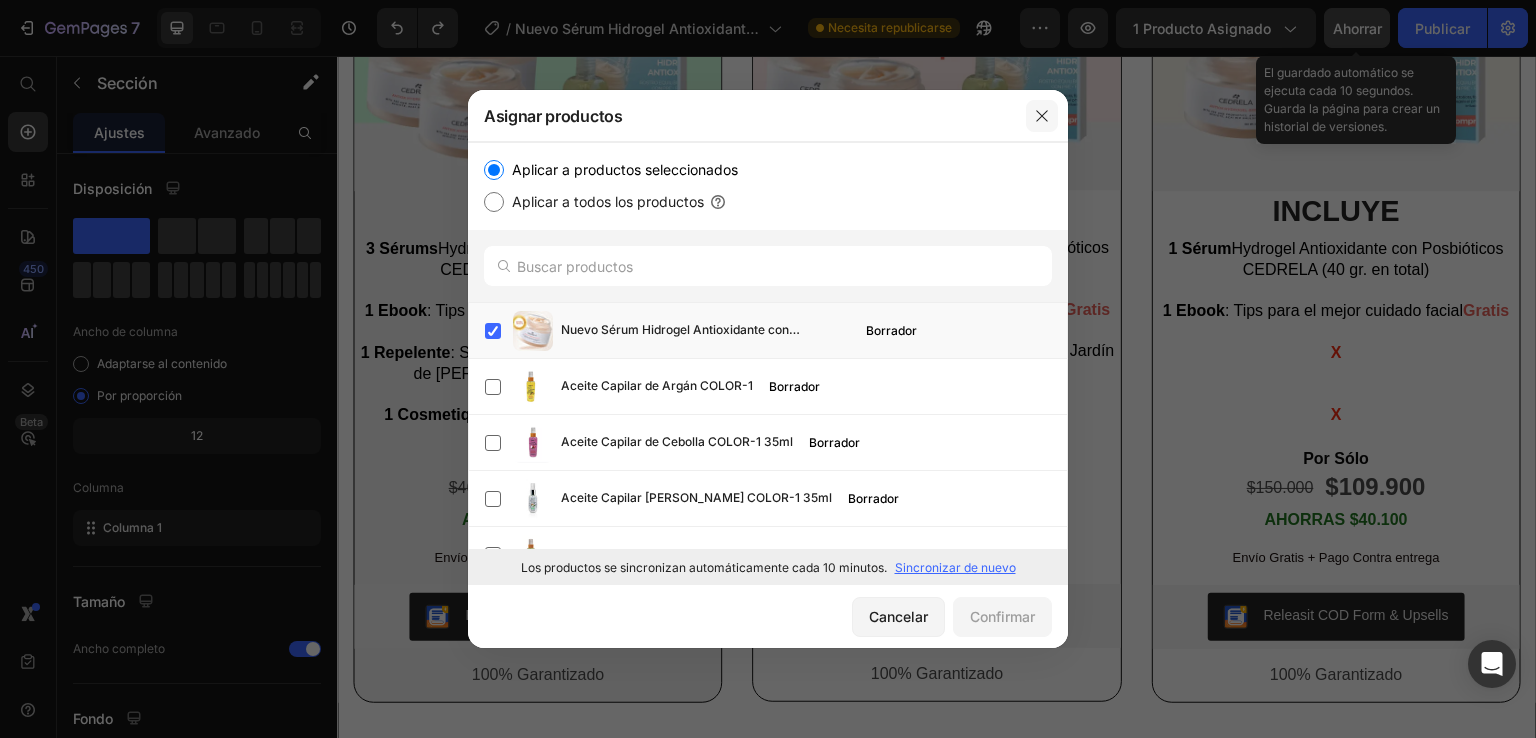 drag, startPoint x: 1039, startPoint y: 110, endPoint x: 594, endPoint y: 391, distance: 526.2946 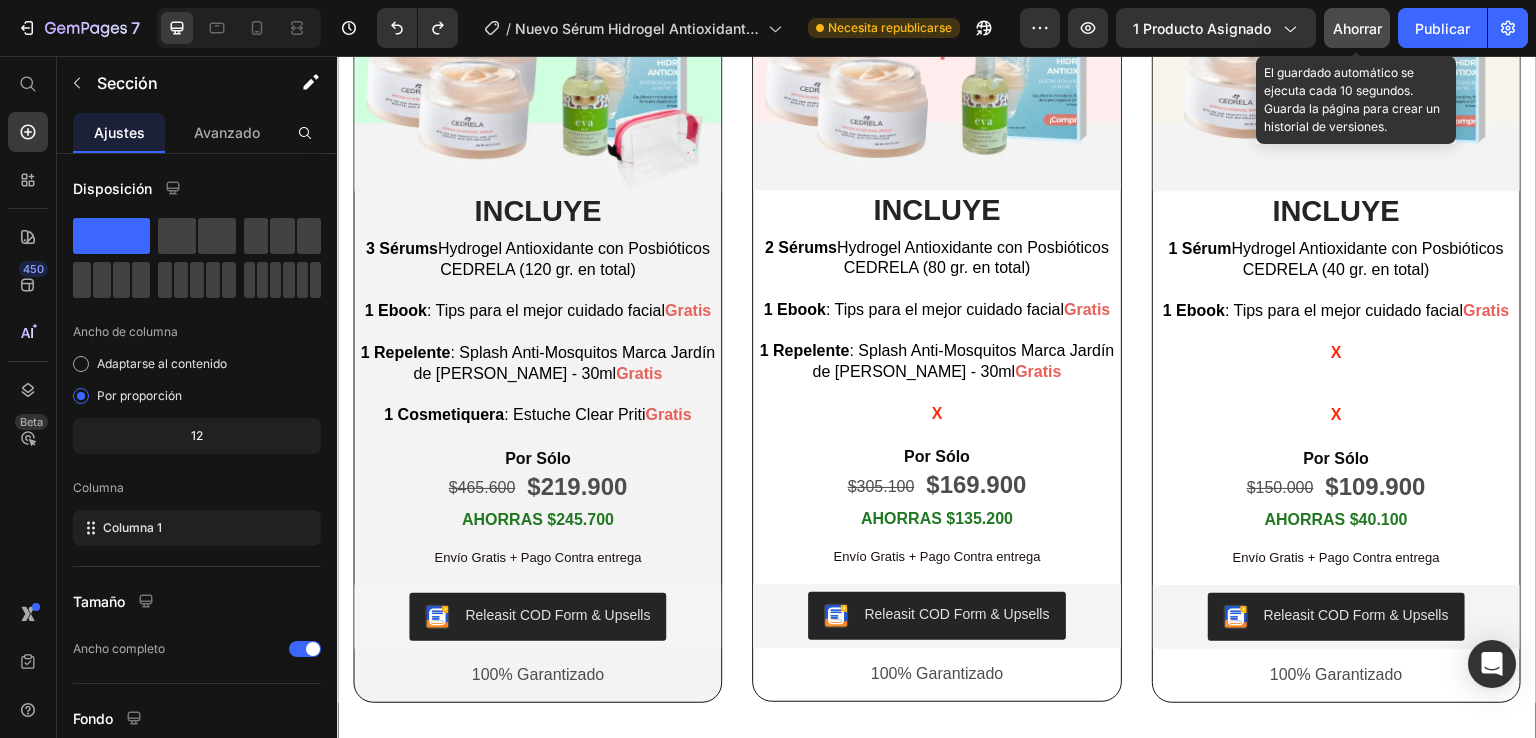 click on "Ahorrar" at bounding box center [1357, 28] 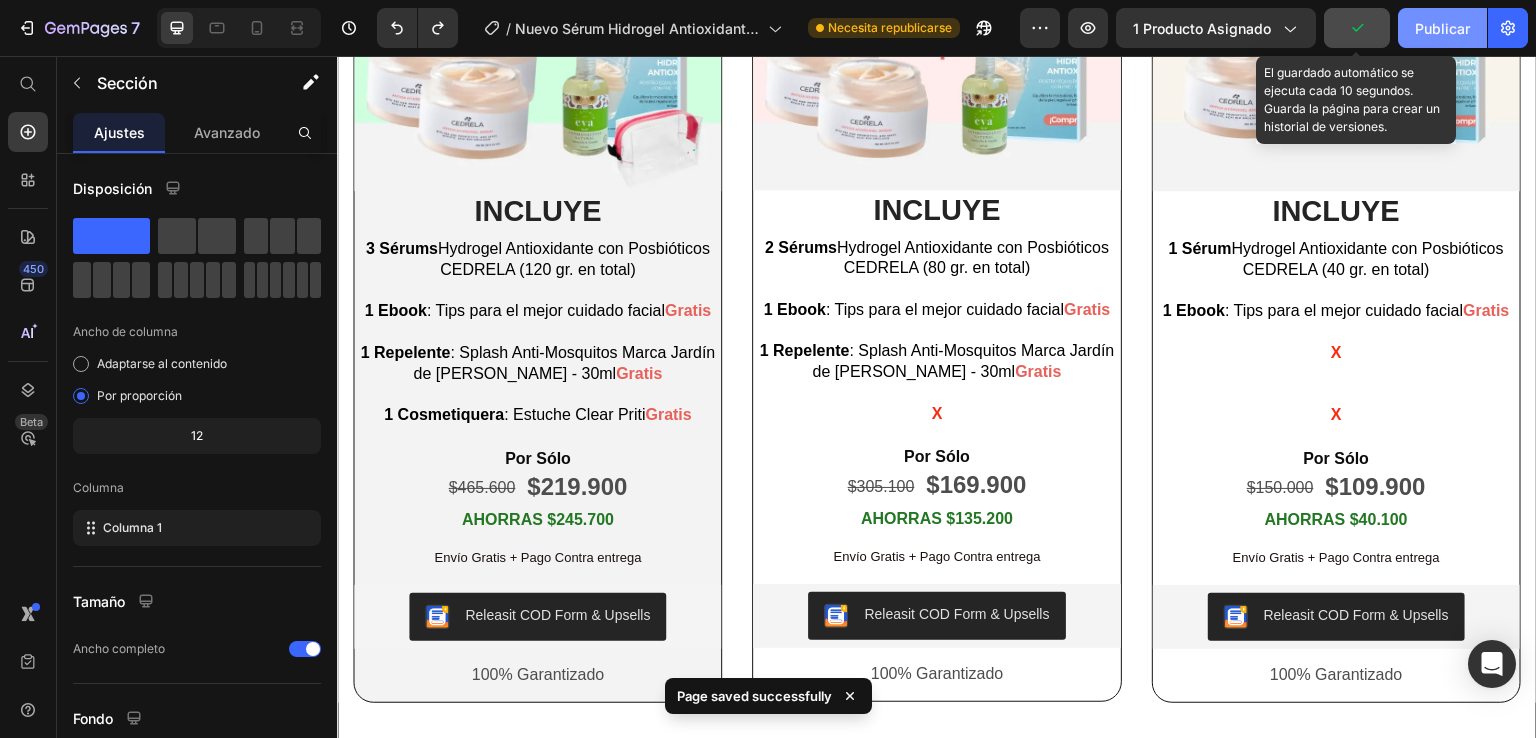 click on "Publicar" 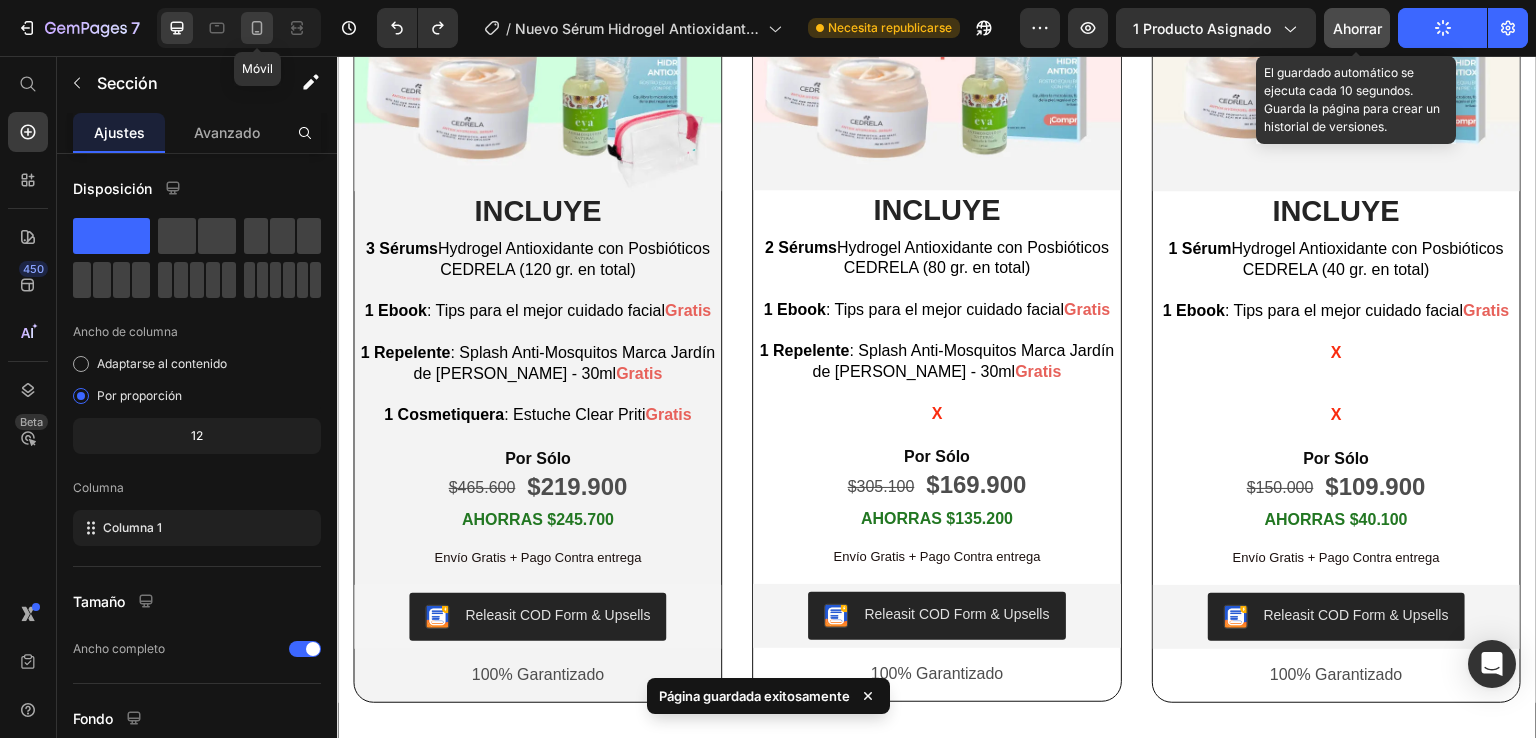 click 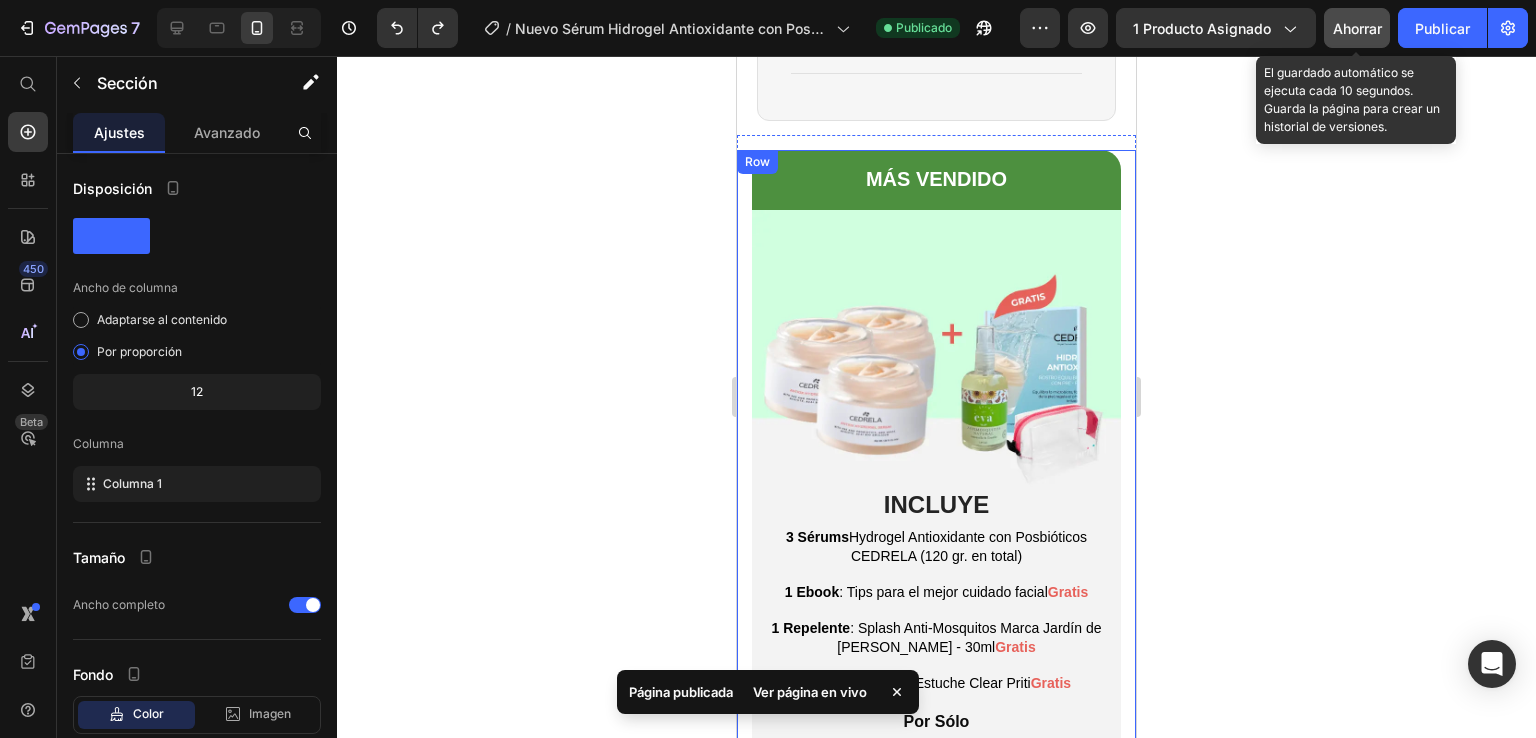 scroll, scrollTop: 1518, scrollLeft: 0, axis: vertical 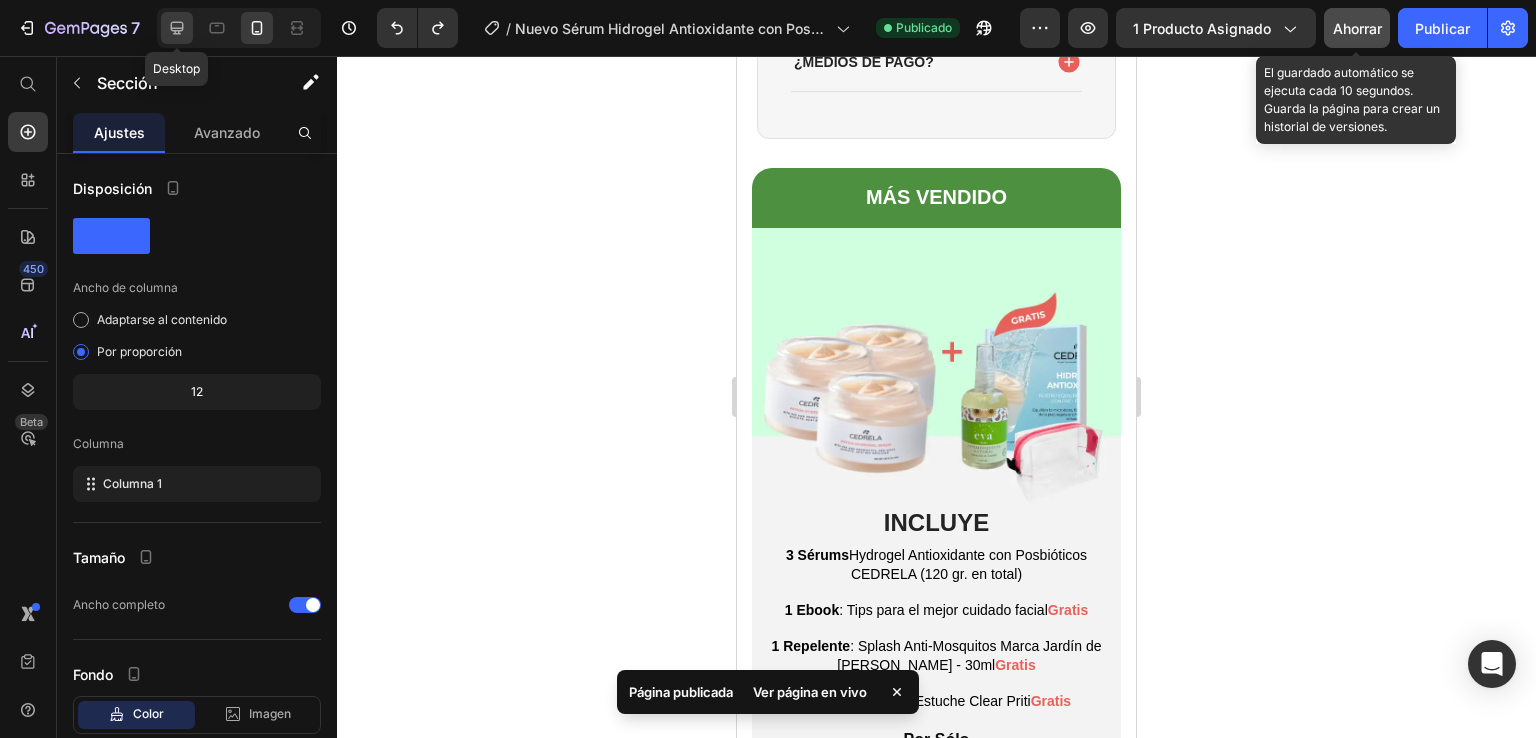 click 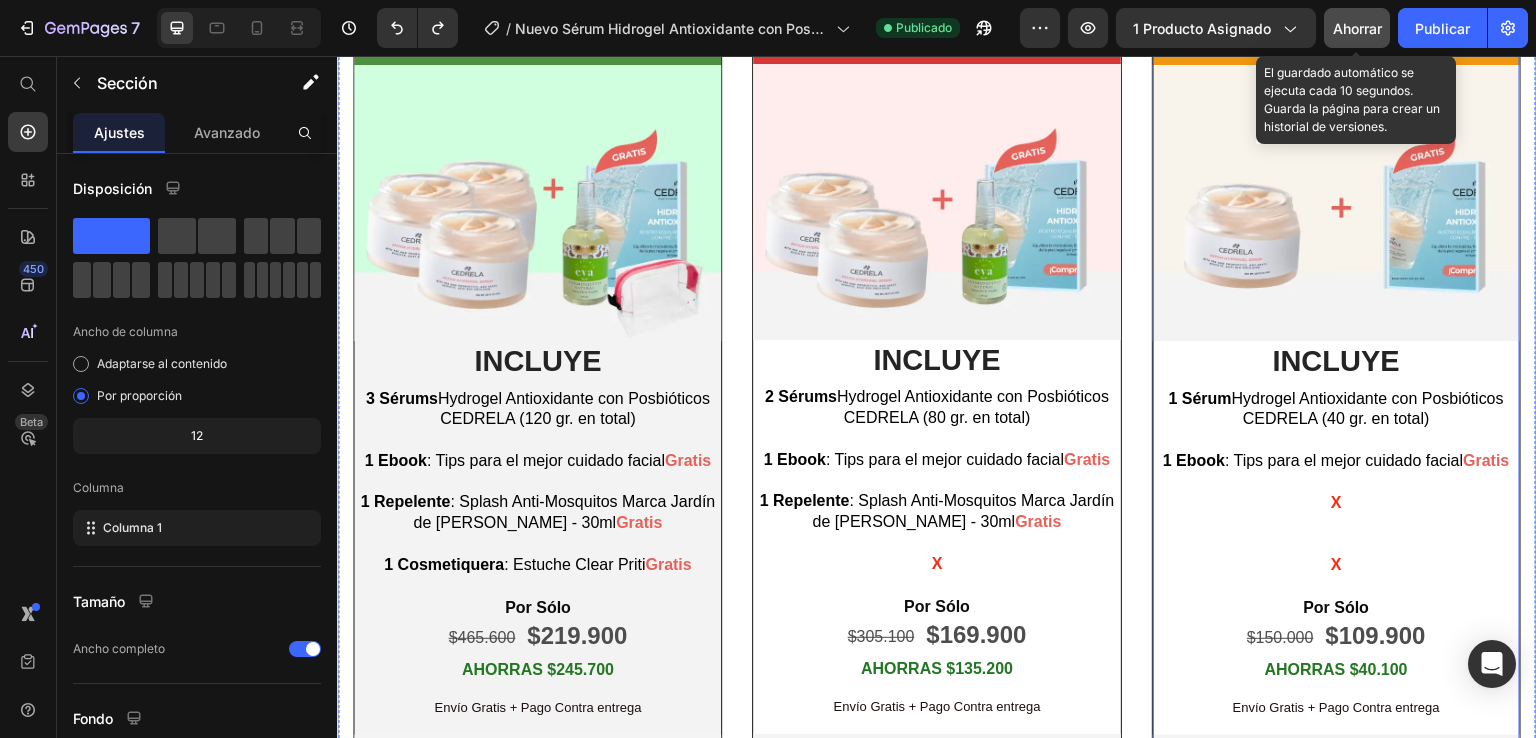 scroll, scrollTop: 2363, scrollLeft: 0, axis: vertical 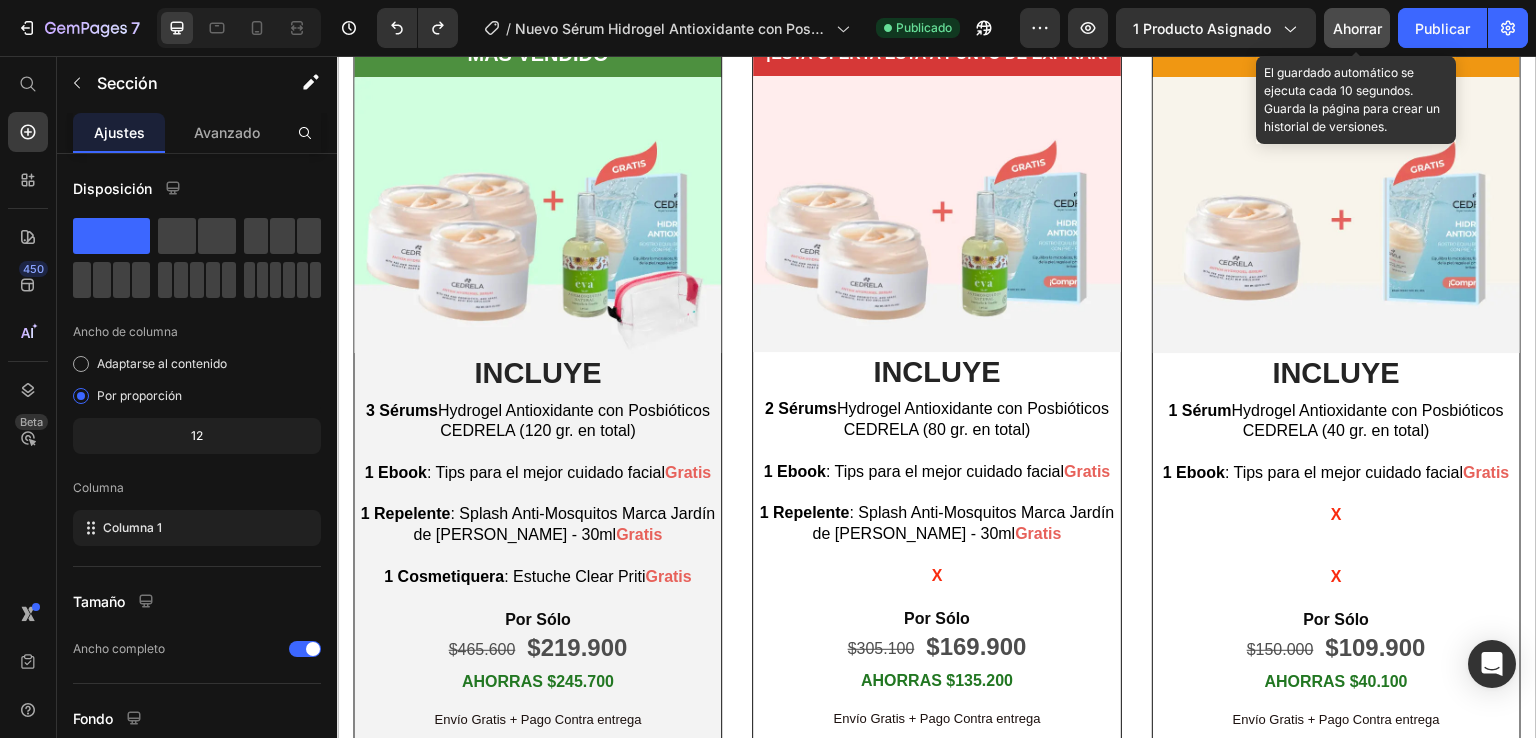 click on "Ahorrar" at bounding box center [1357, 28] 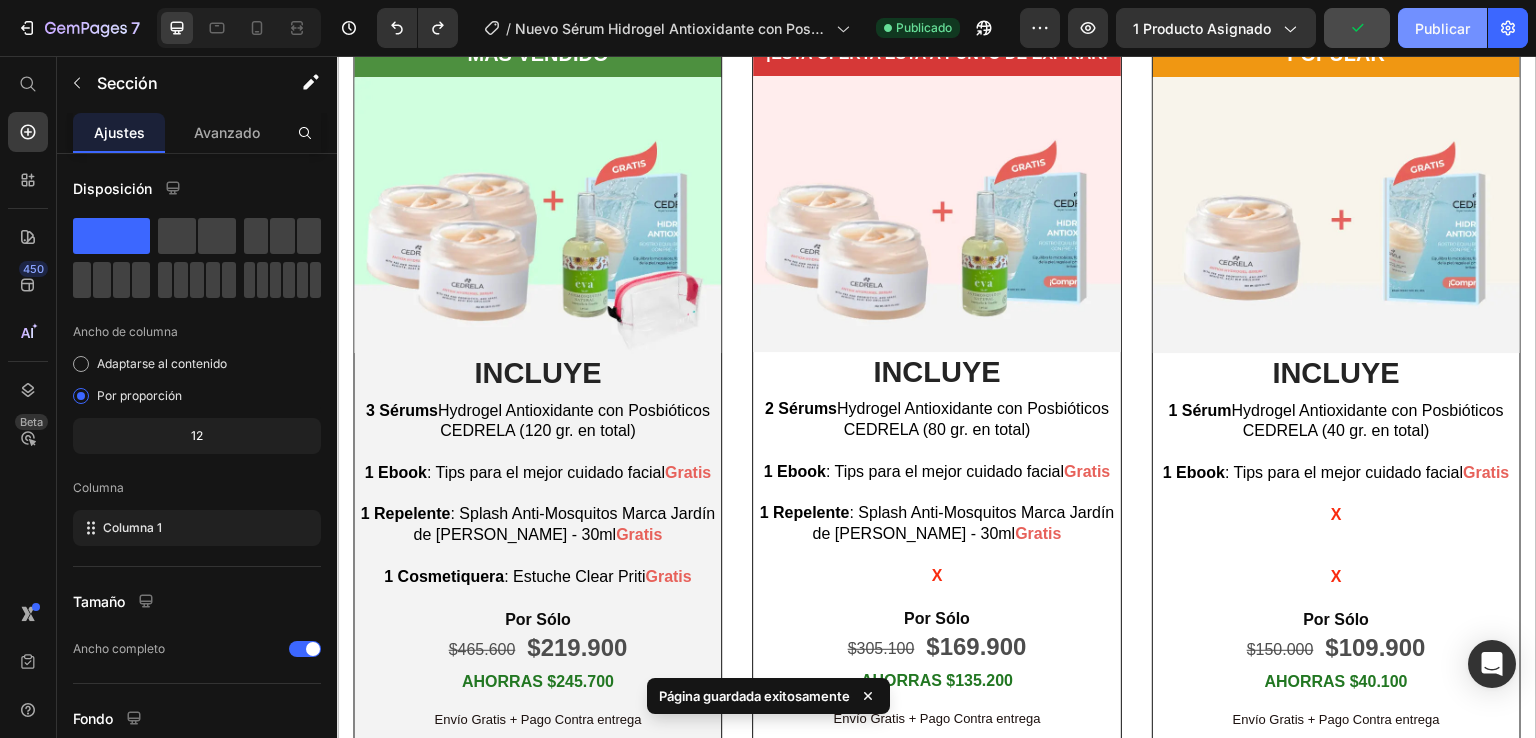 click on "Publicar" at bounding box center [1442, 28] 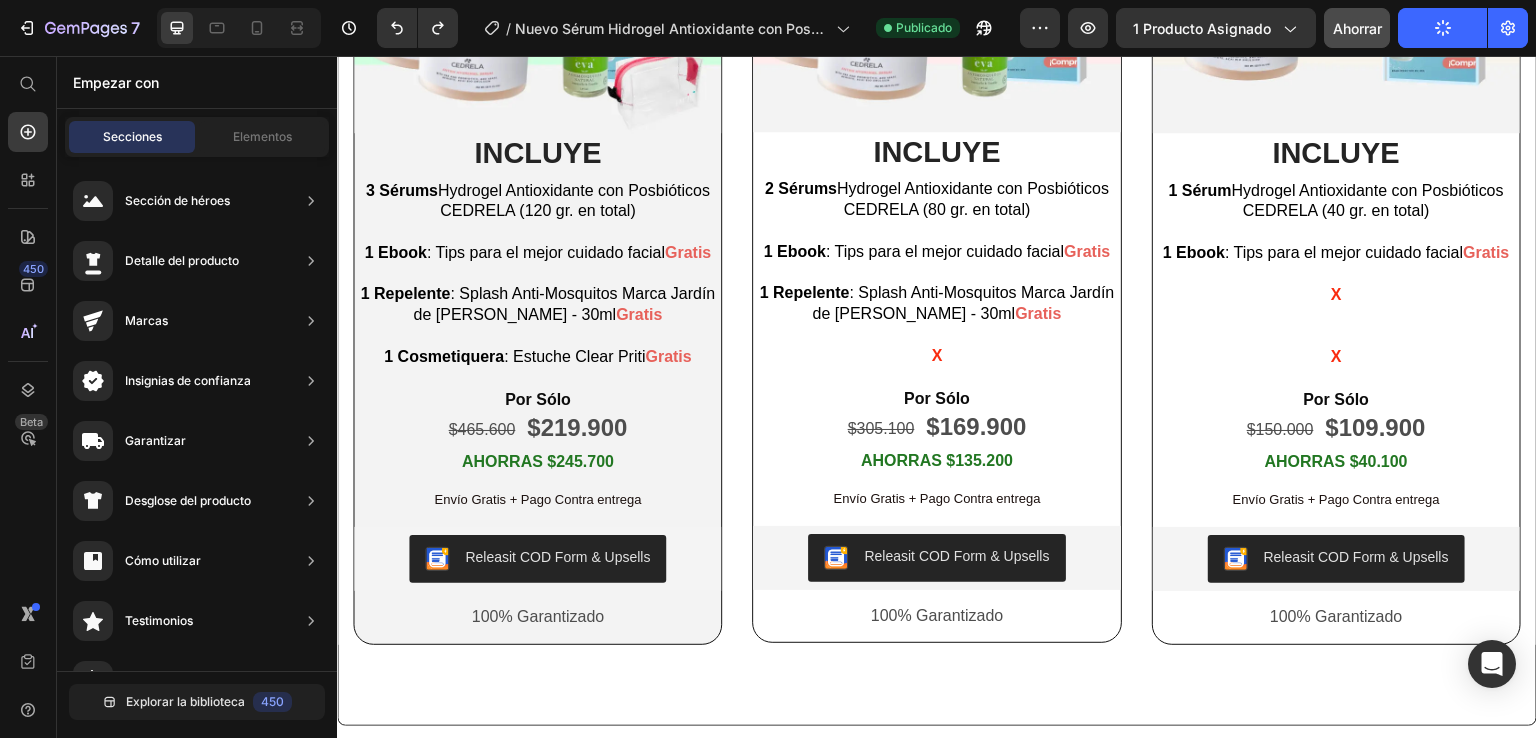 scroll, scrollTop: 2524, scrollLeft: 0, axis: vertical 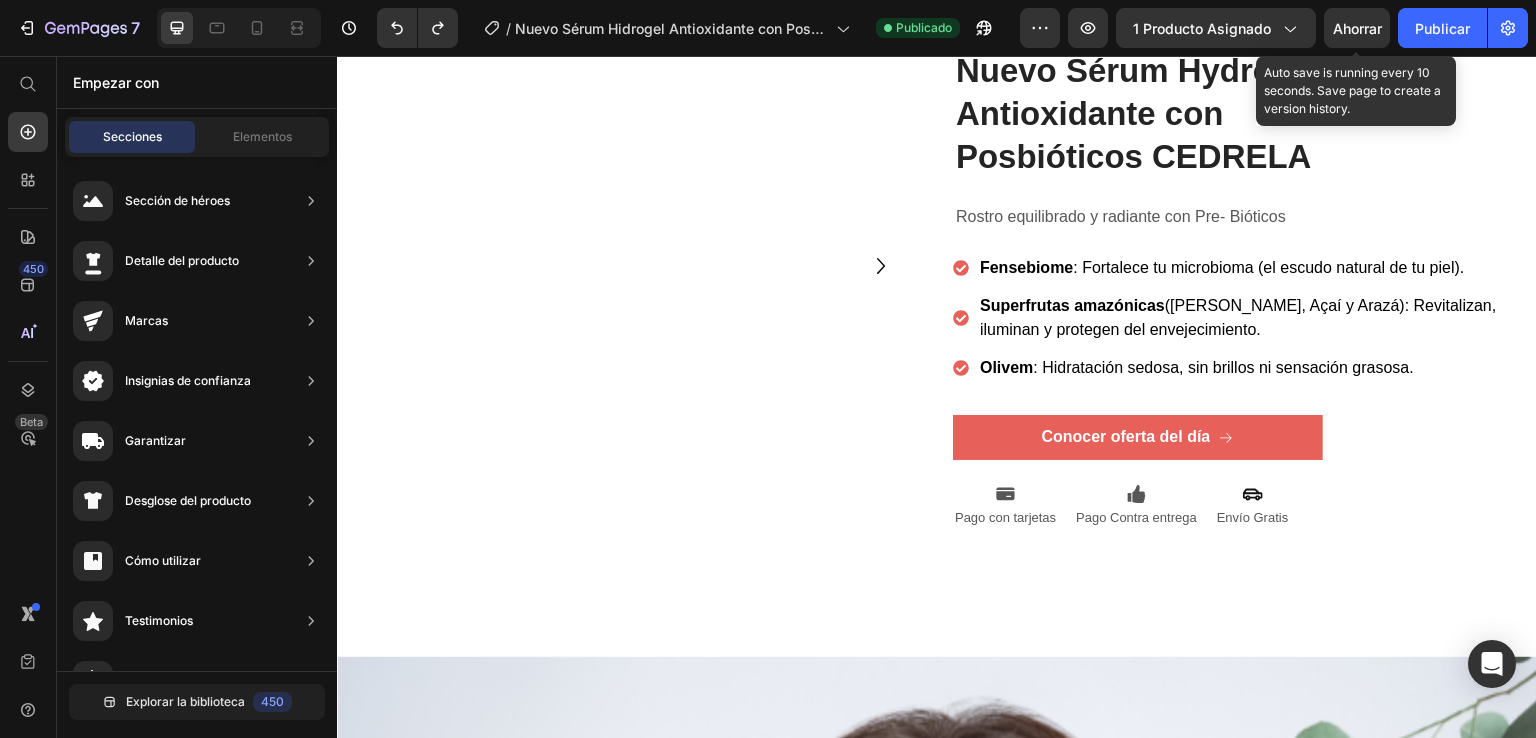 click on "Ahorrar" at bounding box center [1357, 28] 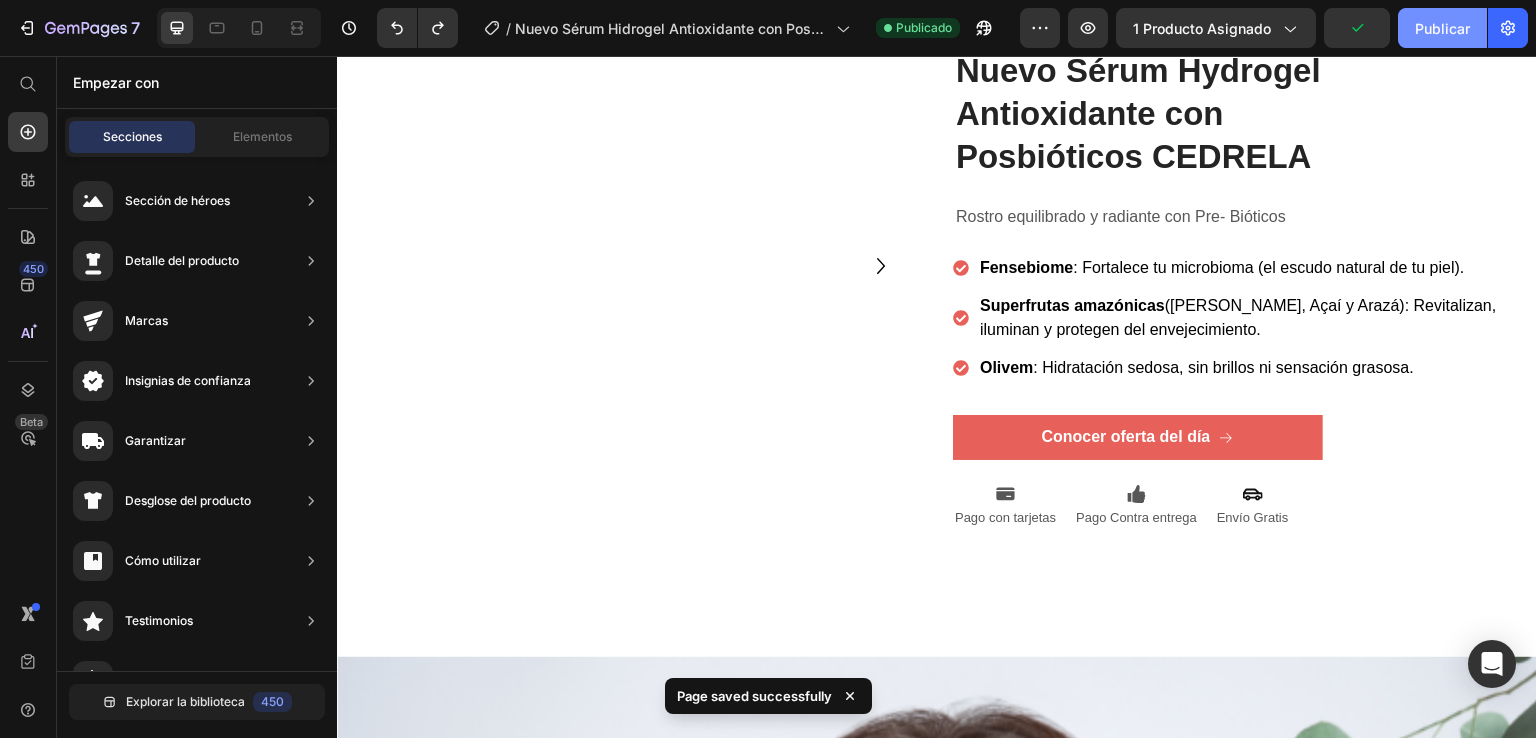 click on "Publicar" at bounding box center [1442, 28] 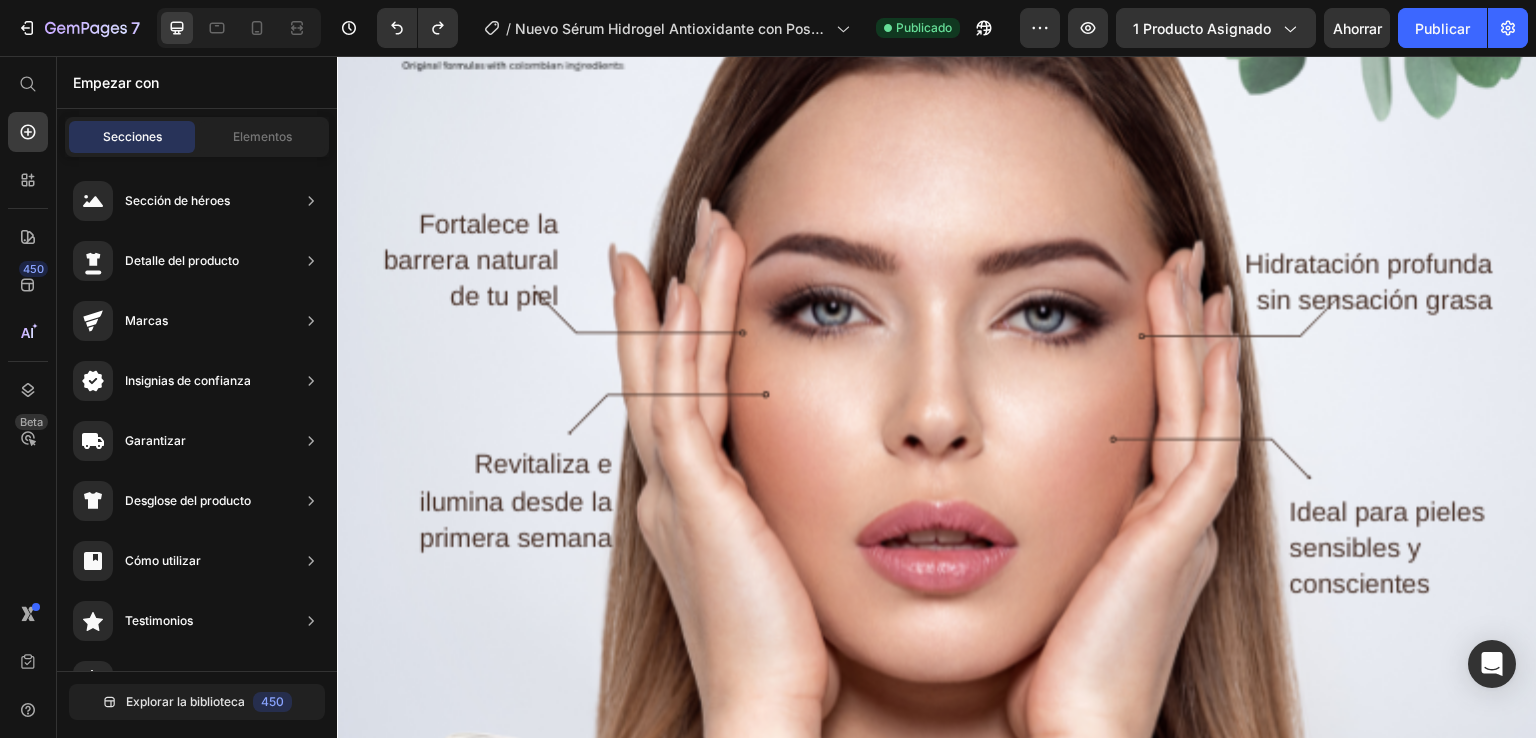 scroll, scrollTop: 1204, scrollLeft: 0, axis: vertical 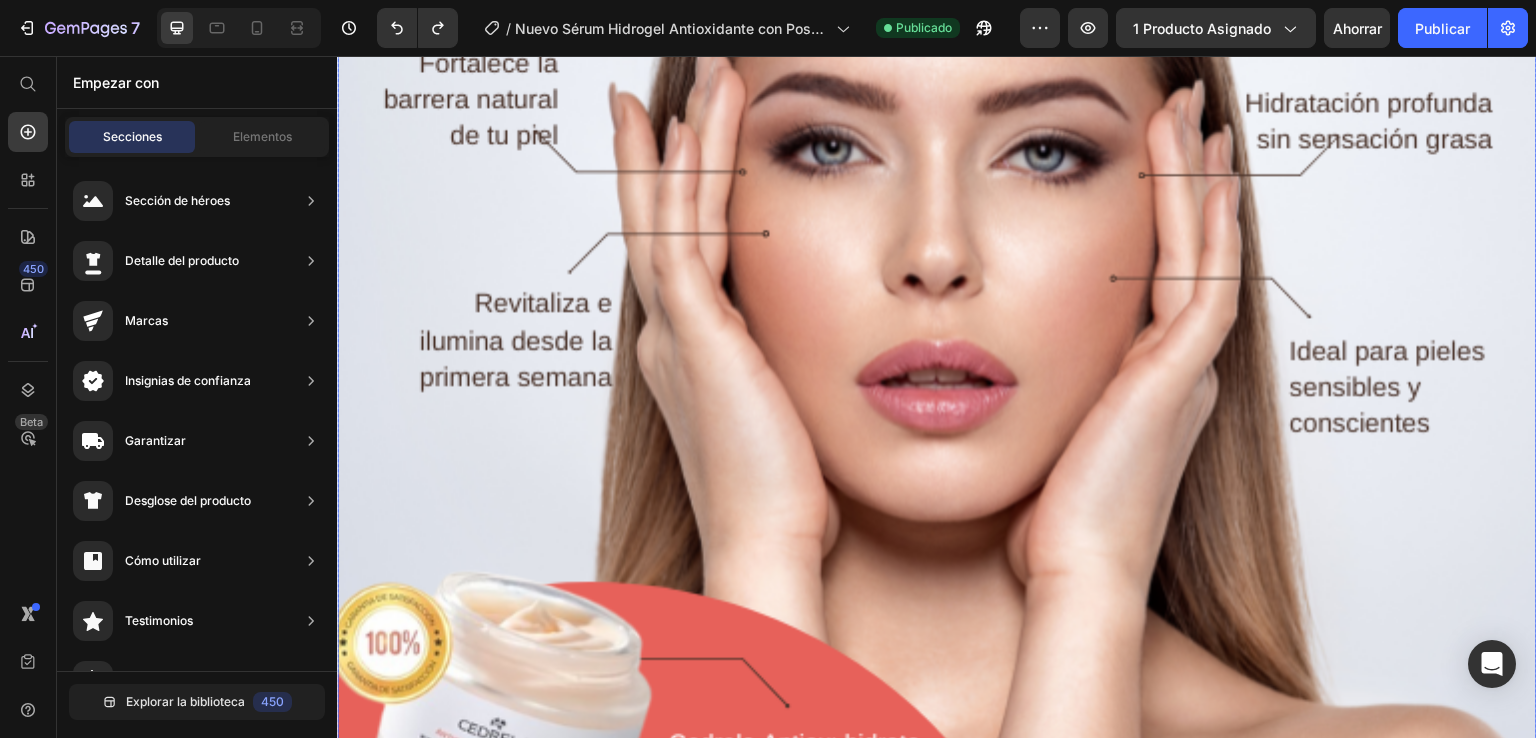 click at bounding box center (937, 298) 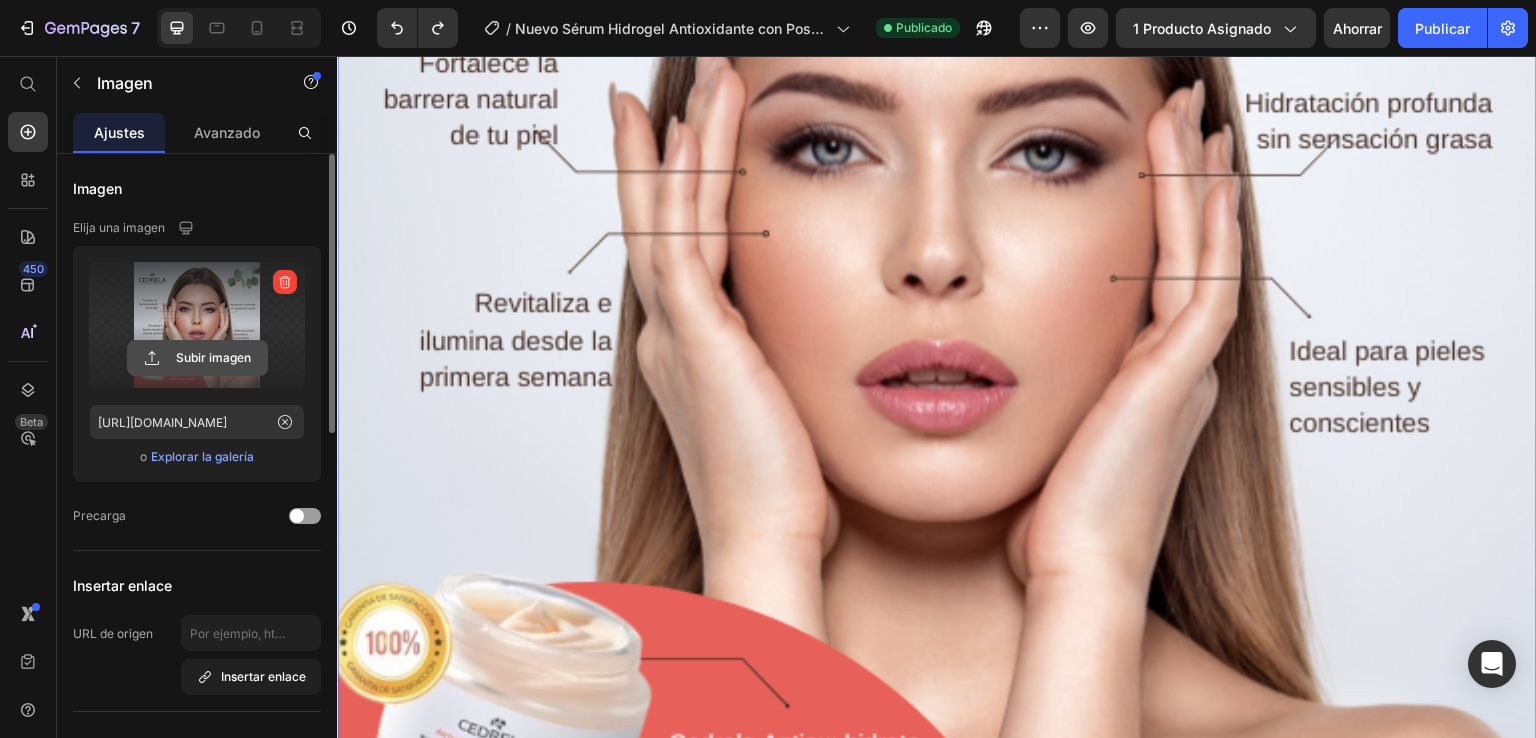 click 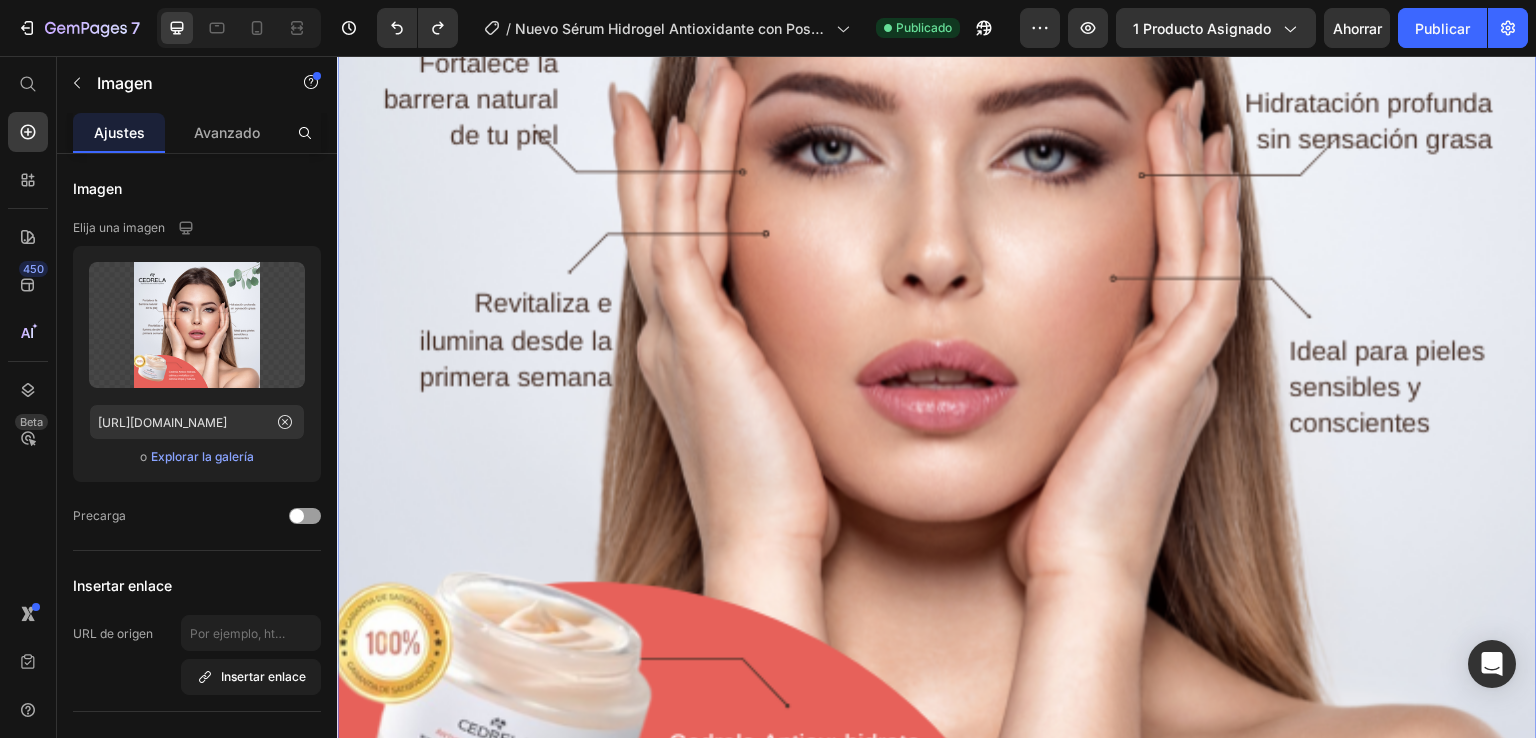 click at bounding box center [937, 298] 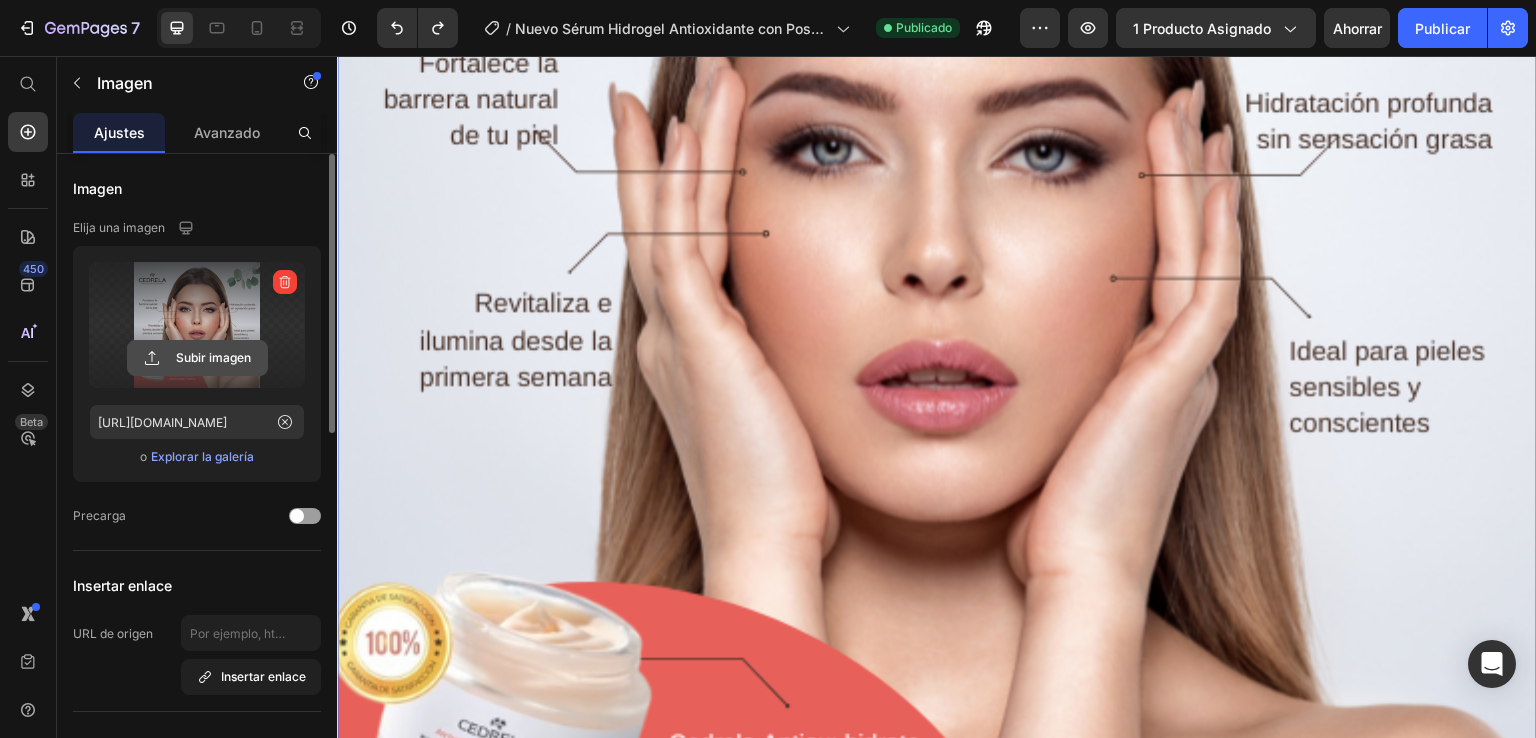 click 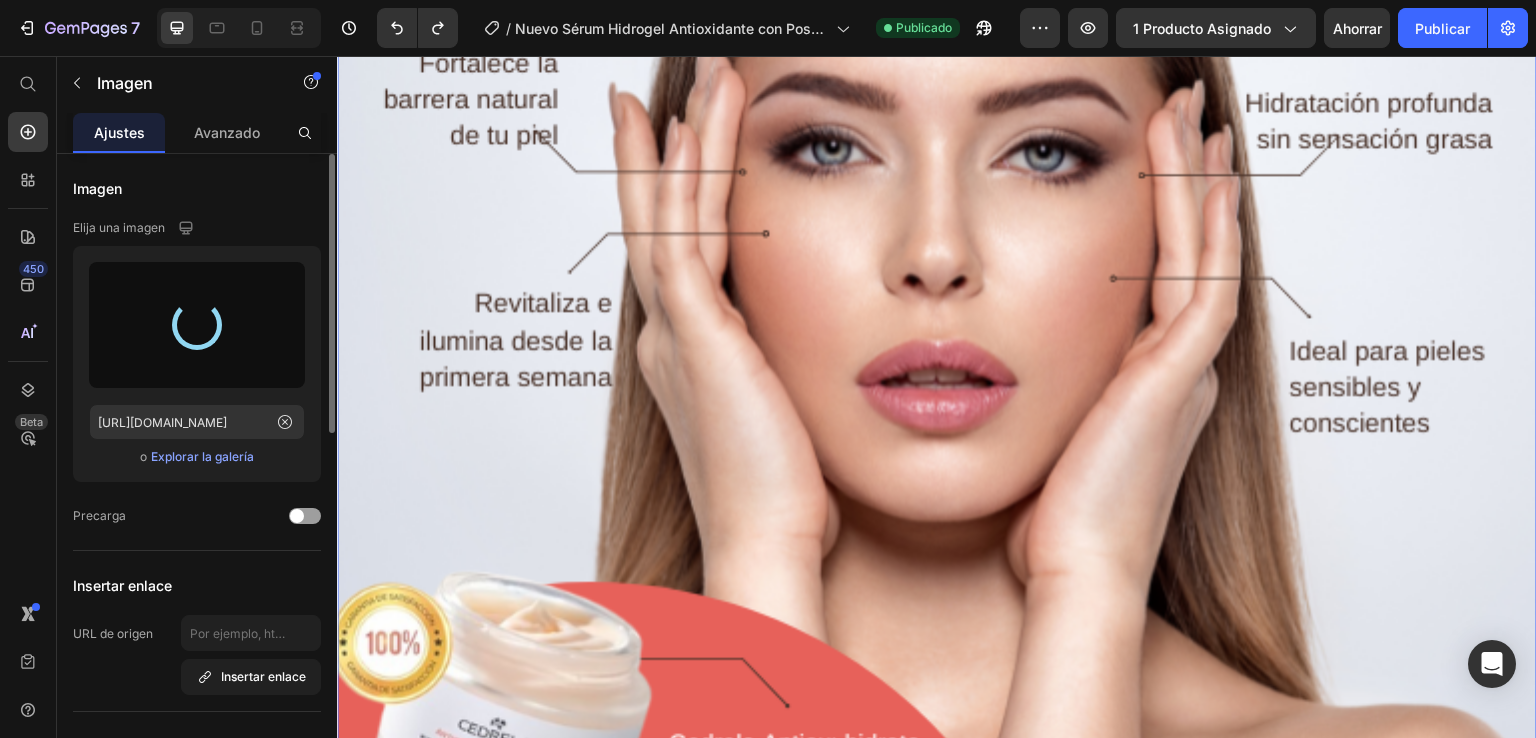 type on "[URL][DOMAIN_NAME]" 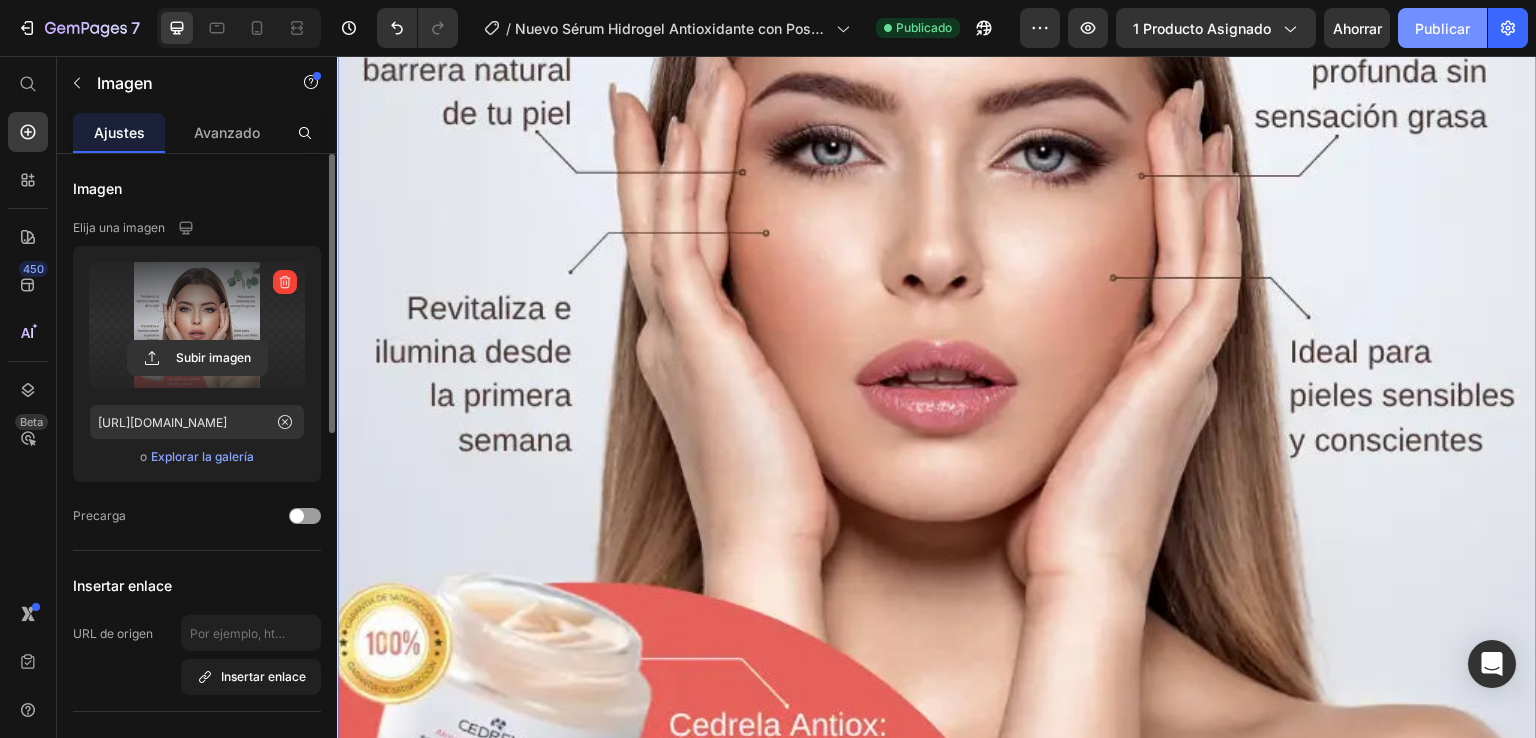 click on "Publicar" at bounding box center (1442, 28) 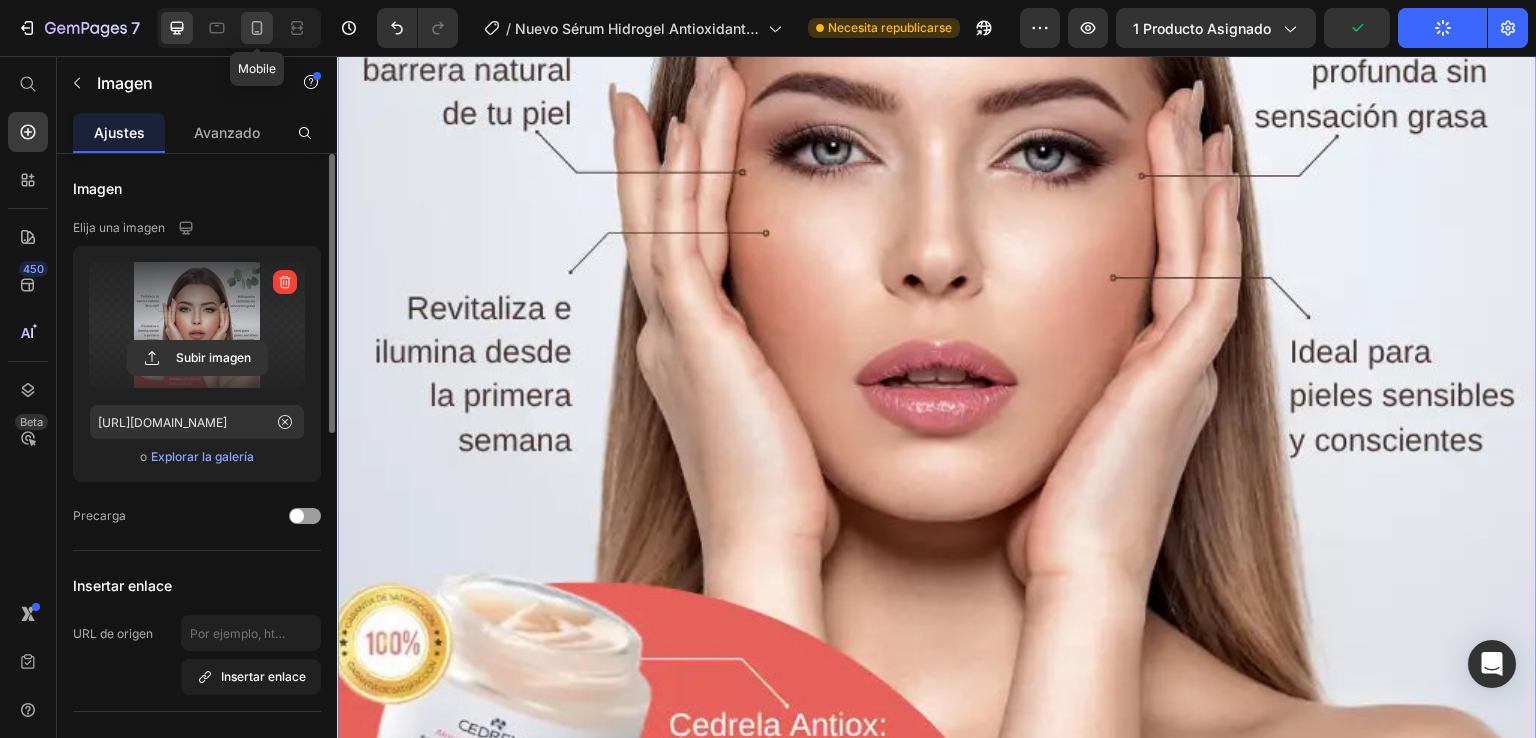 click 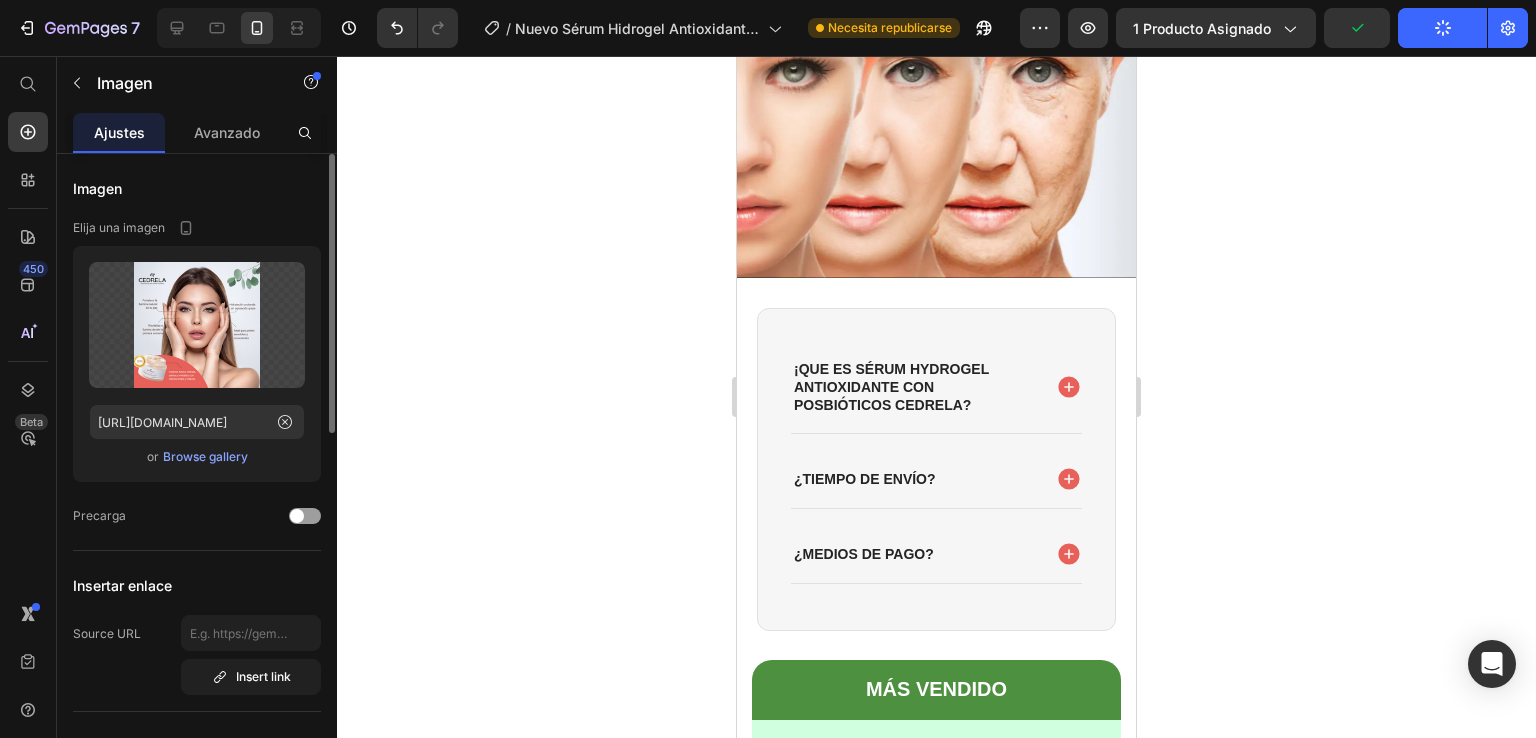 scroll, scrollTop: 1192, scrollLeft: 0, axis: vertical 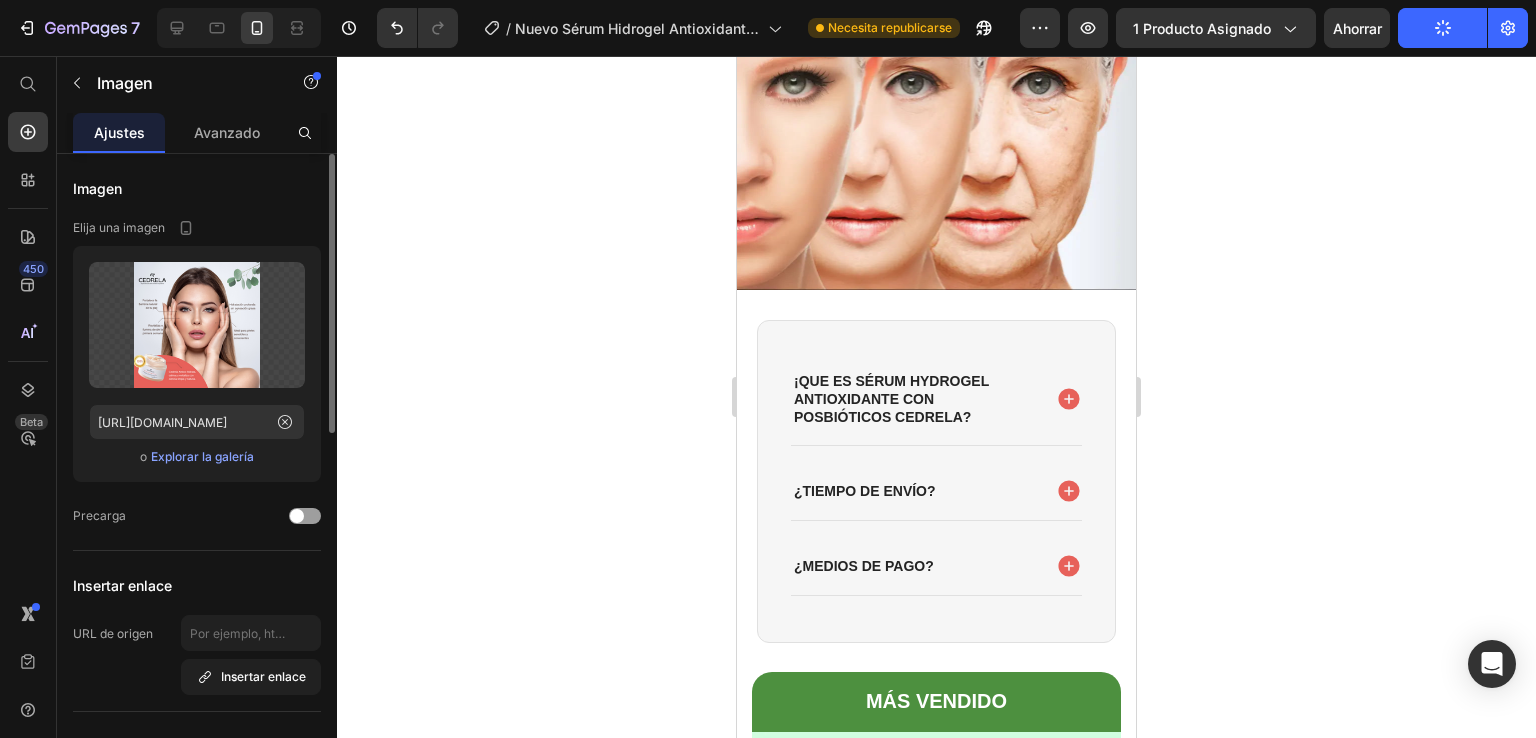click at bounding box center (936, -161) 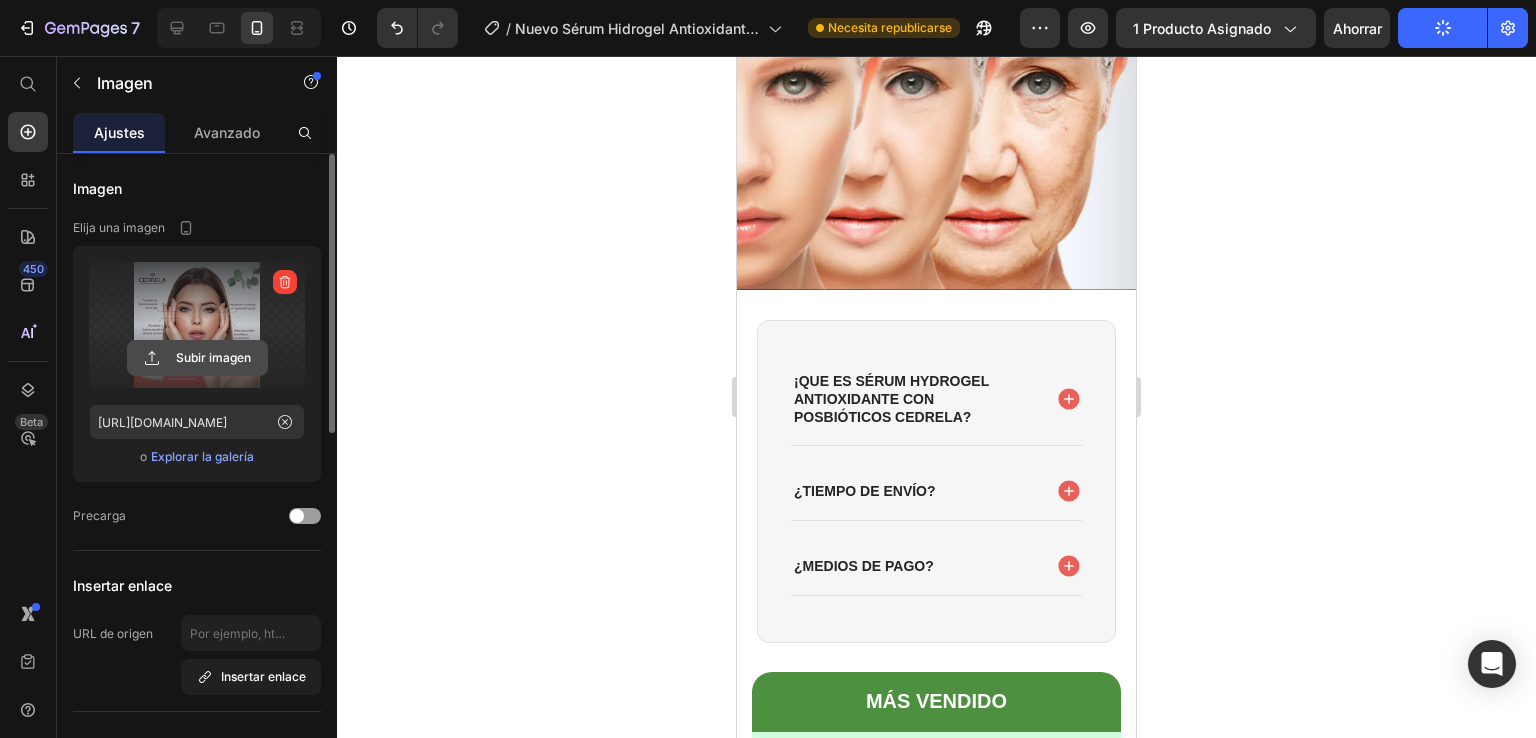 click 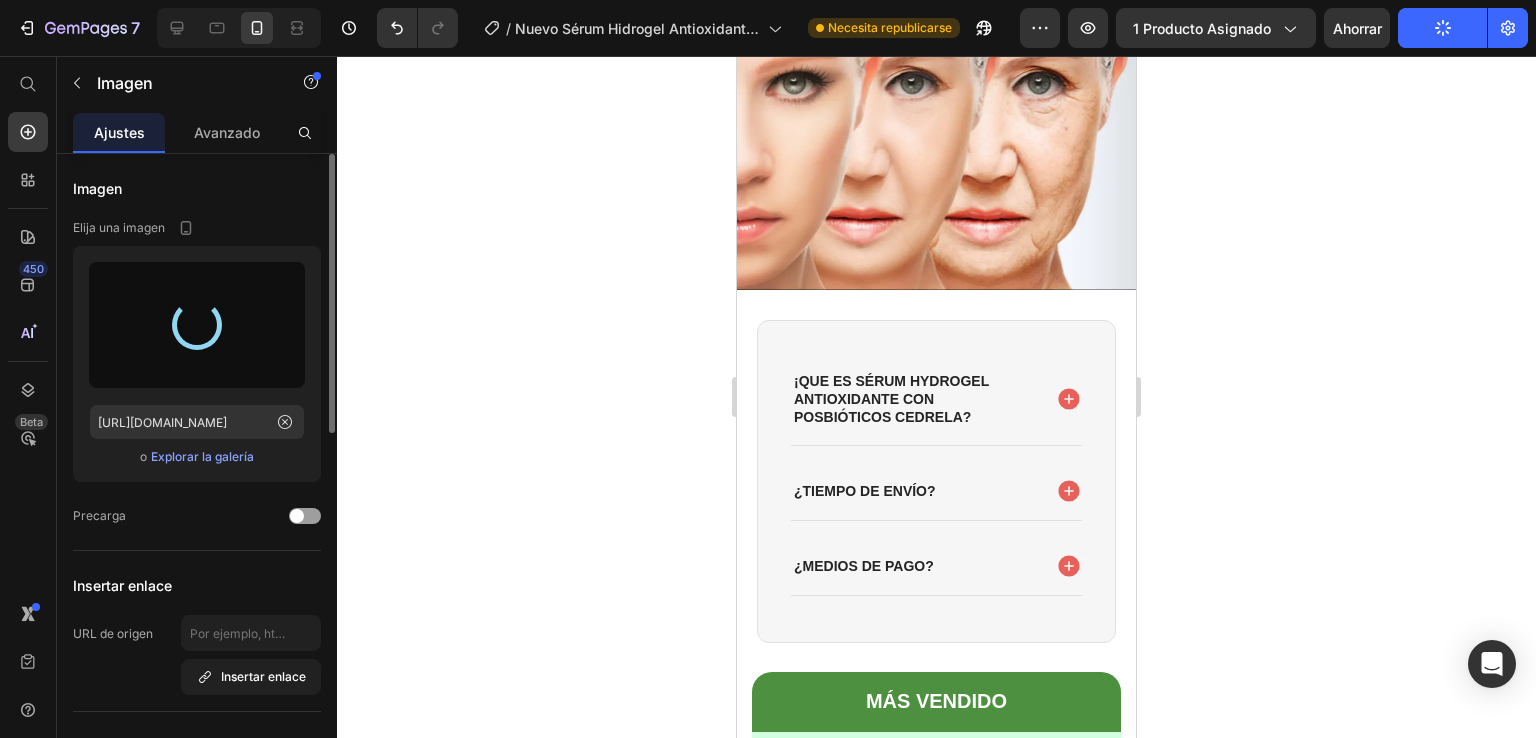 type on "[URL][DOMAIN_NAME]" 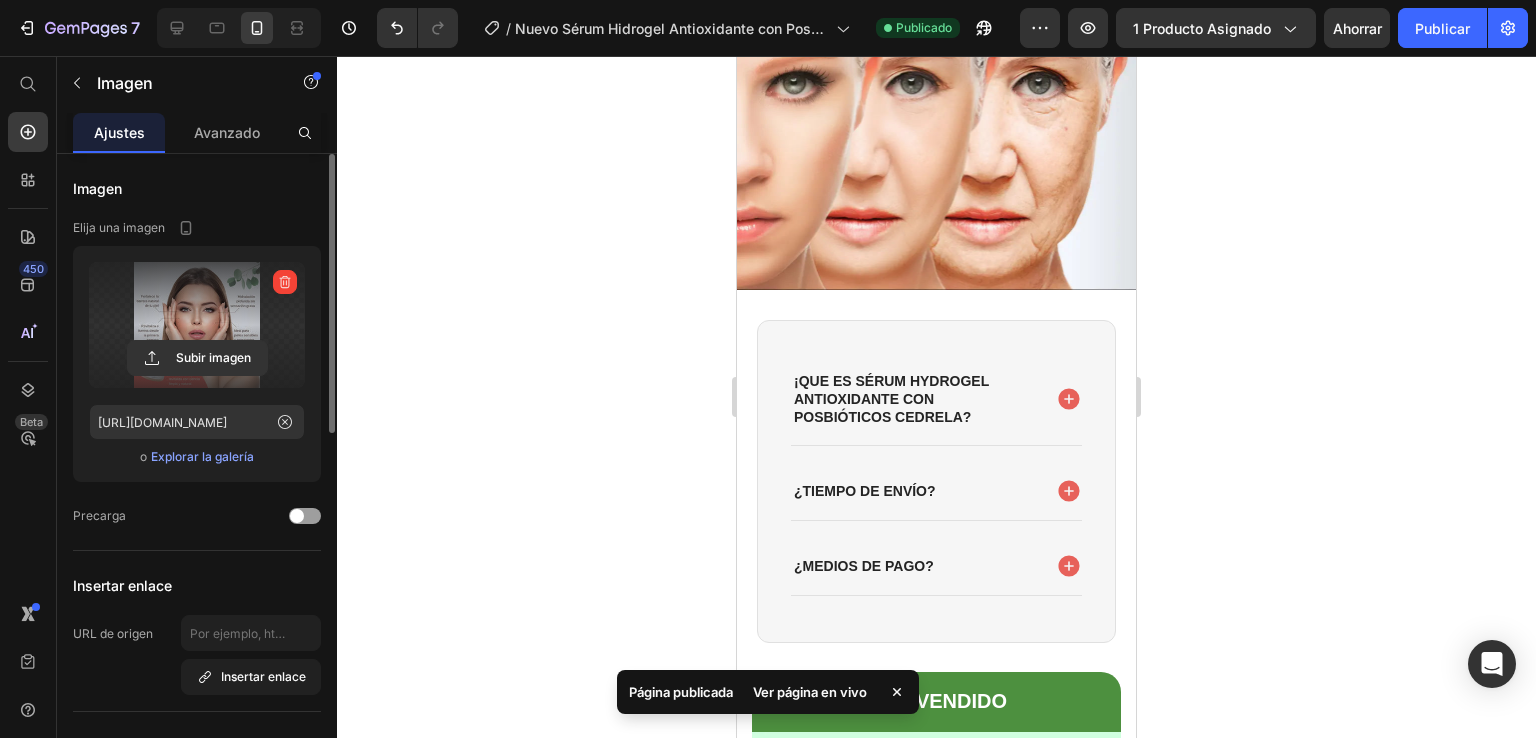 click 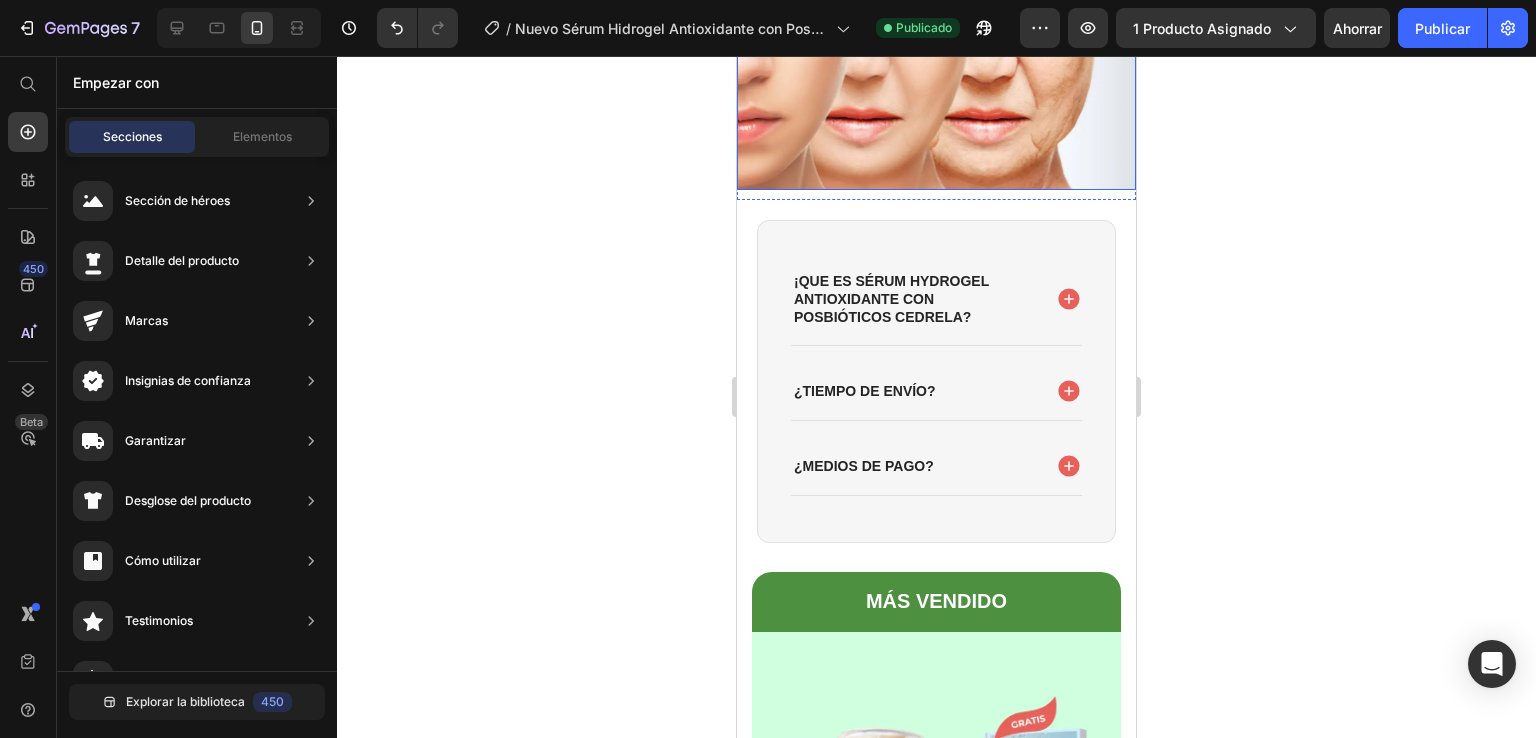scroll, scrollTop: 1192, scrollLeft: 0, axis: vertical 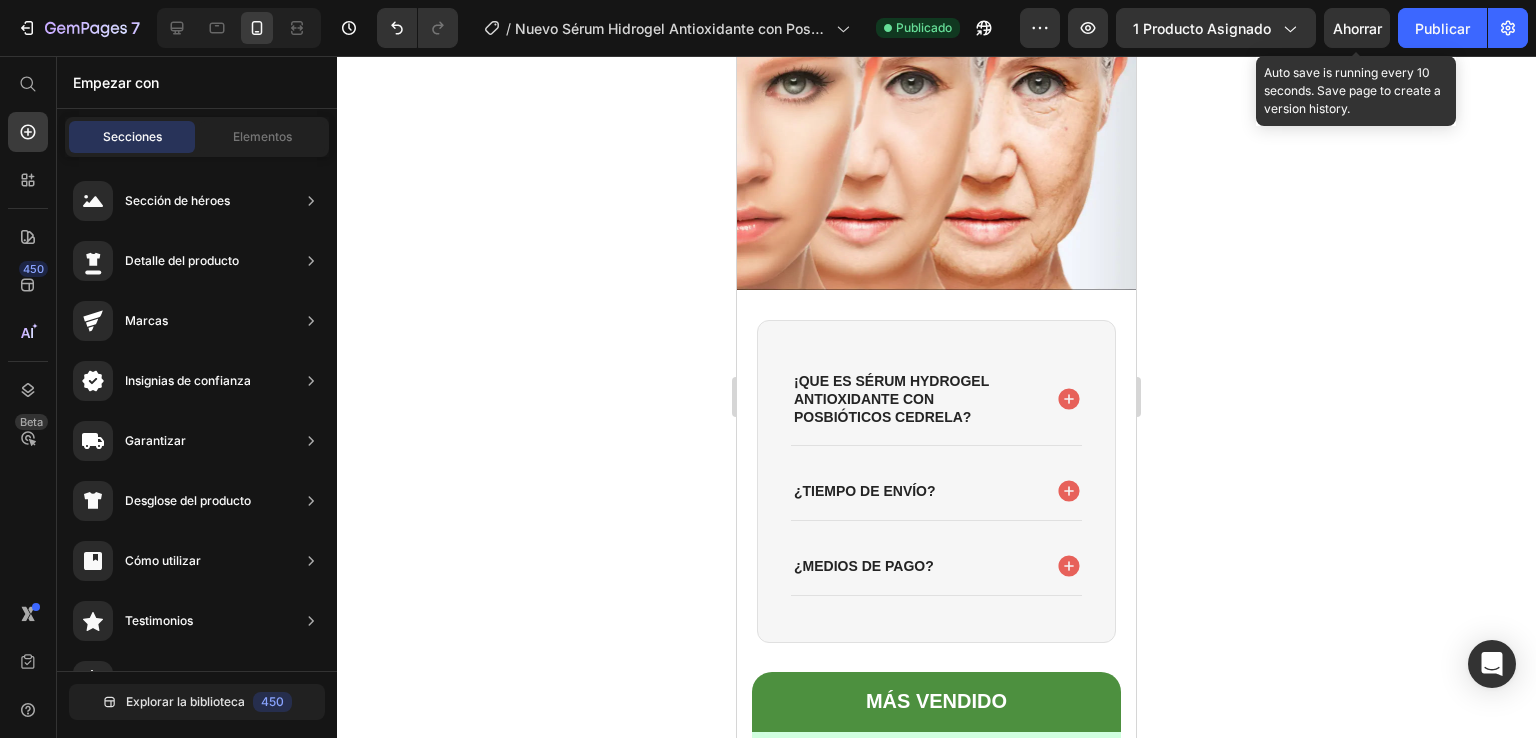click on "Ahorrar" at bounding box center (1357, 28) 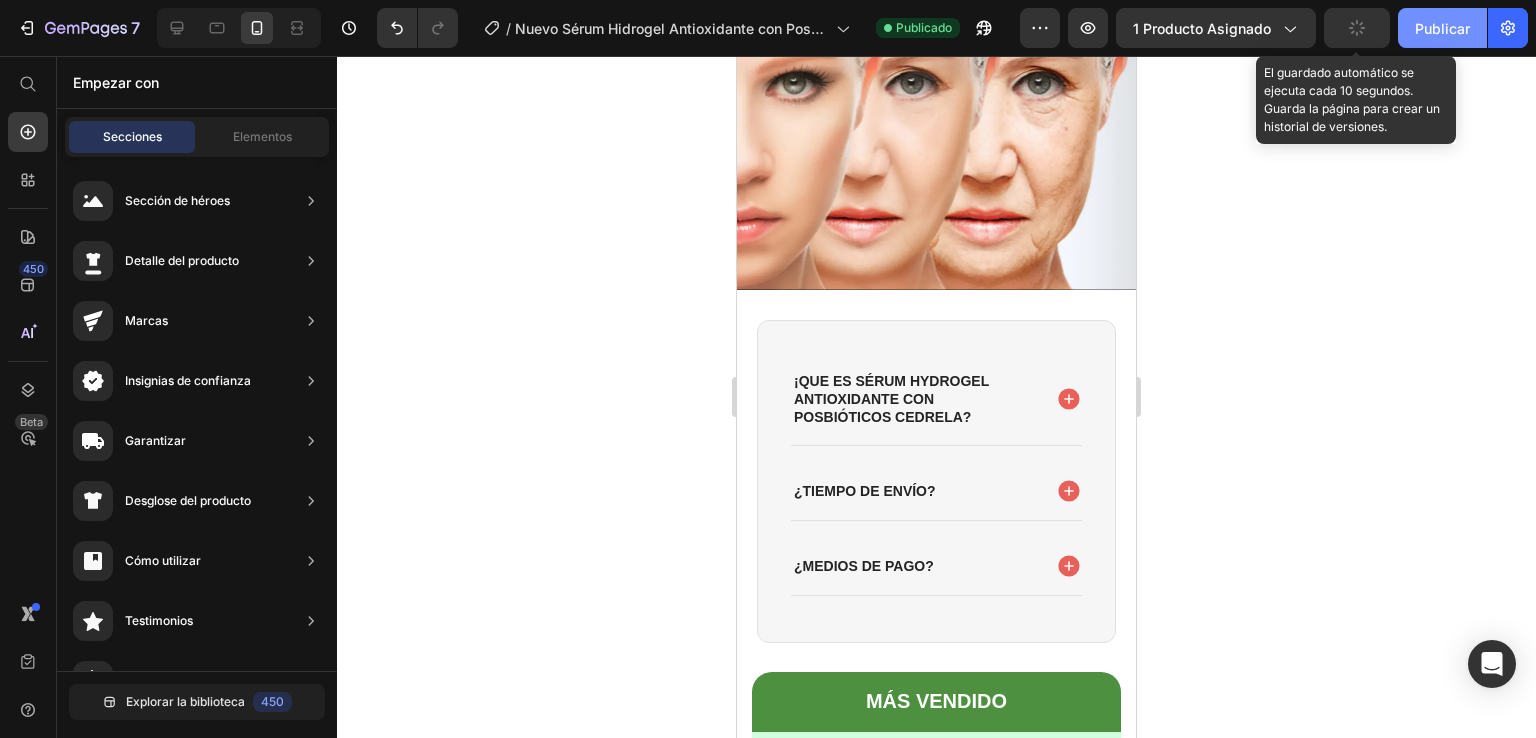 click on "Publicar" 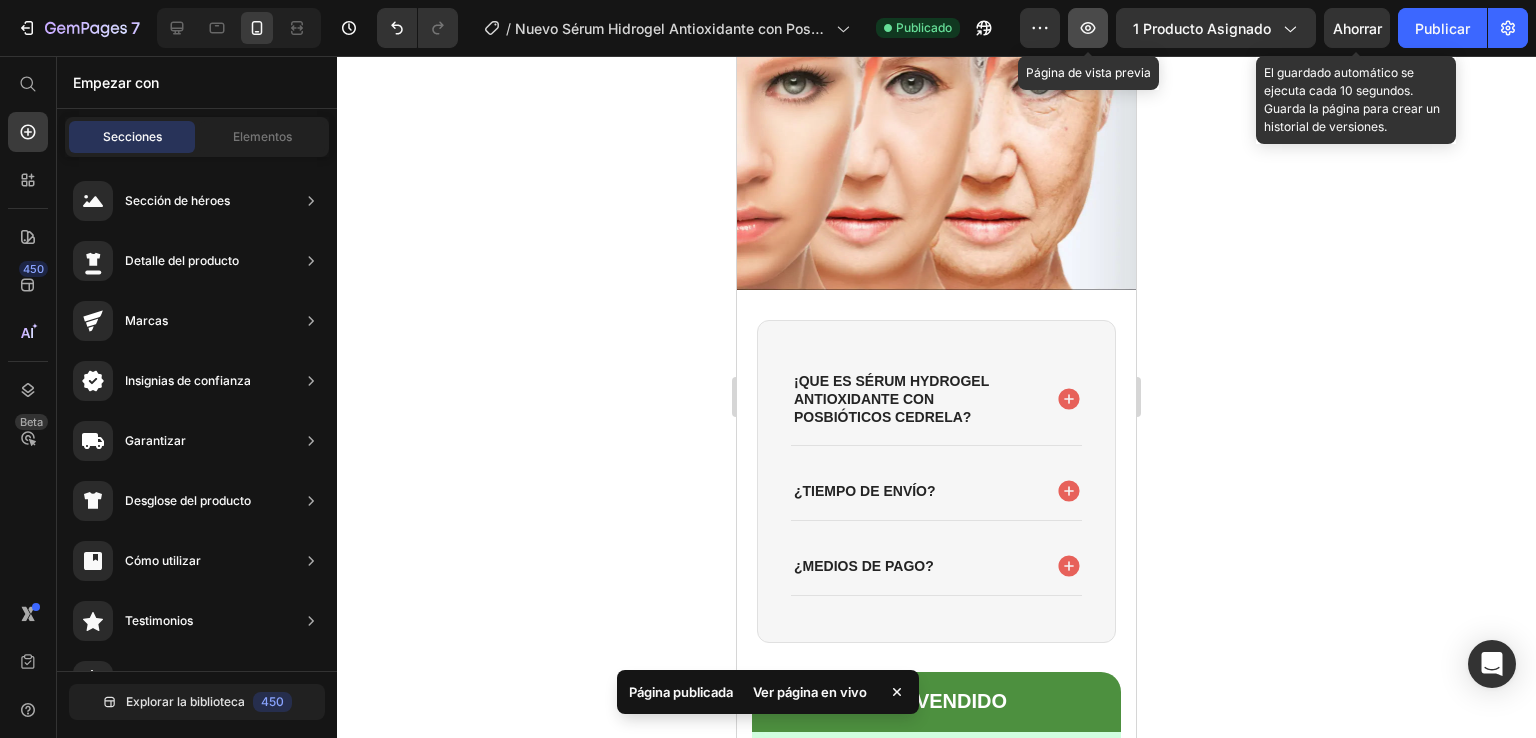 click 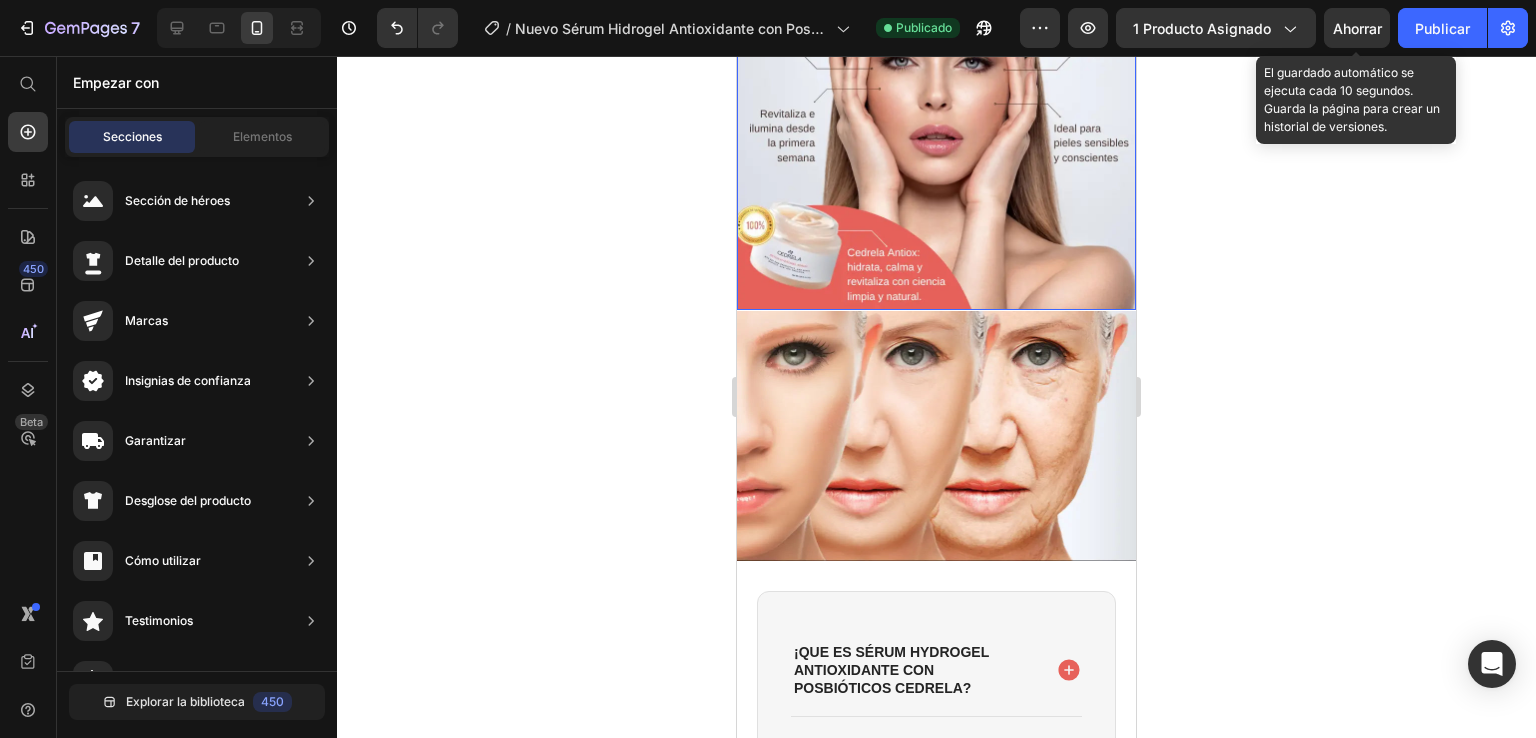 scroll, scrollTop: 892, scrollLeft: 0, axis: vertical 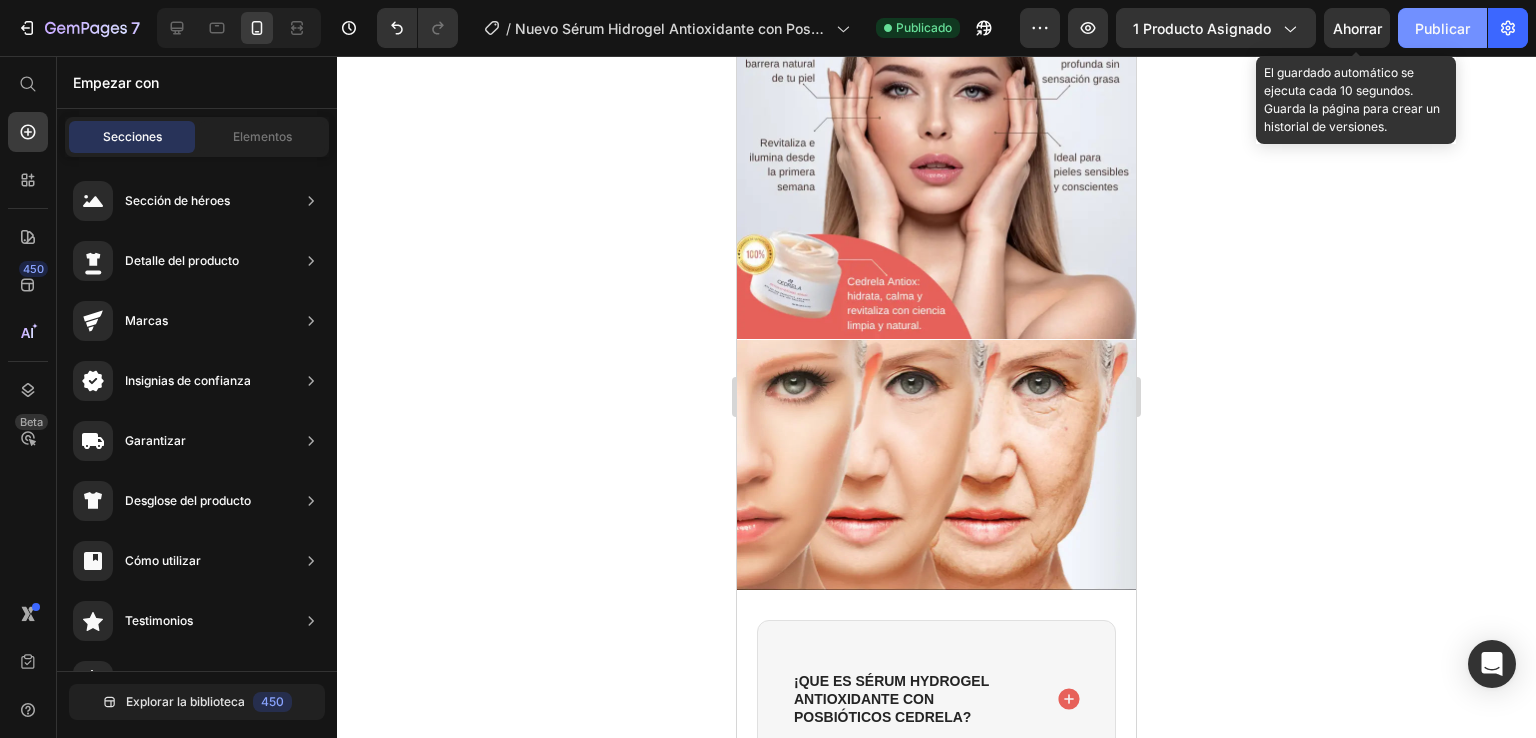 click on "Publicar" at bounding box center [1442, 28] 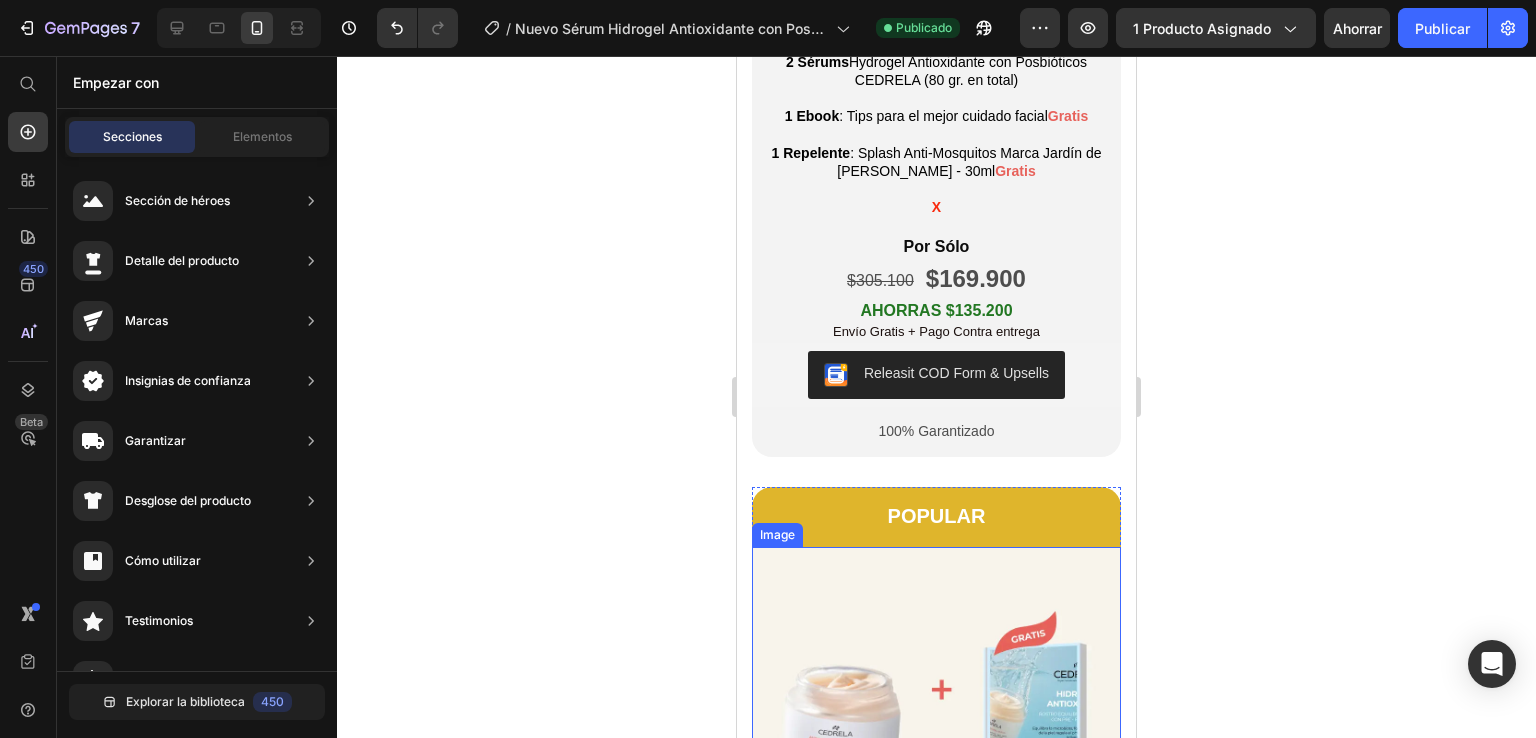 scroll, scrollTop: 3500, scrollLeft: 0, axis: vertical 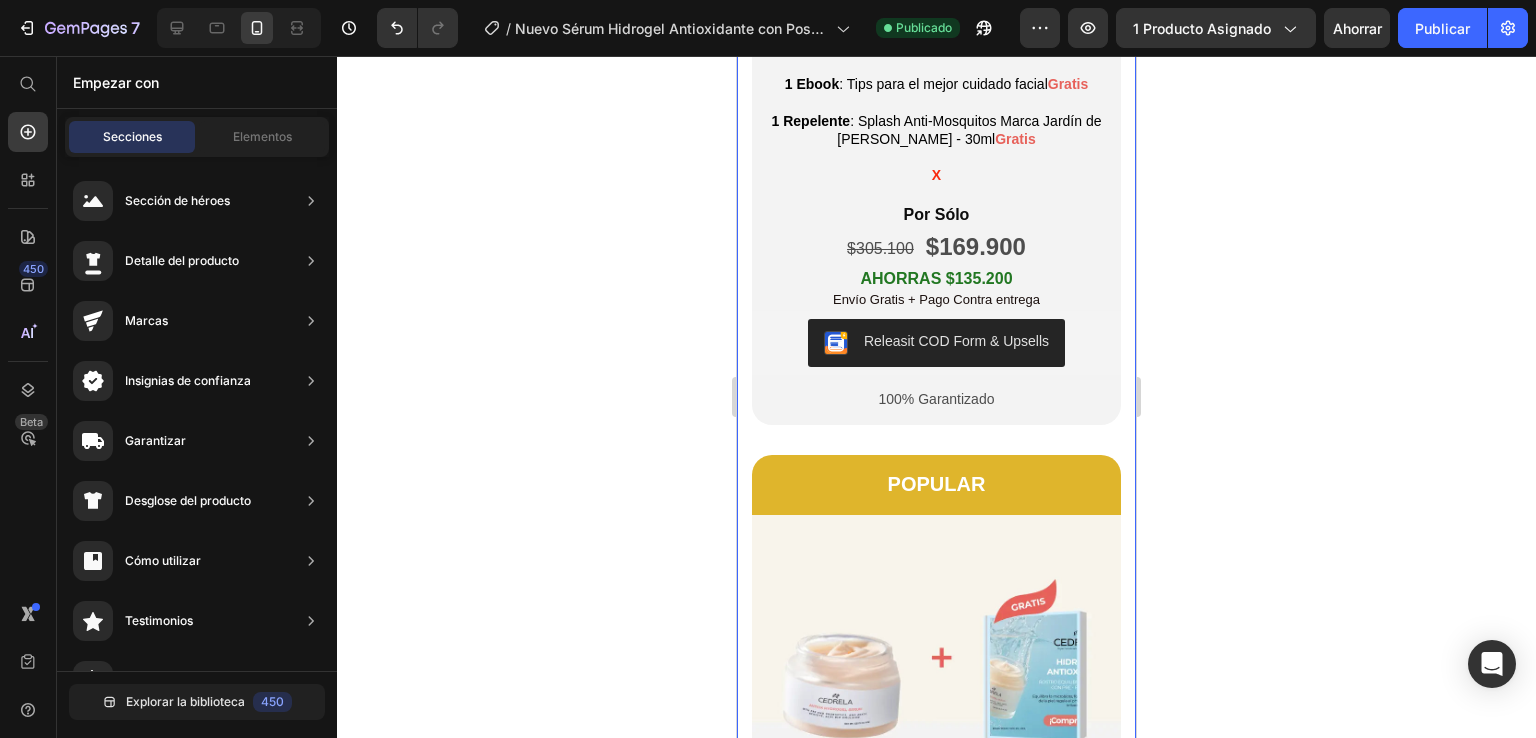 click on "POPULAR Text Block Row Image INCLUYE Heading 1 Sérum  Hydrogel Antioxidante con Posbióticos CEDRELA (40 gr. en total)   1 Ebook : Tips para el mejor cuidado facial  Gratis   X     X   Text Block Por Sólo Text Block $150.000 Text Block $109.900 Text Block Row AHORRAS $40.100 Text Block Envío Gratis + Pago Contra entrega Text Block Releasit COD Form & Upsells Releasit COD Form & Upsells 100% Garantizado Text Block Row Row Product" at bounding box center [936, 829] 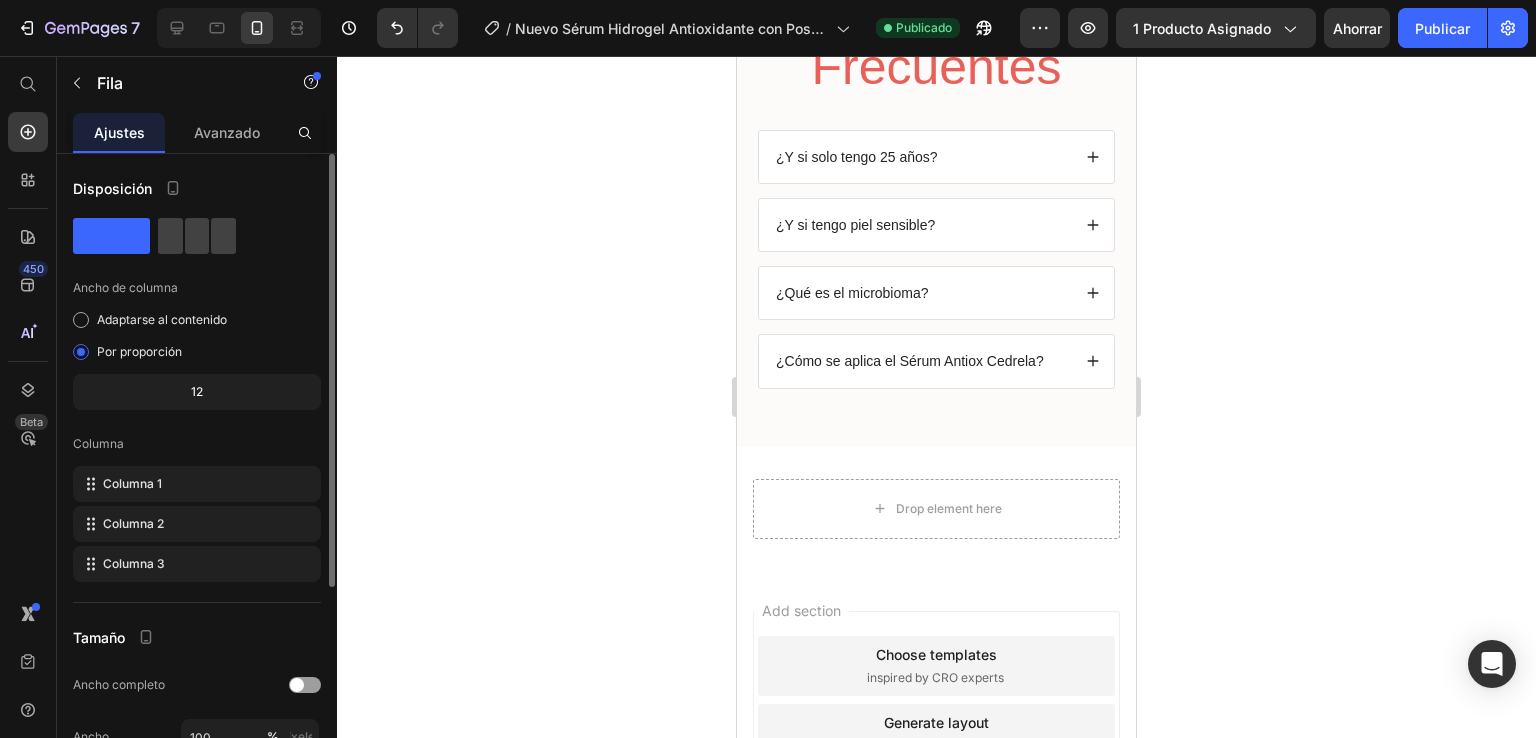 scroll, scrollTop: 6600, scrollLeft: 0, axis: vertical 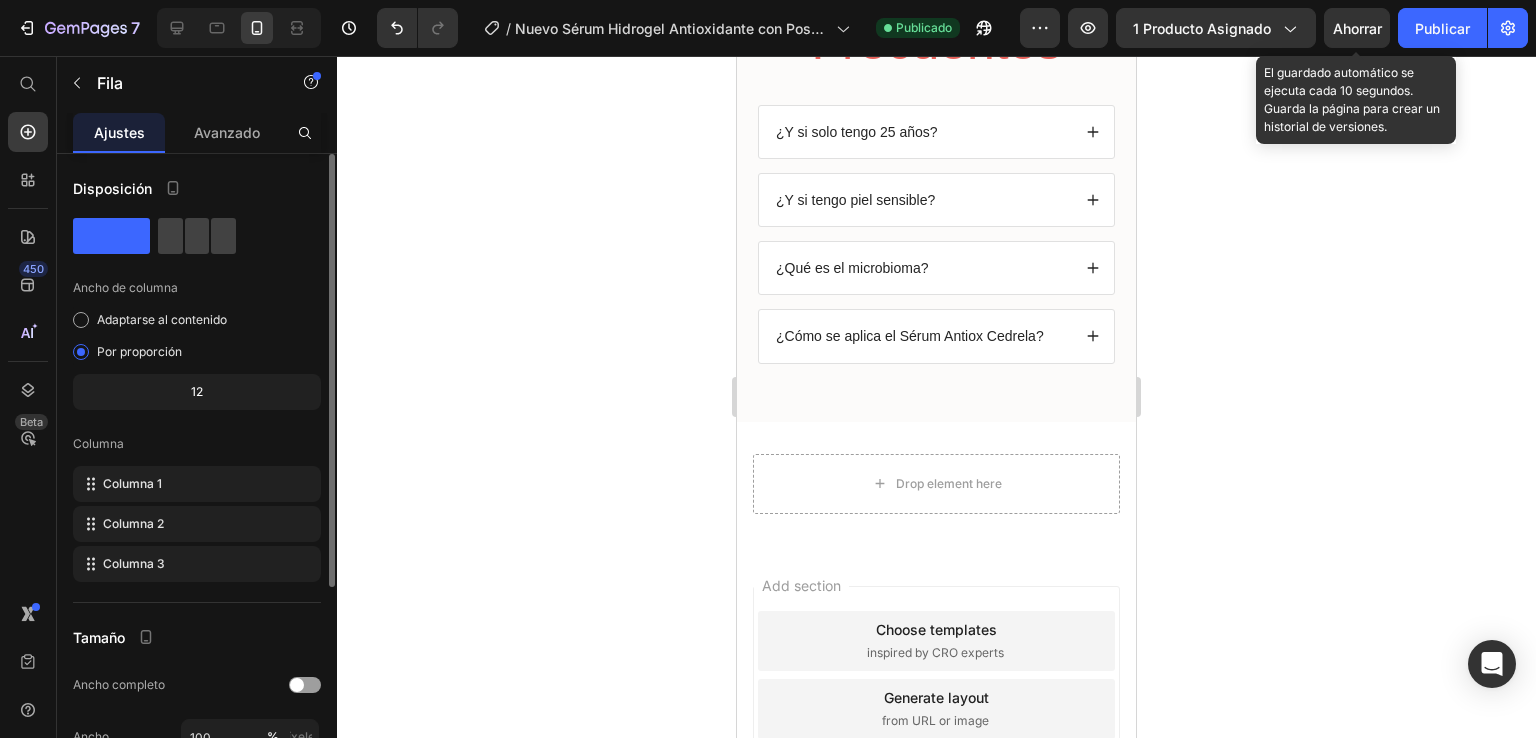 click on "Ahorrar" at bounding box center (1357, 28) 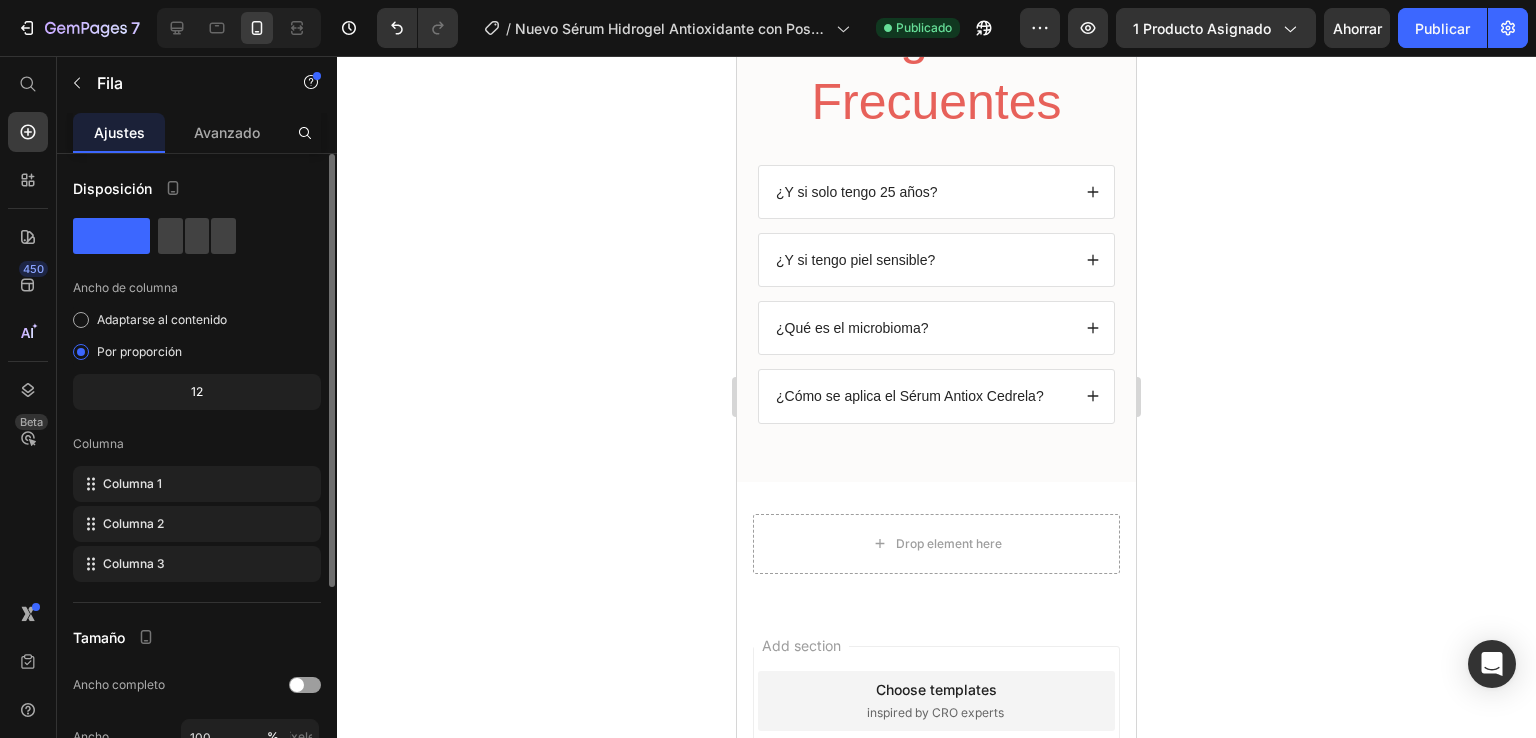 scroll, scrollTop: 6100, scrollLeft: 0, axis: vertical 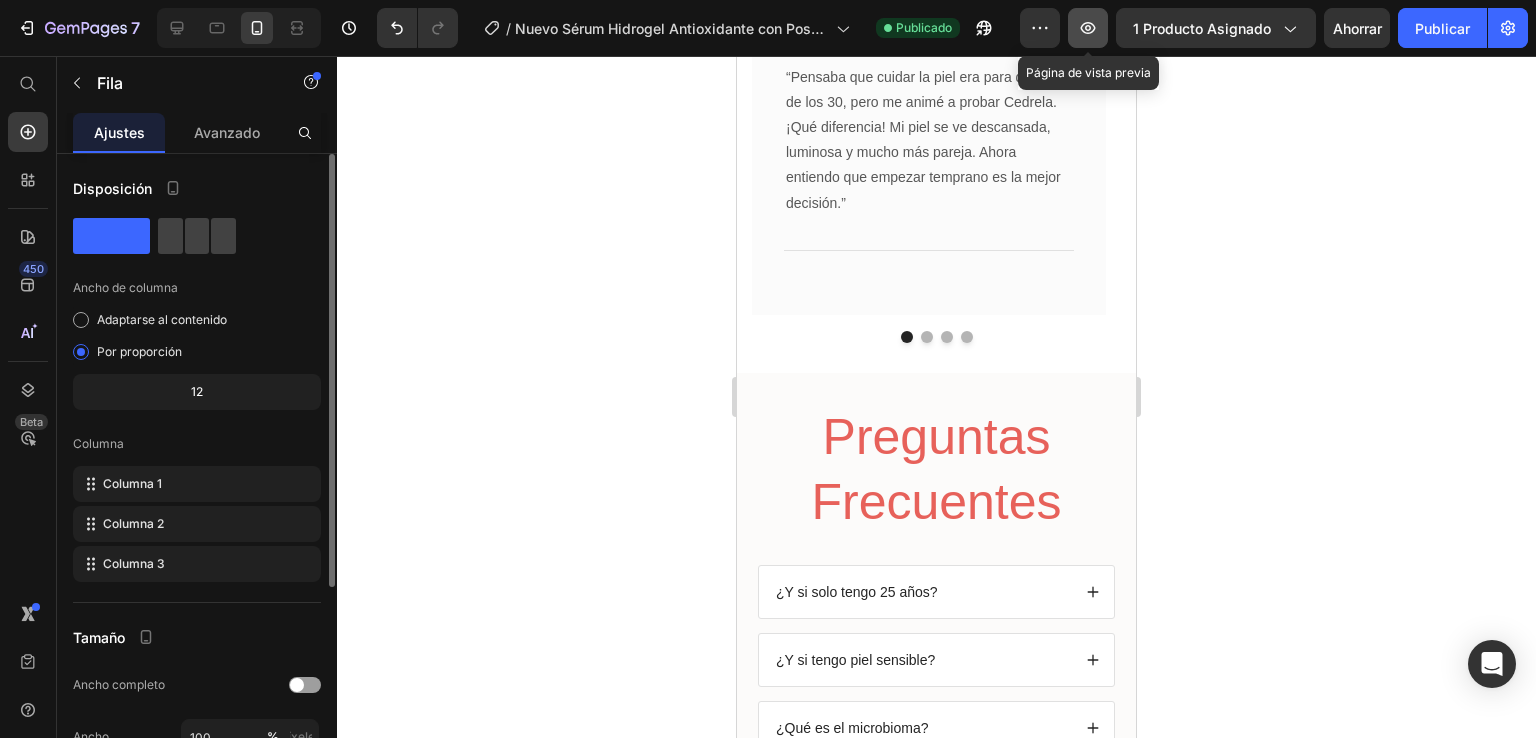 click 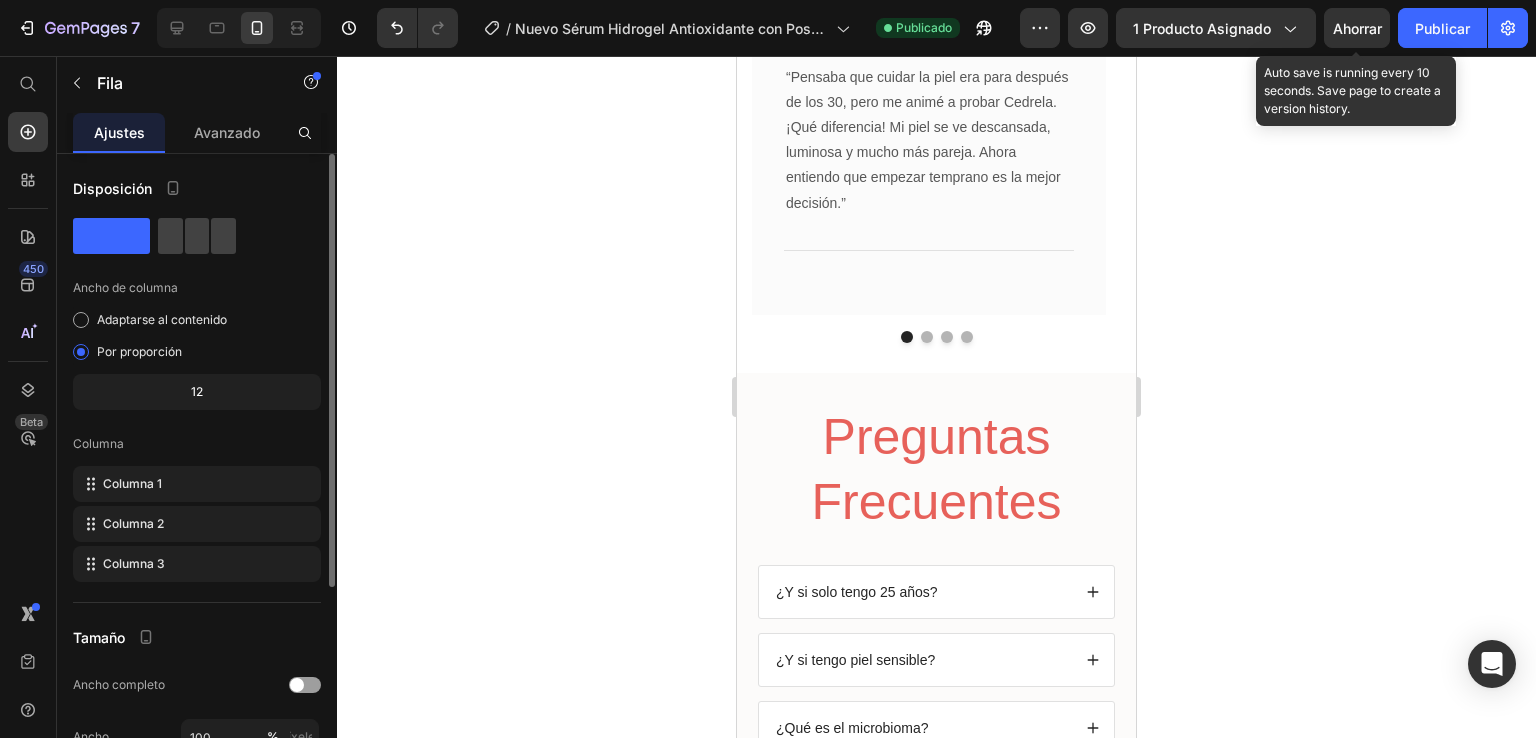 click on "Ahorrar" at bounding box center (1357, 28) 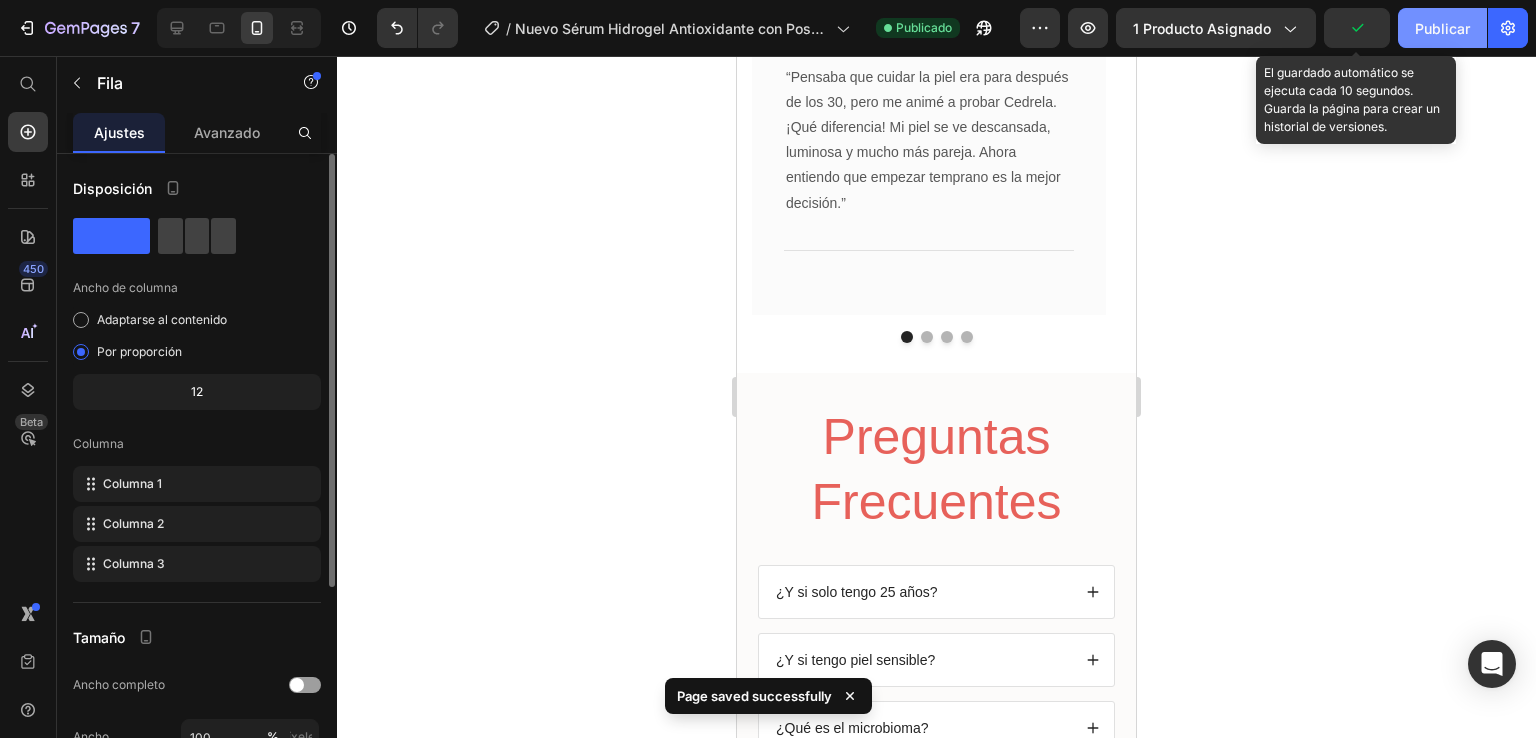 click on "Publicar" at bounding box center (1442, 28) 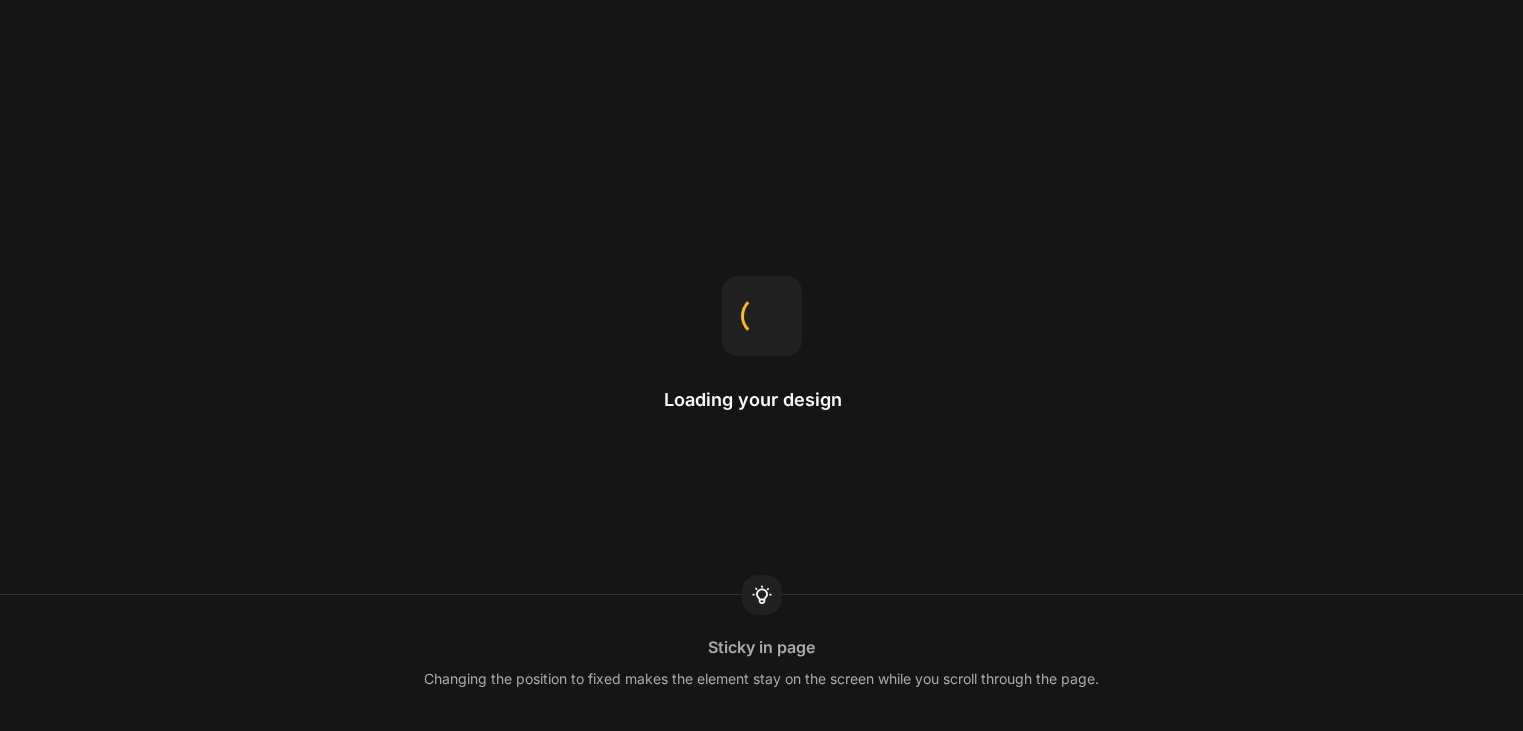 scroll, scrollTop: 0, scrollLeft: 0, axis: both 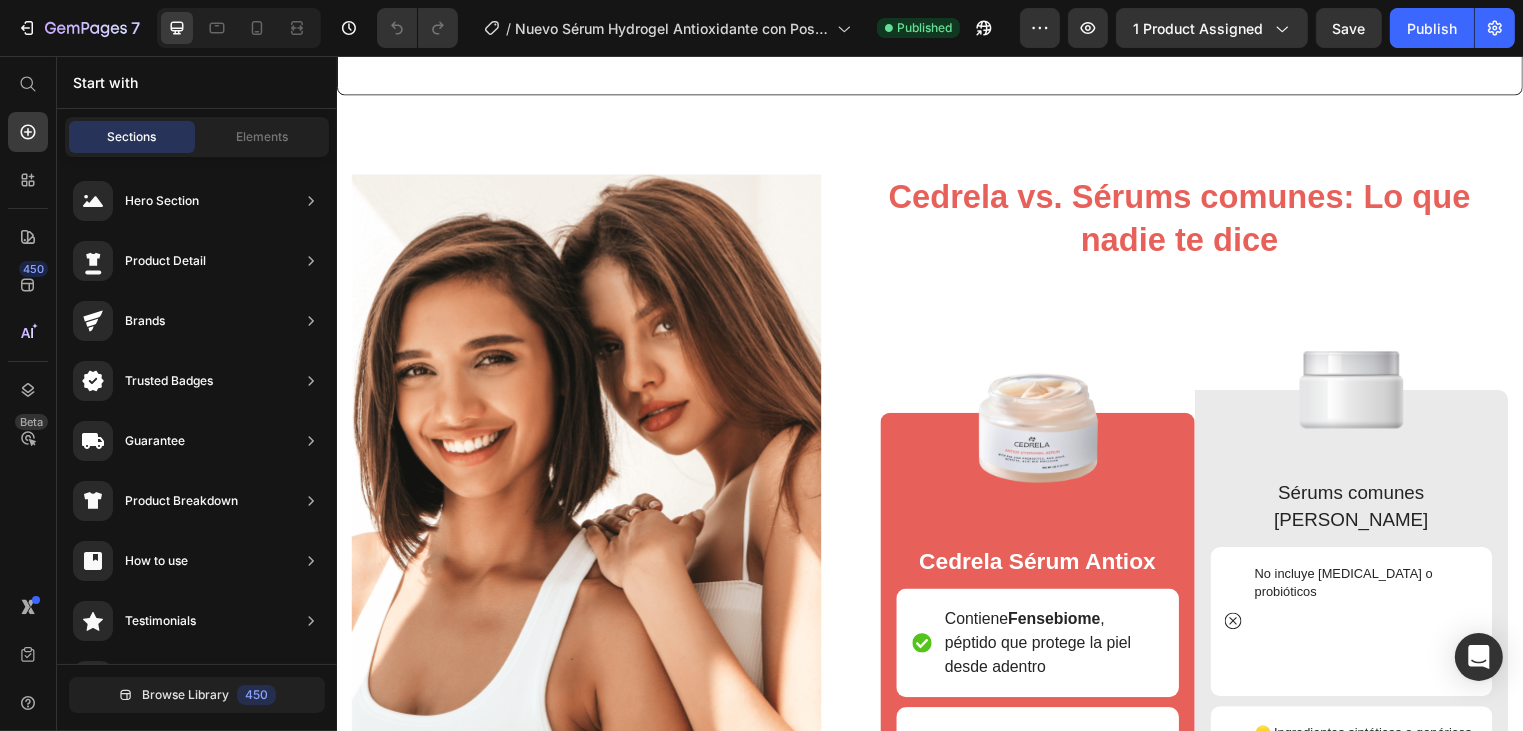 click at bounding box center [536, -497] 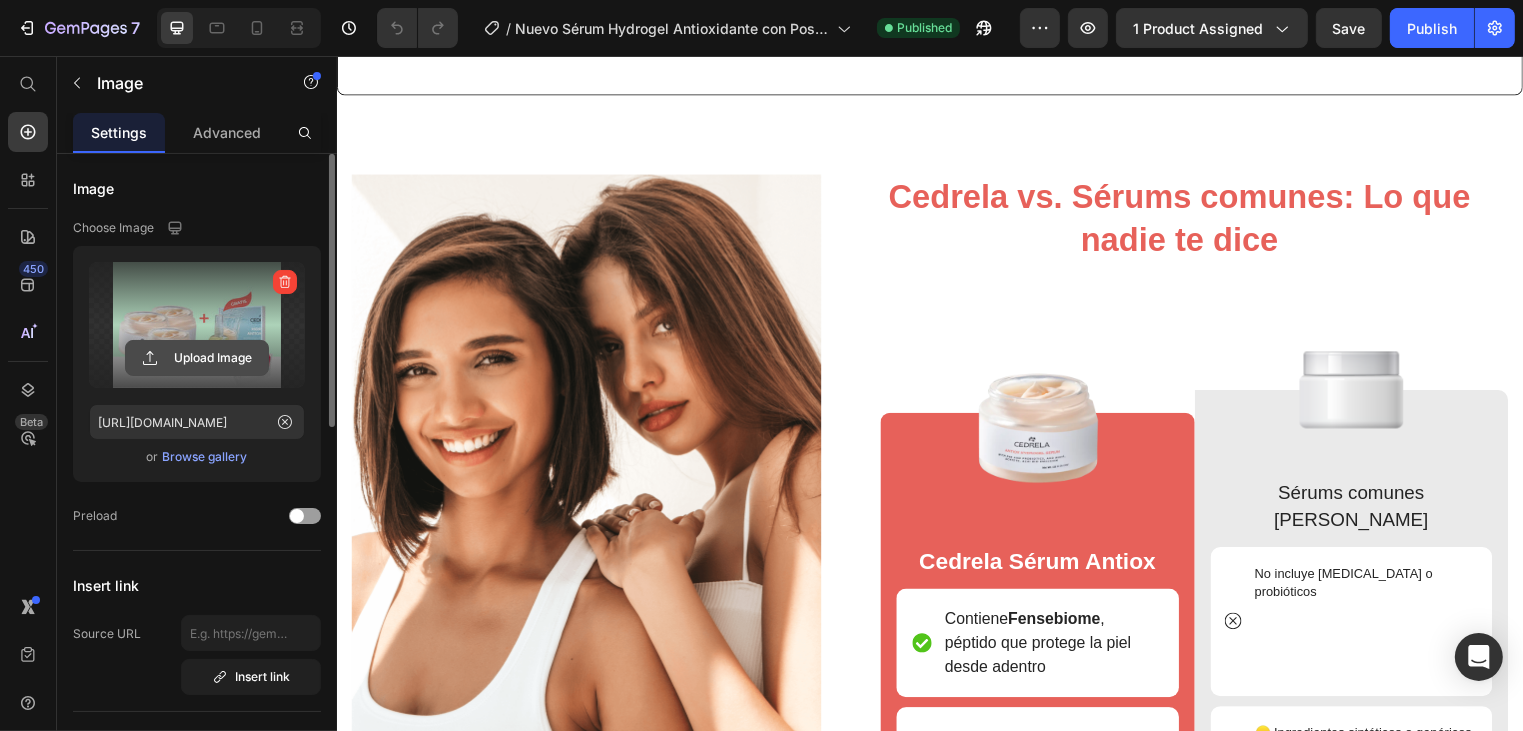 click 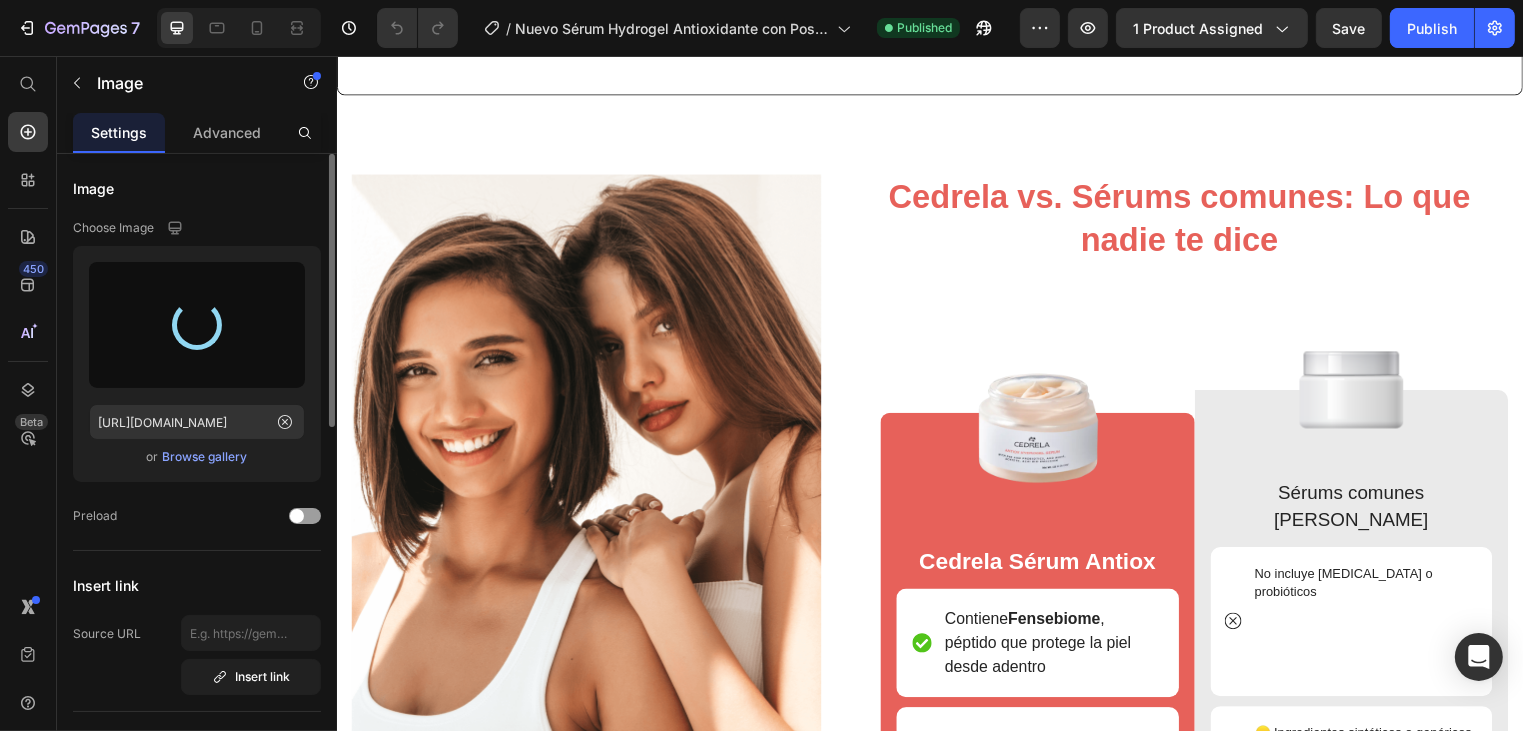 type on "https://cdn.shopify.com/s/files/1/0592/8622/5080/files/gempages_571408700435072224-ccdd0ec5-19a2-4bb2-b50c-8da8d0c14ce4.jpg" 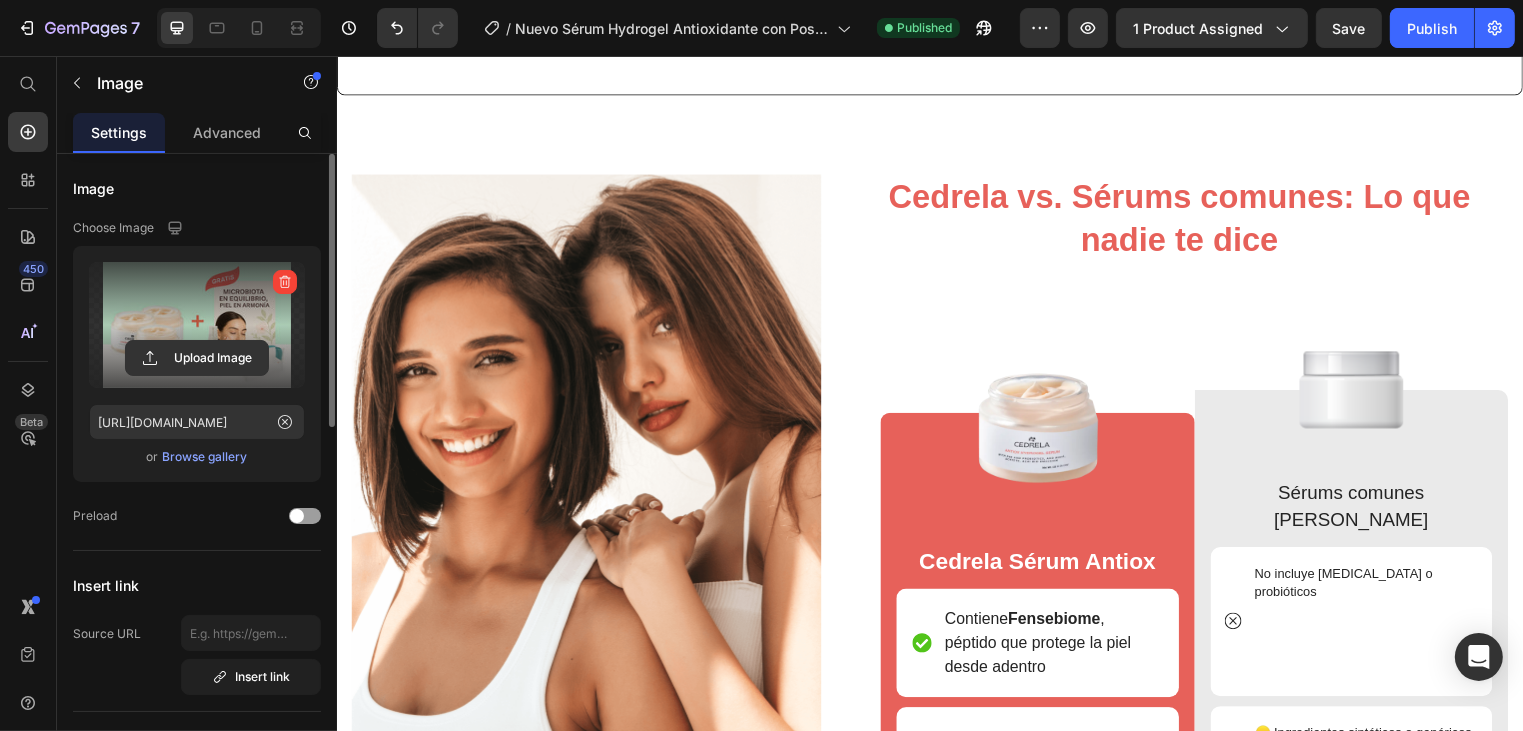 click at bounding box center (935, -498) 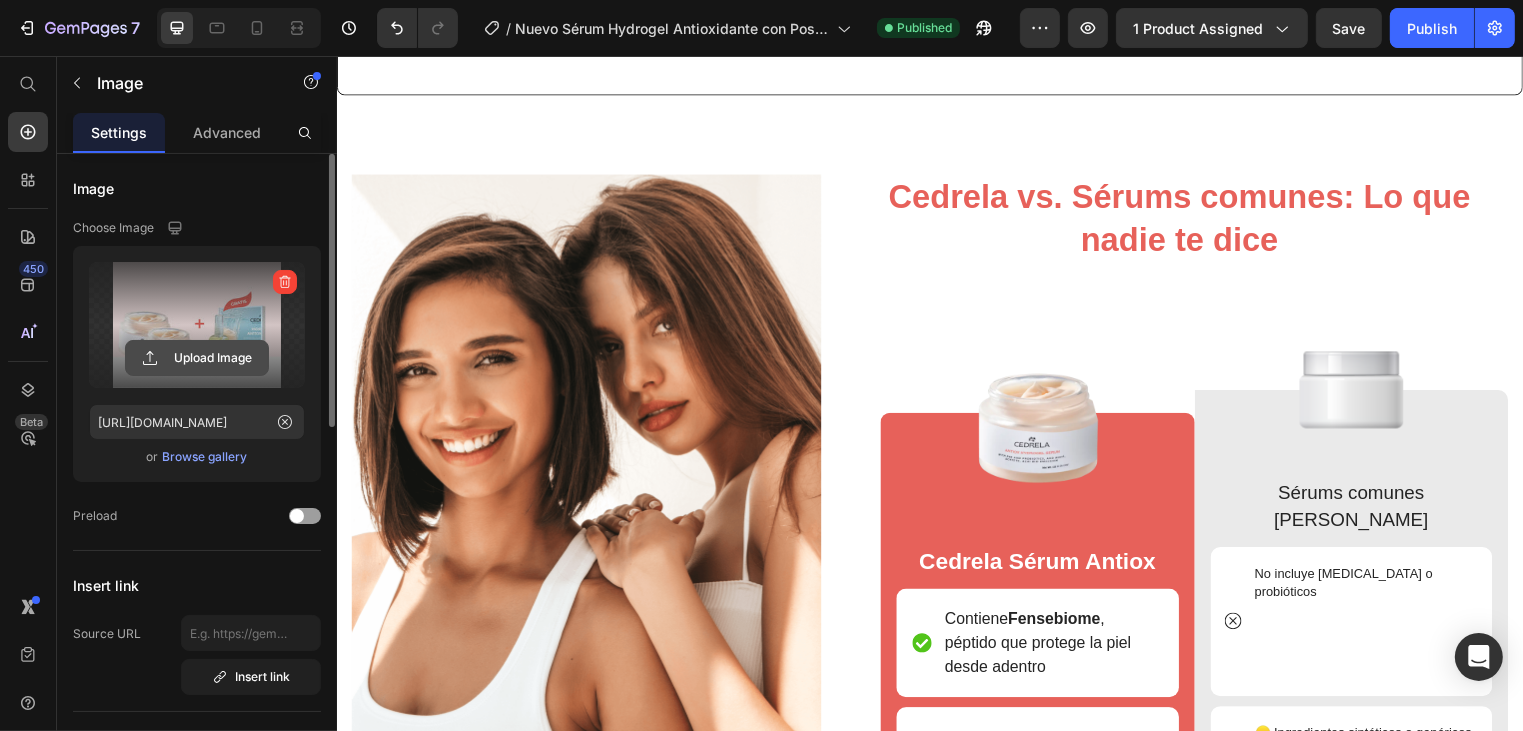 click 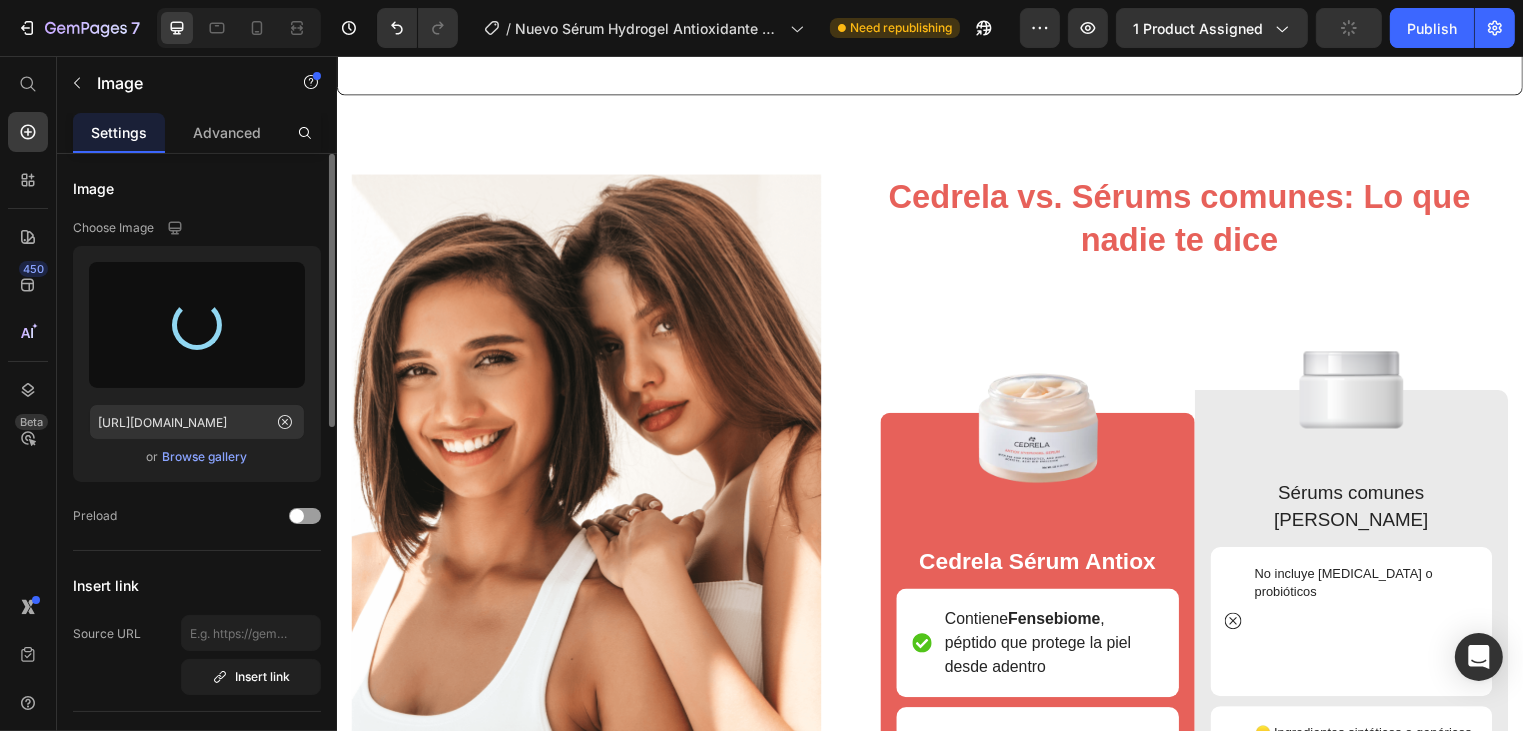 type on "https://cdn.shopify.com/s/files/1/0592/8622/5080/files/gempages_571408700435072224-cf851908-8d7e-4a93-9bc7-34ea581526c8.jpg" 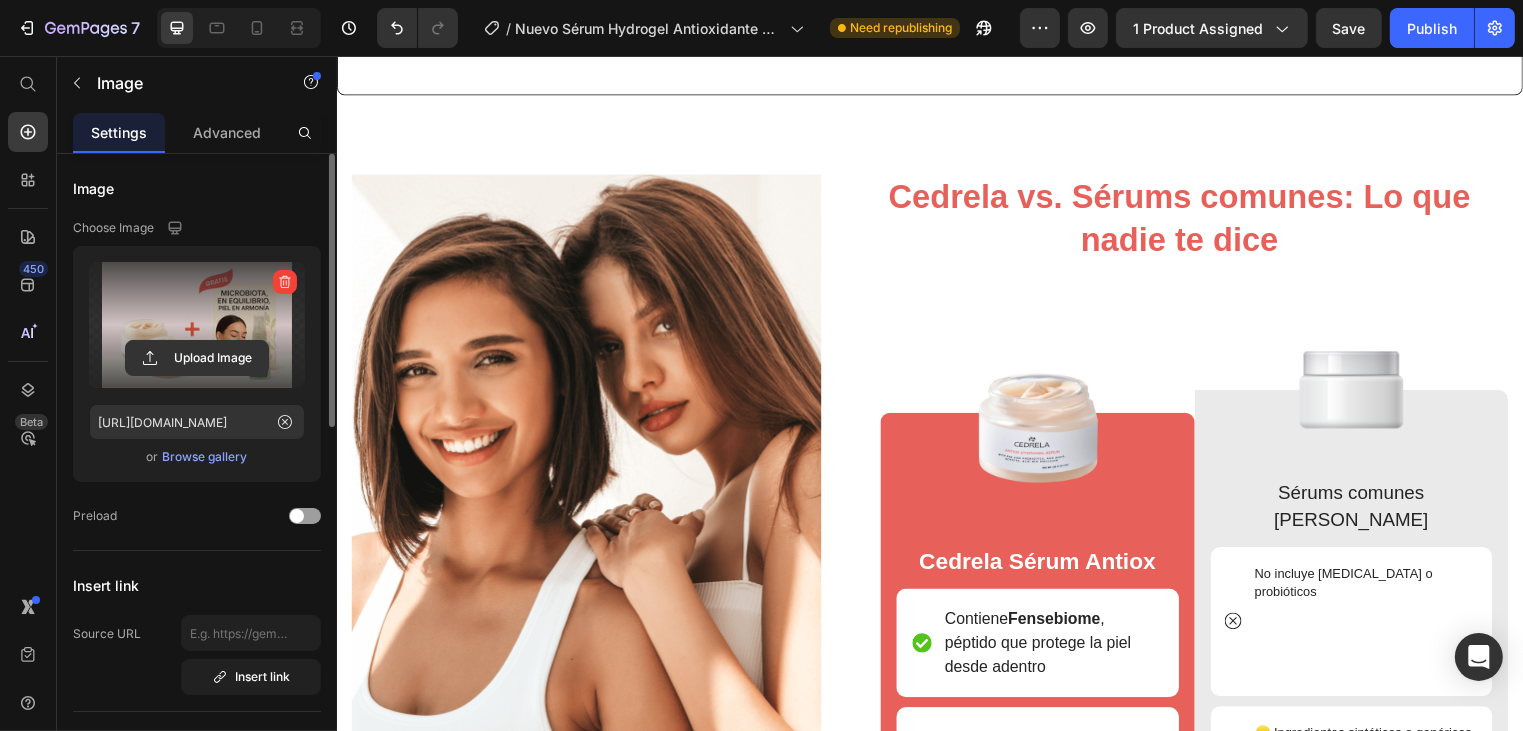 click at bounding box center [1335, -497] 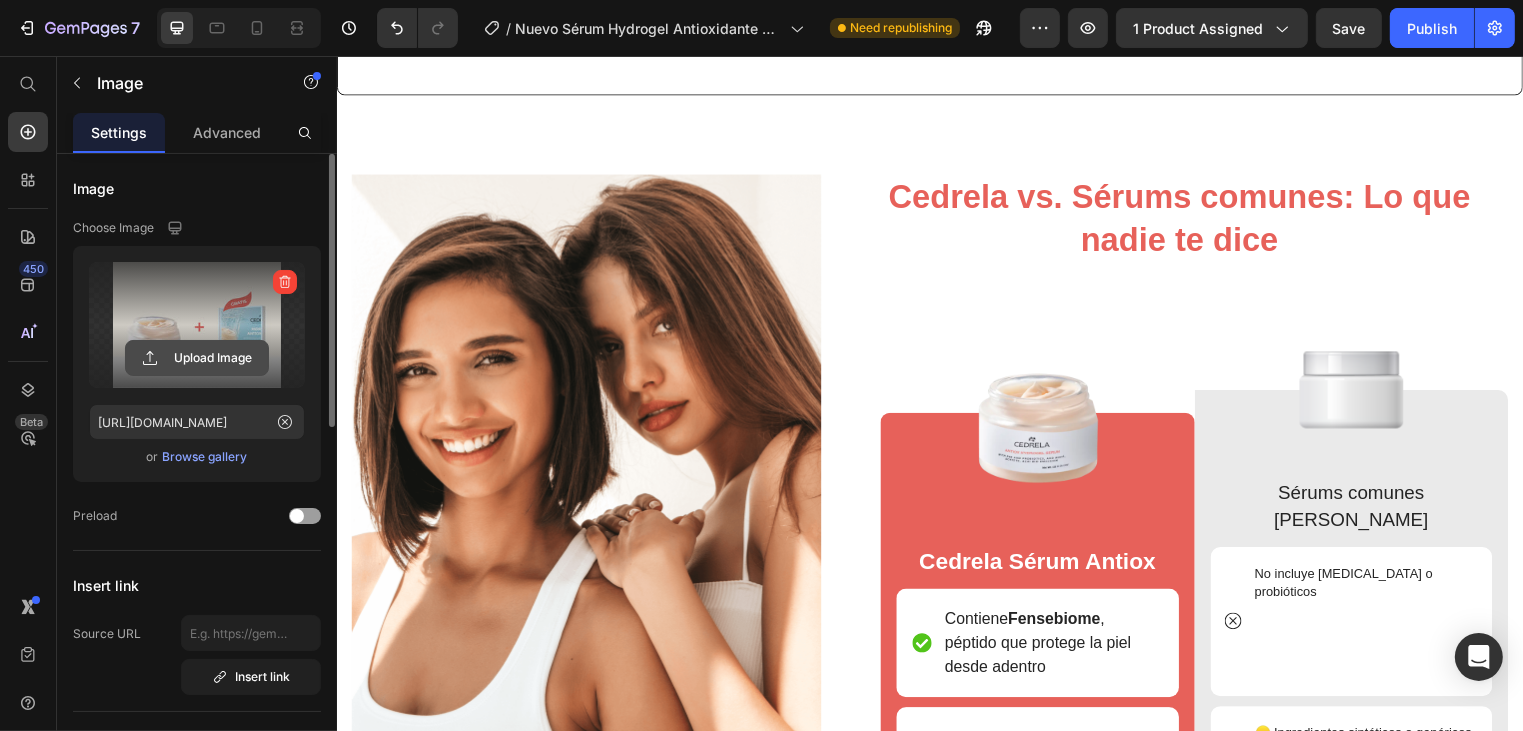 click 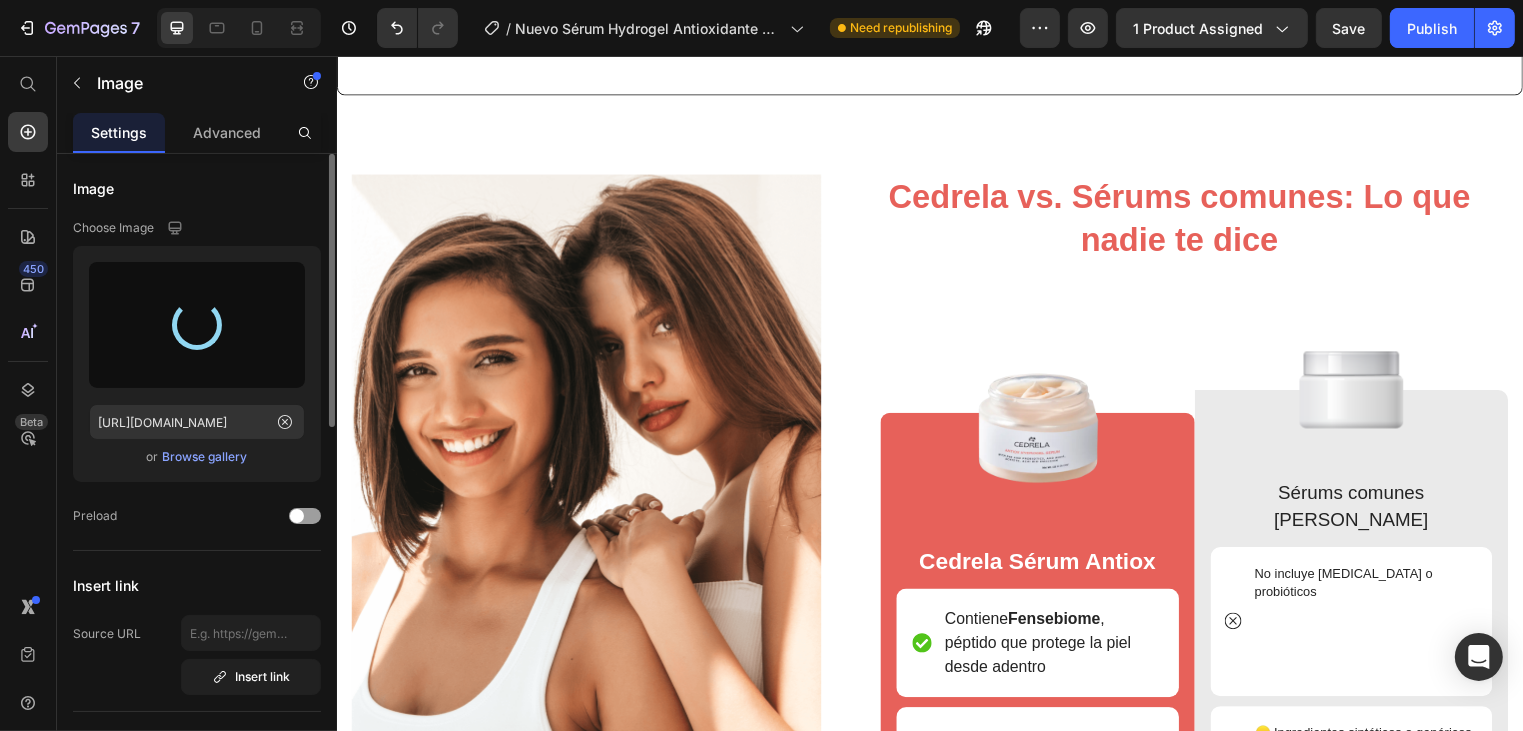 type on "https://cdn.shopify.com/s/files/1/0592/8622/5080/files/gempages_571408700435072224-4963263b-a1cc-496b-950f-69a13c636e3c.jpg" 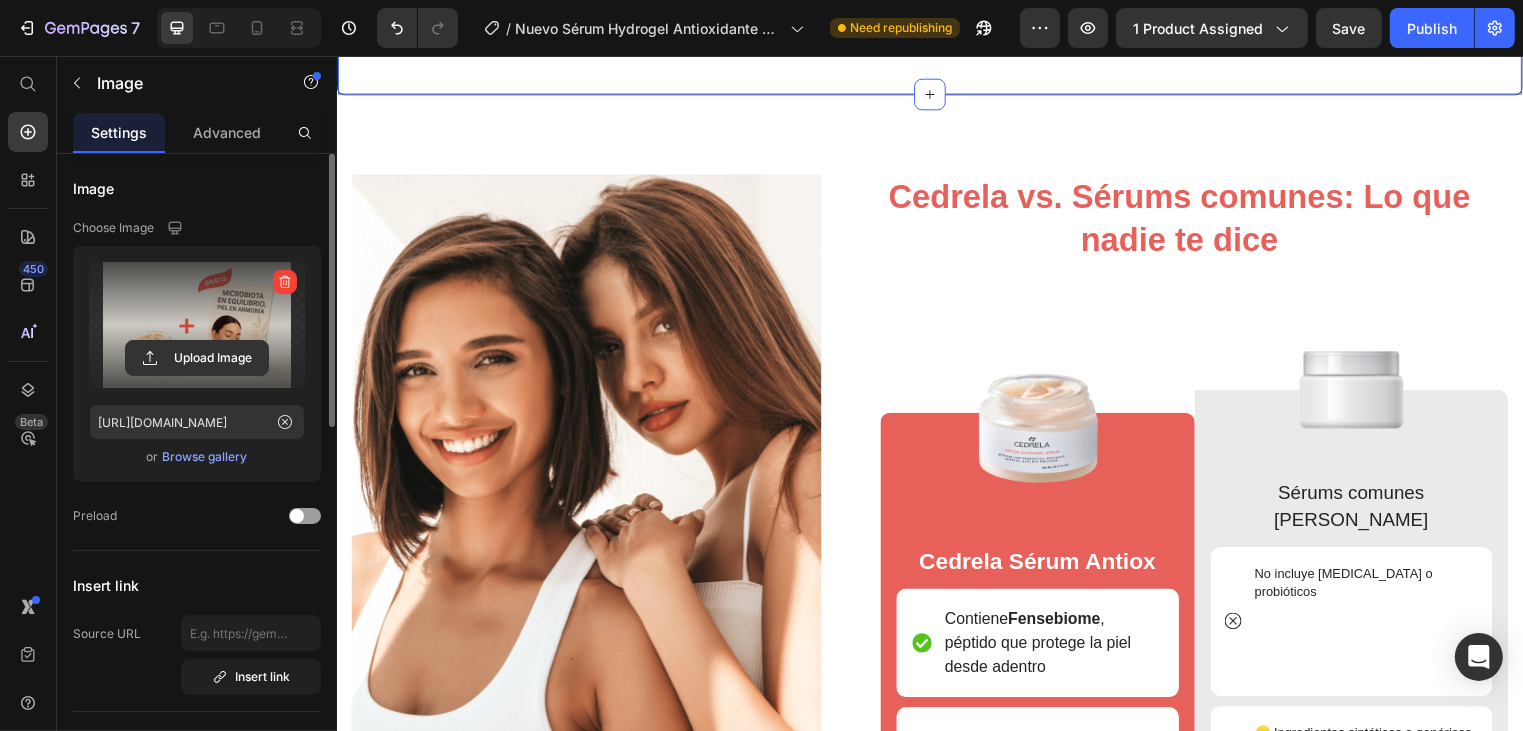 click on "MÁS VENDIDO Text Block Row Image INCLUYE Heading  3 Sérums  Hydrogel Antioxidante con Posbióticos CEDRELA (120 gr. en total)   1 Ebook : Tips para el mejor cuidado facial  Gratis   1 Repelente : Splash Anti-Mosquitos Marca Jardín de Eva - 30ml  Gratis   1 Cosmetiquera : Estuche Clear Priti  Gratis   Text Block Por Sólo Text Block $465.600 Text Block $219.900 Text Block Row AHORRAS $245.700 Text Block Envío Gratis + Pago Contra entrega Text Block Releasit COD Form & Upsells Releasit COD Form & Upsells 100% Garantizado Text Block Row Row Product Row ¡ESTA OFERTA ESTA A PUNTO DE EXPIRAR! Text Block Row Image INCLUYE Heading 2 Sérums  Hydrogel Antioxidante con Posbióticos CEDRELA (80 gr. en total)   1 Ebook : Tips para el mejor cuidado facial  Gratis   1 Repelente : Splash Anti-Mosquitos Marca Jardín de Eva - 30ml  Gratis   X   Text Block Por Sólo Text Block $305.100 Text Block $169.900 Text Block Row AHORRAS $135.200 Text Block Envío Gratis + Pago Contra entrega Text Block 100% Garantizado" at bounding box center (936, -265) 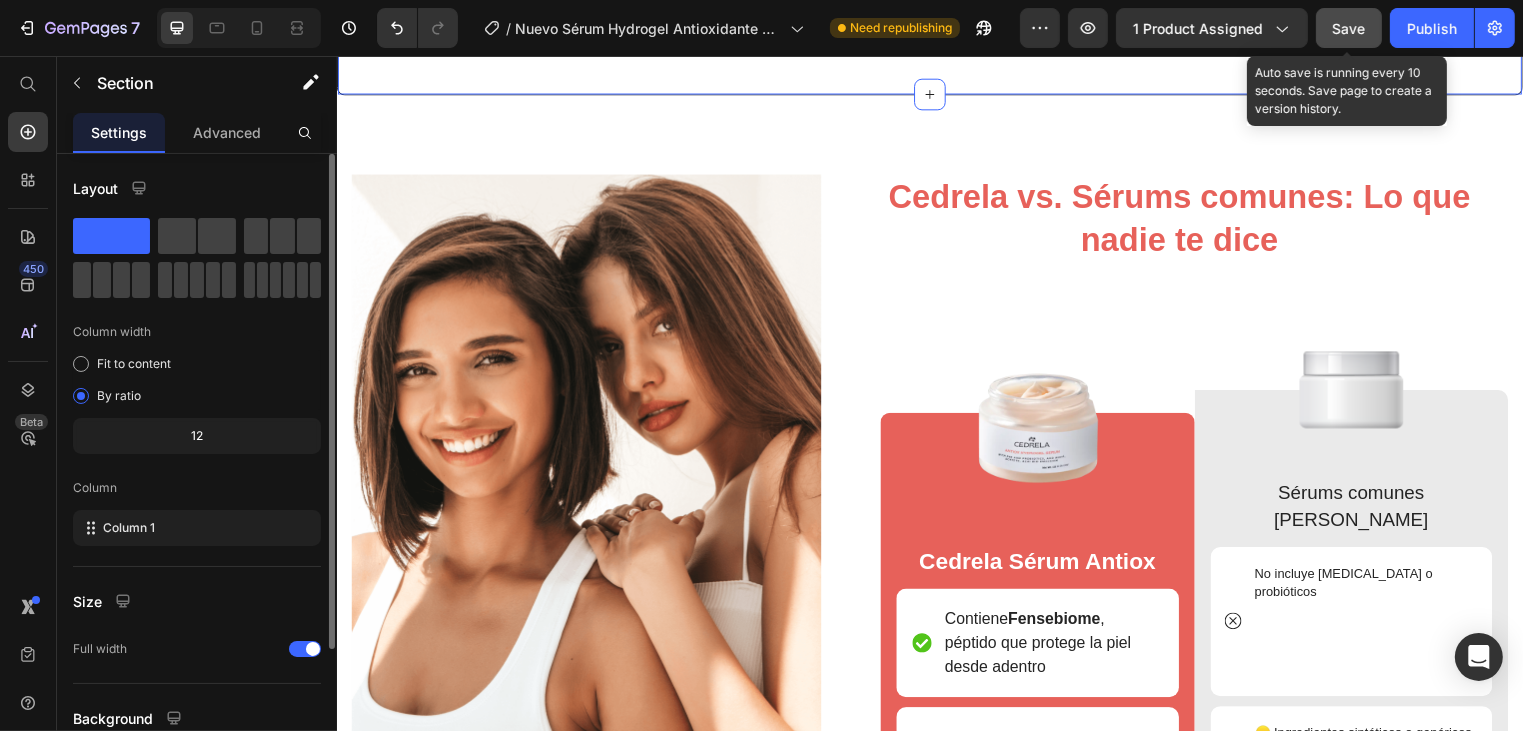 click on "Save" at bounding box center (1349, 28) 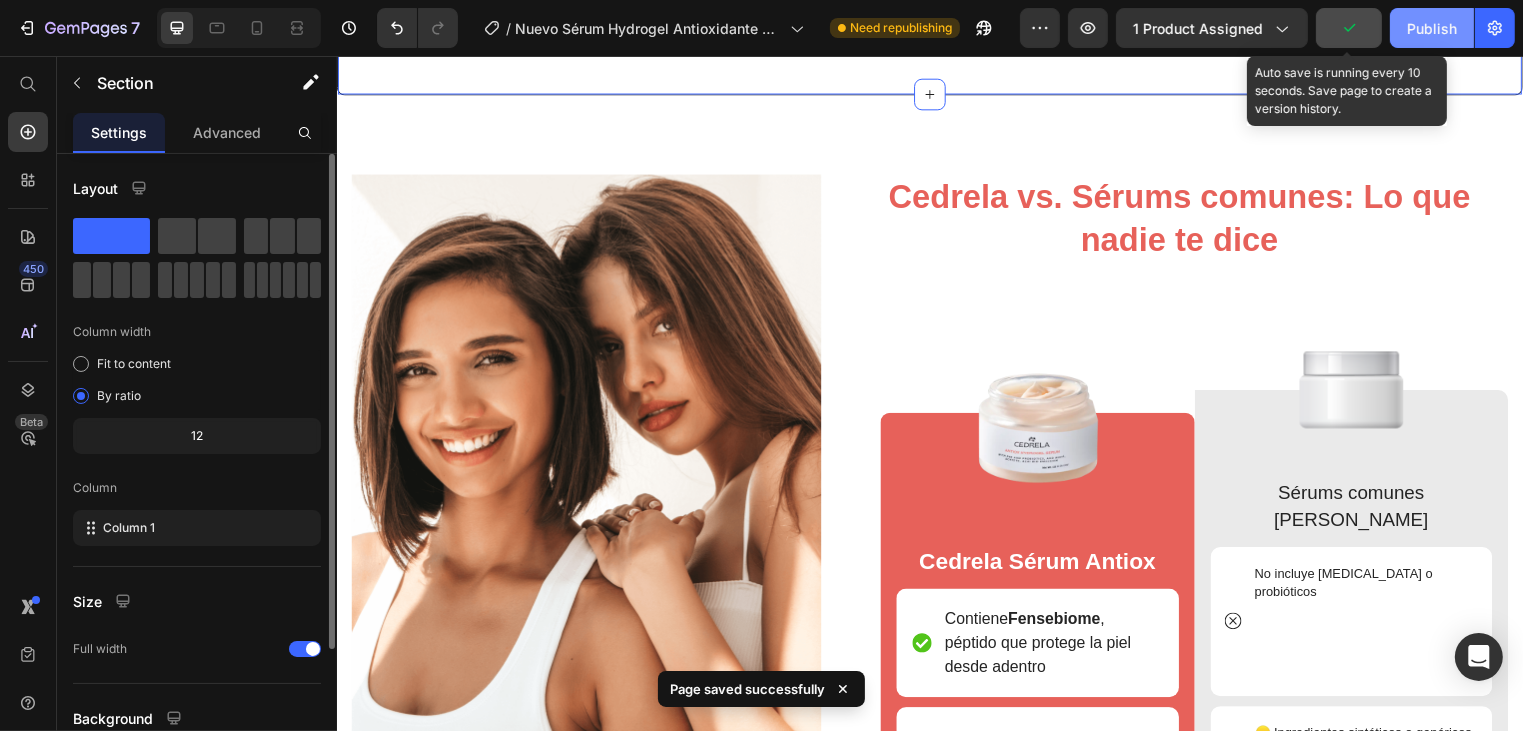 click on "Publish" at bounding box center (1432, 28) 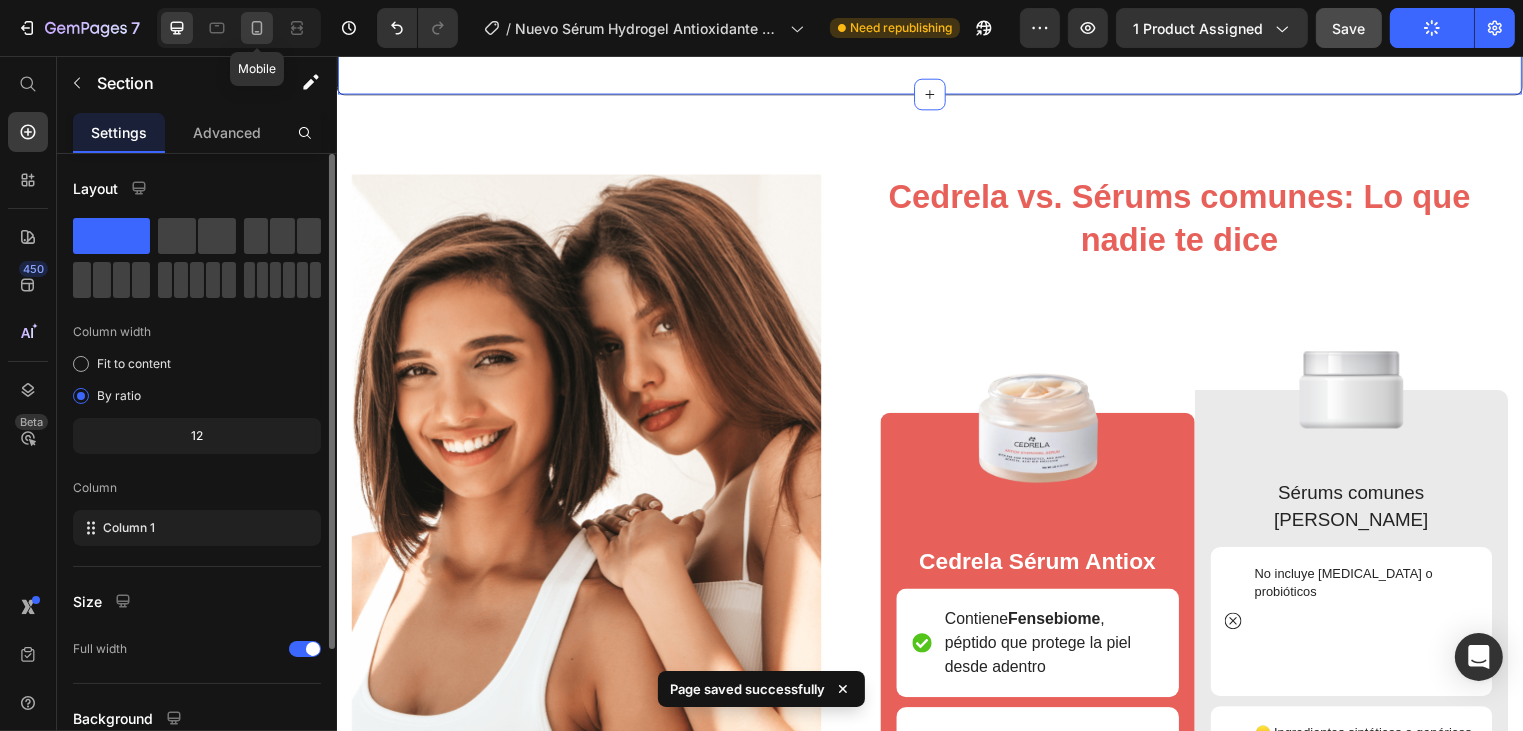 click 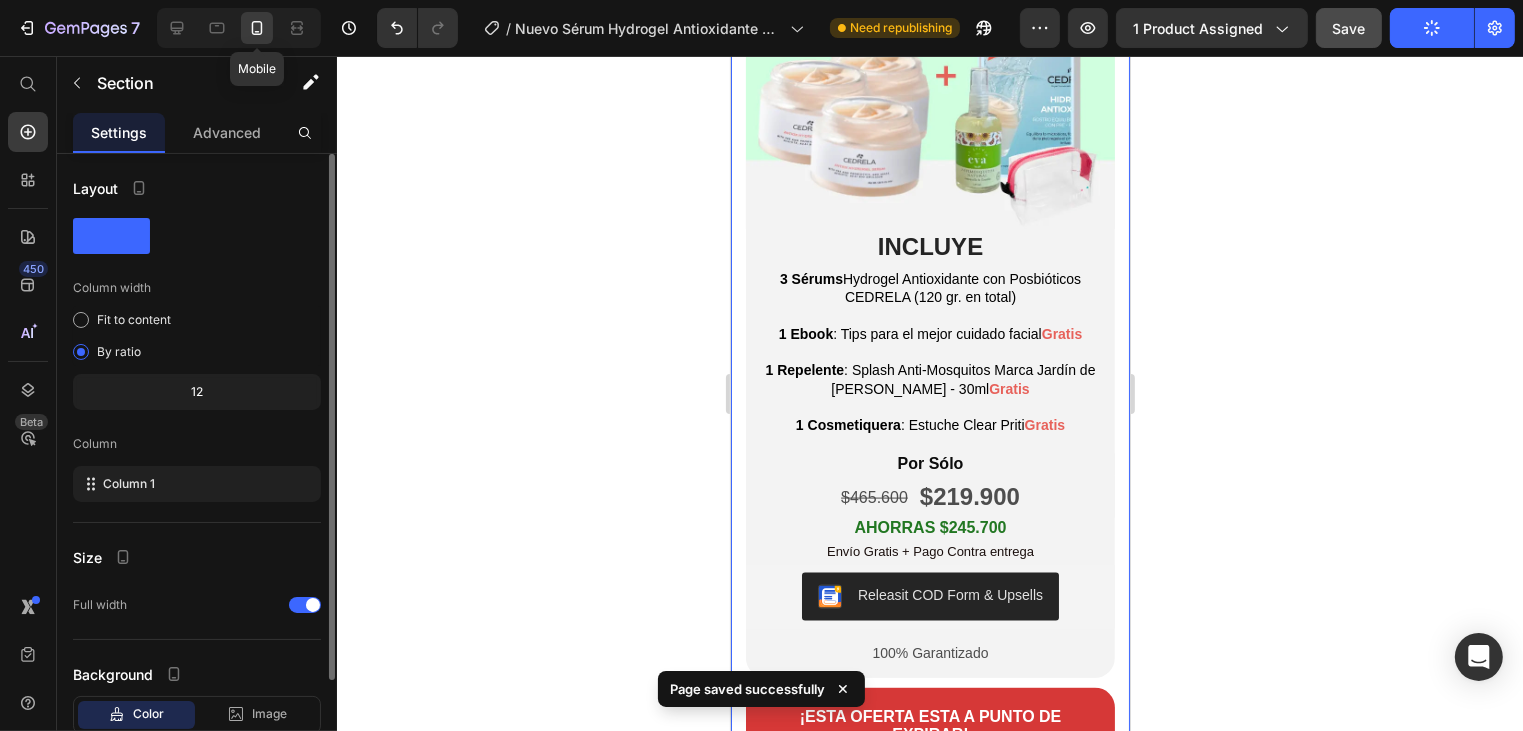 scroll, scrollTop: 2737, scrollLeft: 0, axis: vertical 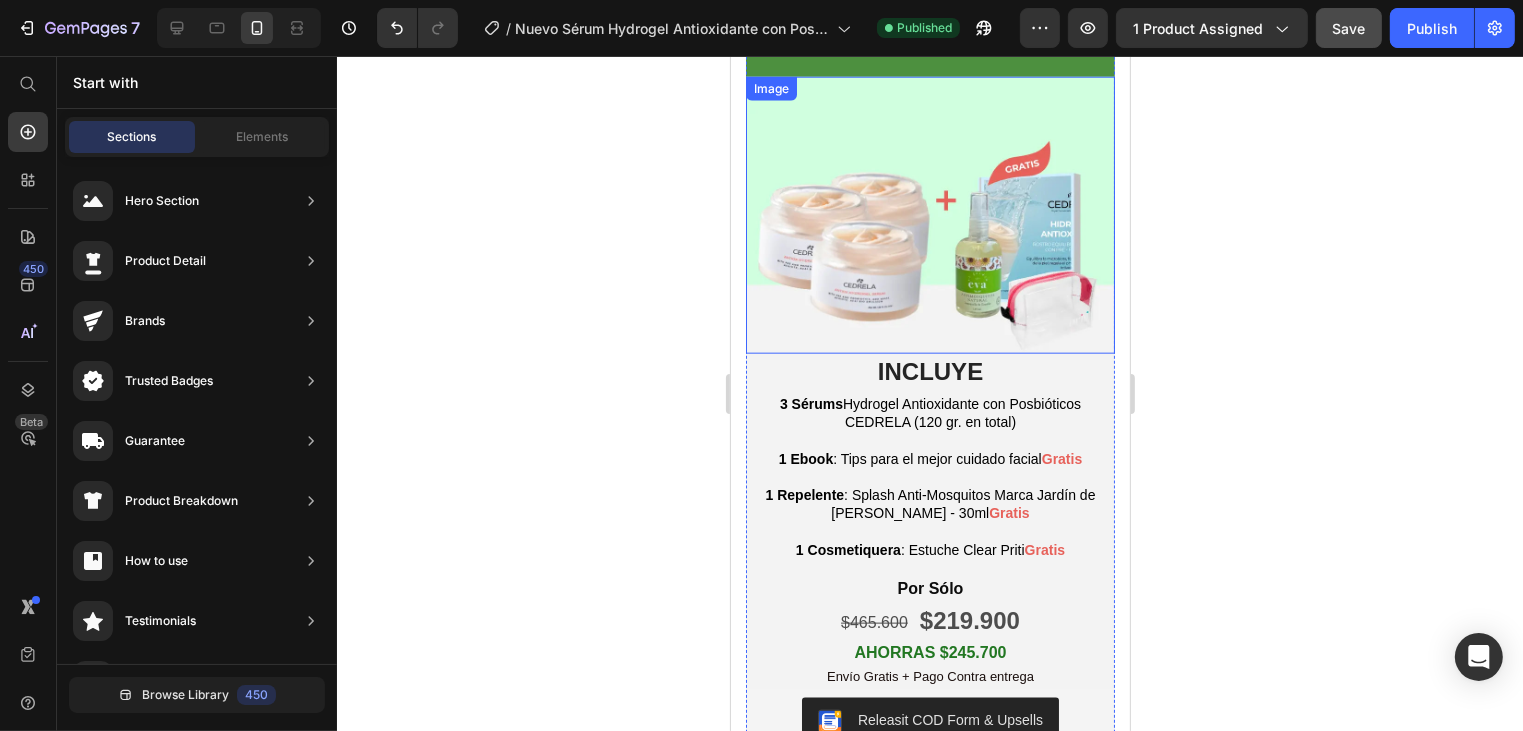 click at bounding box center [929, 215] 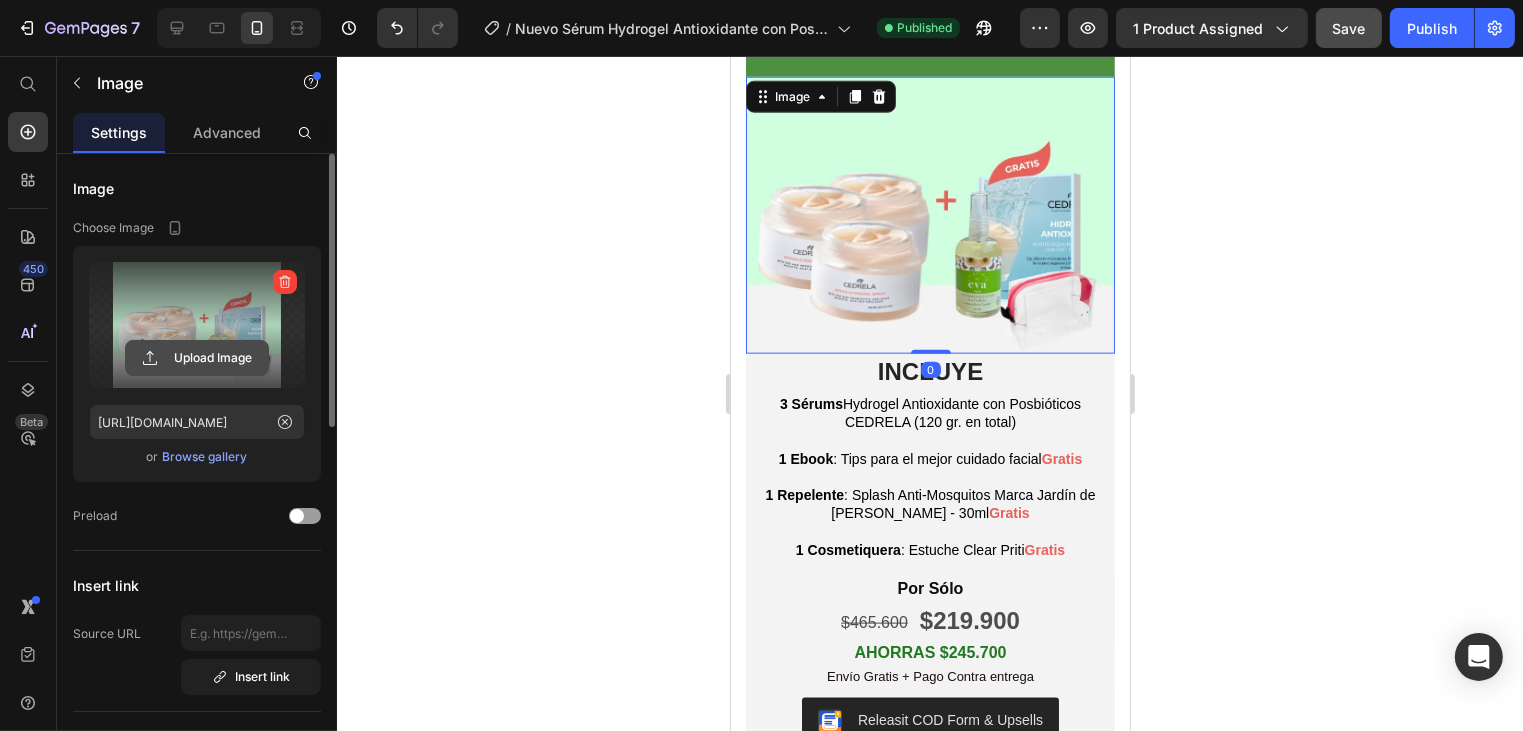 click 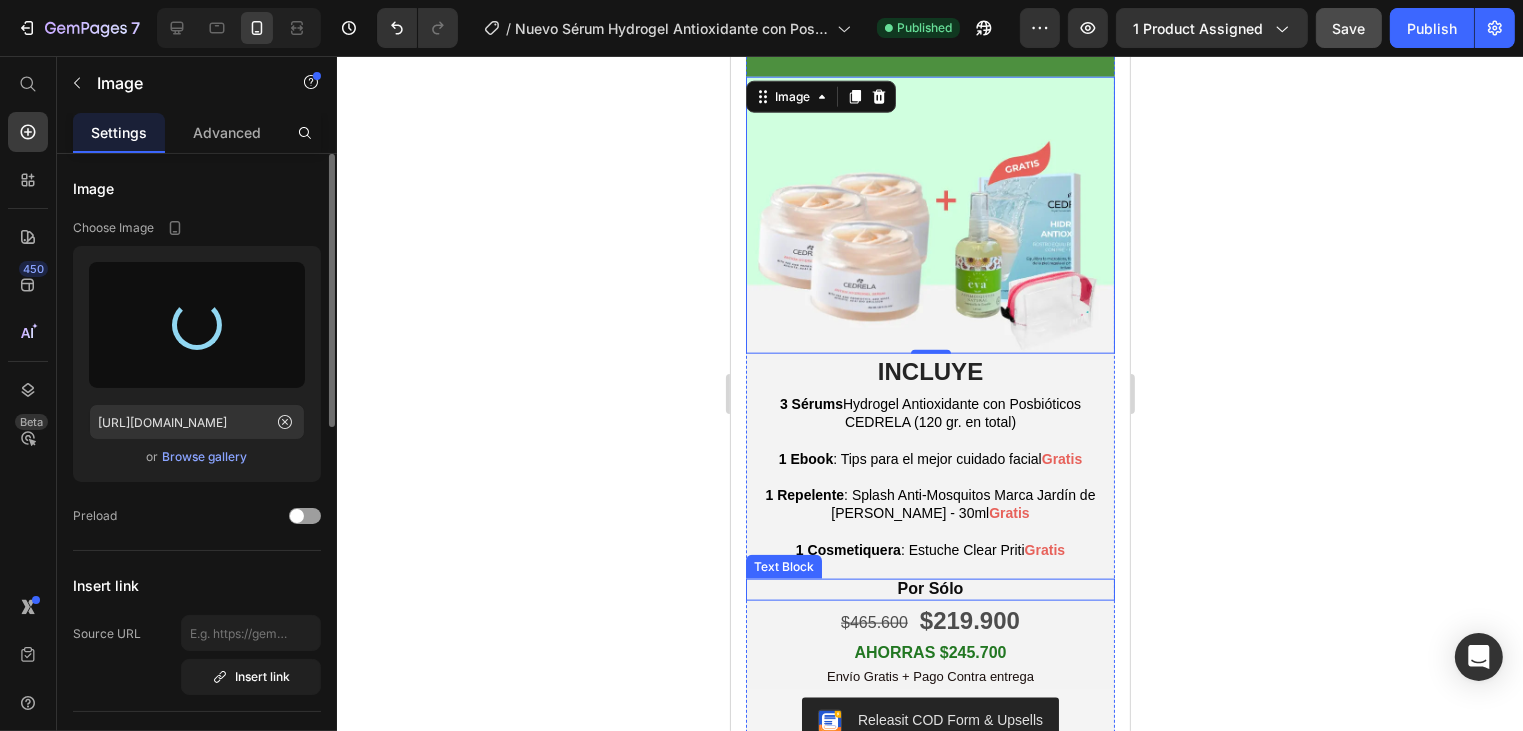 type on "https://cdn.shopify.com/s/files/1/0592/8622/5080/files/gempages_571408700435072224-ccdd0ec5-19a2-4bb2-b50c-8da8d0c14ce4.jpg" 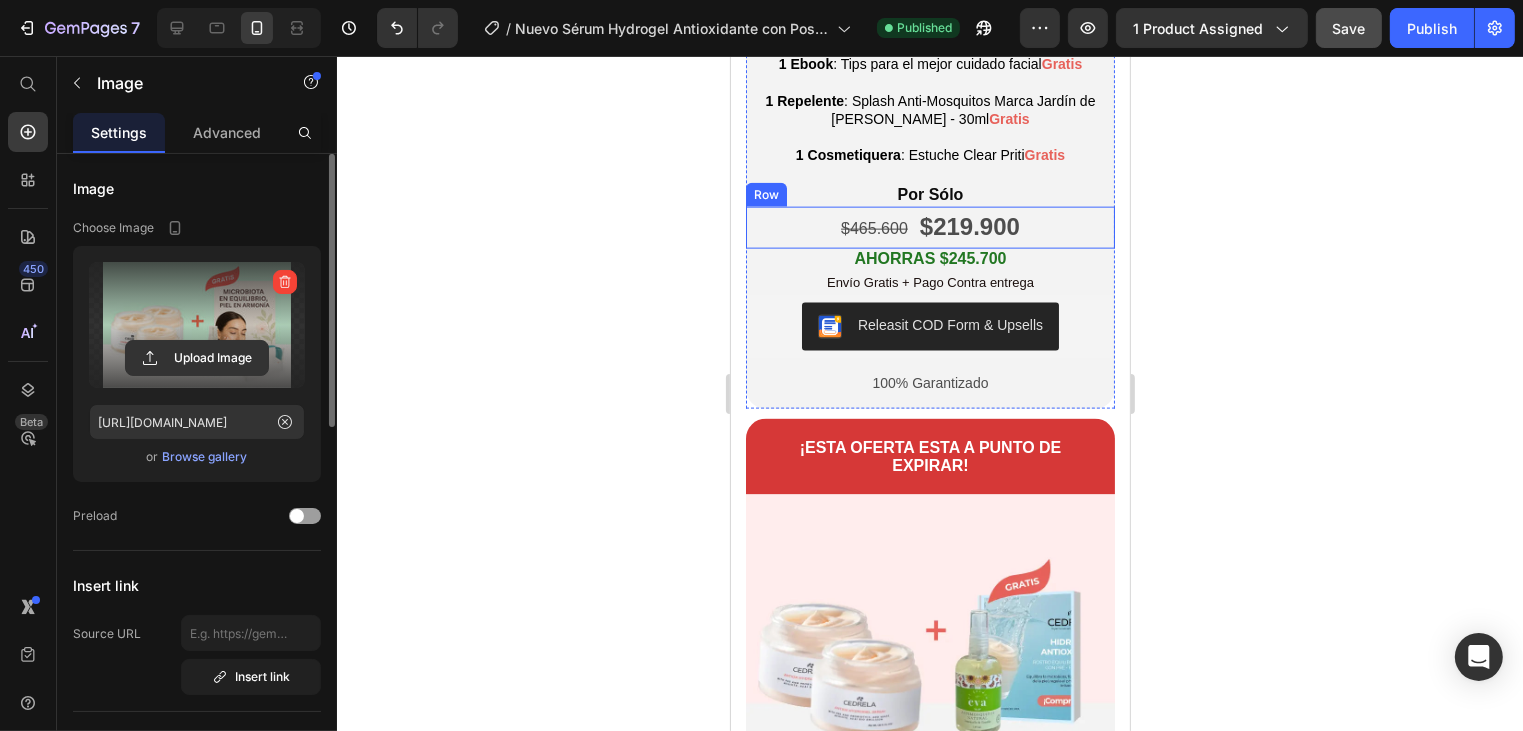 scroll, scrollTop: 2719, scrollLeft: 0, axis: vertical 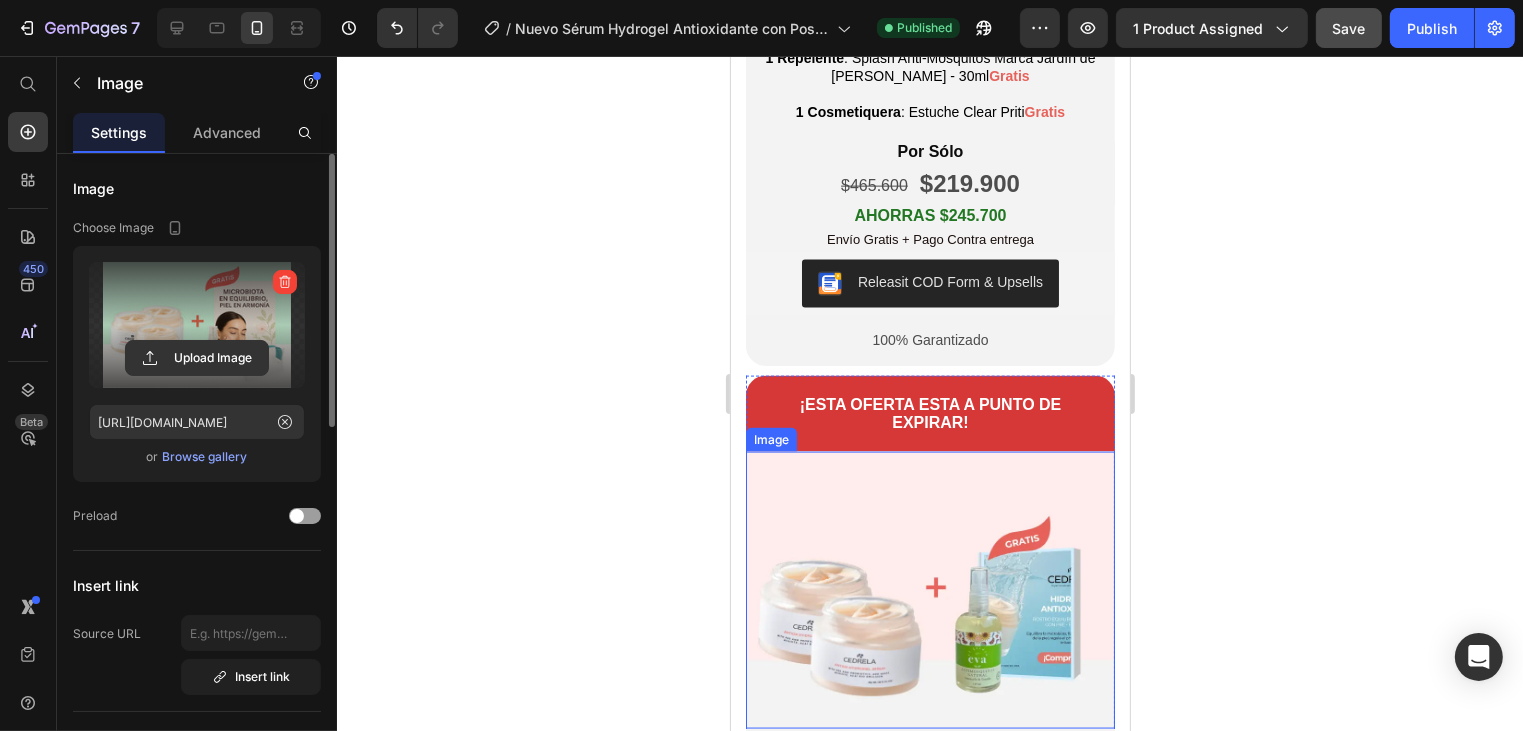 click at bounding box center [929, 590] 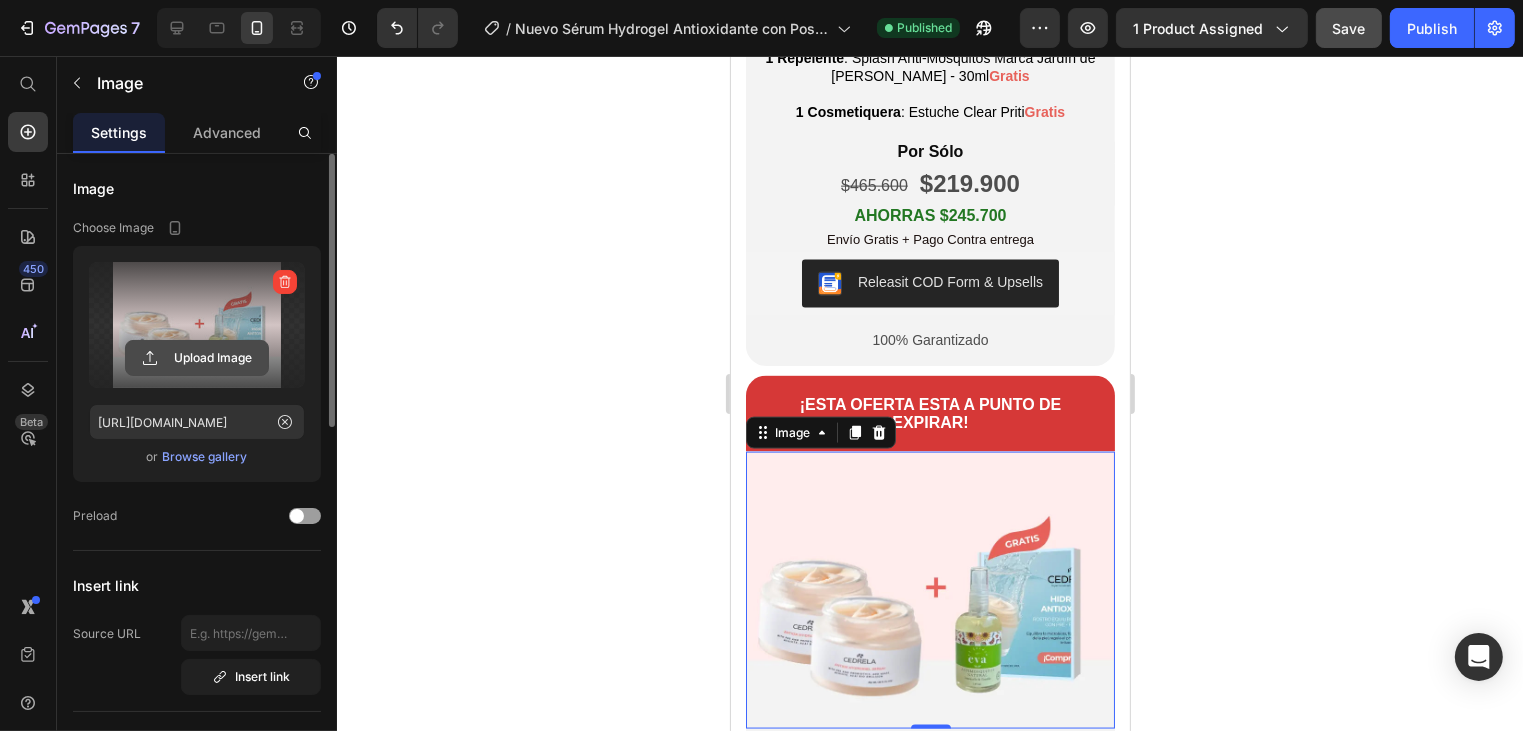 click 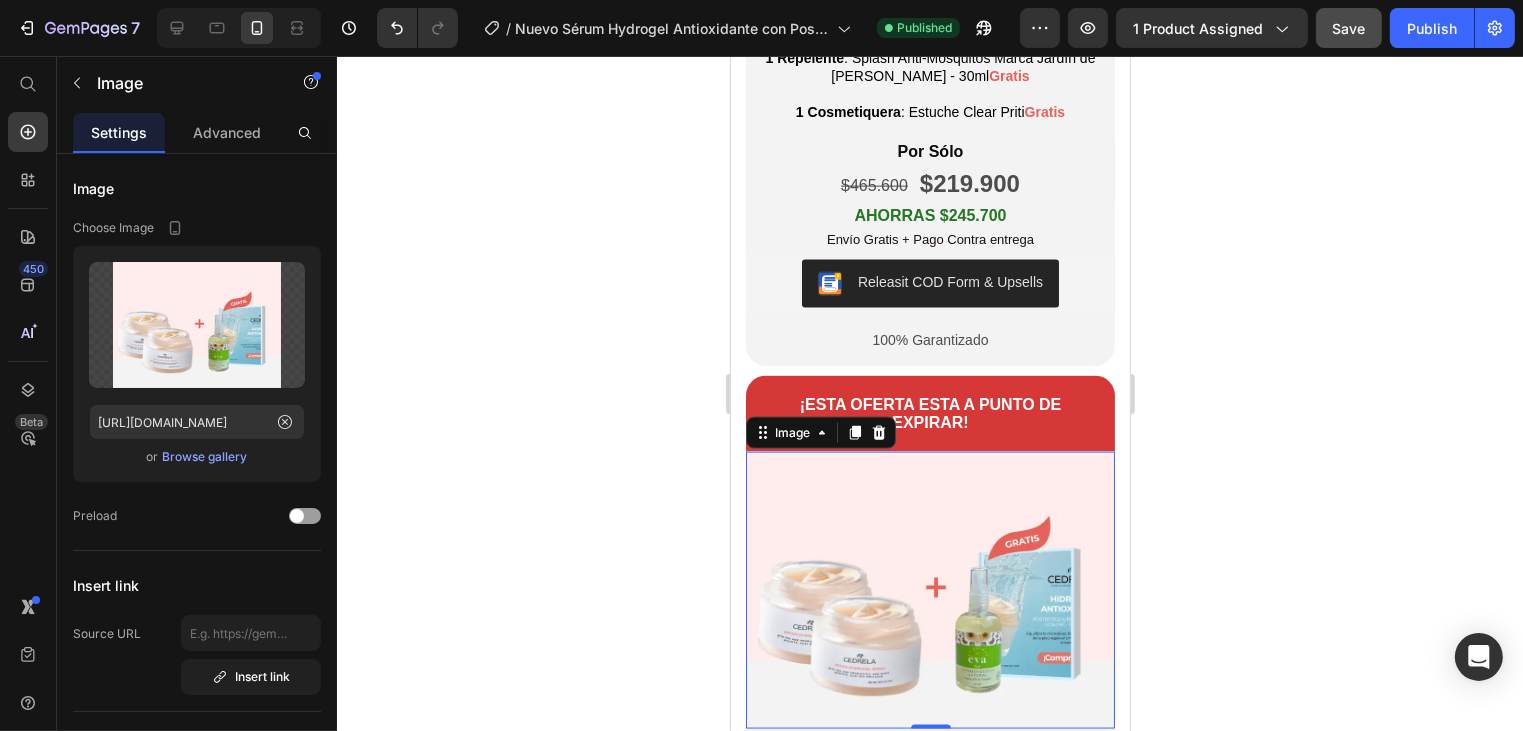 type on "https://cdn.shopify.com/s/files/1/0592/8622/5080/files/gempages_571408700435072224-cf851908-8d7e-4a93-9bc7-34ea581526c8.jpg" 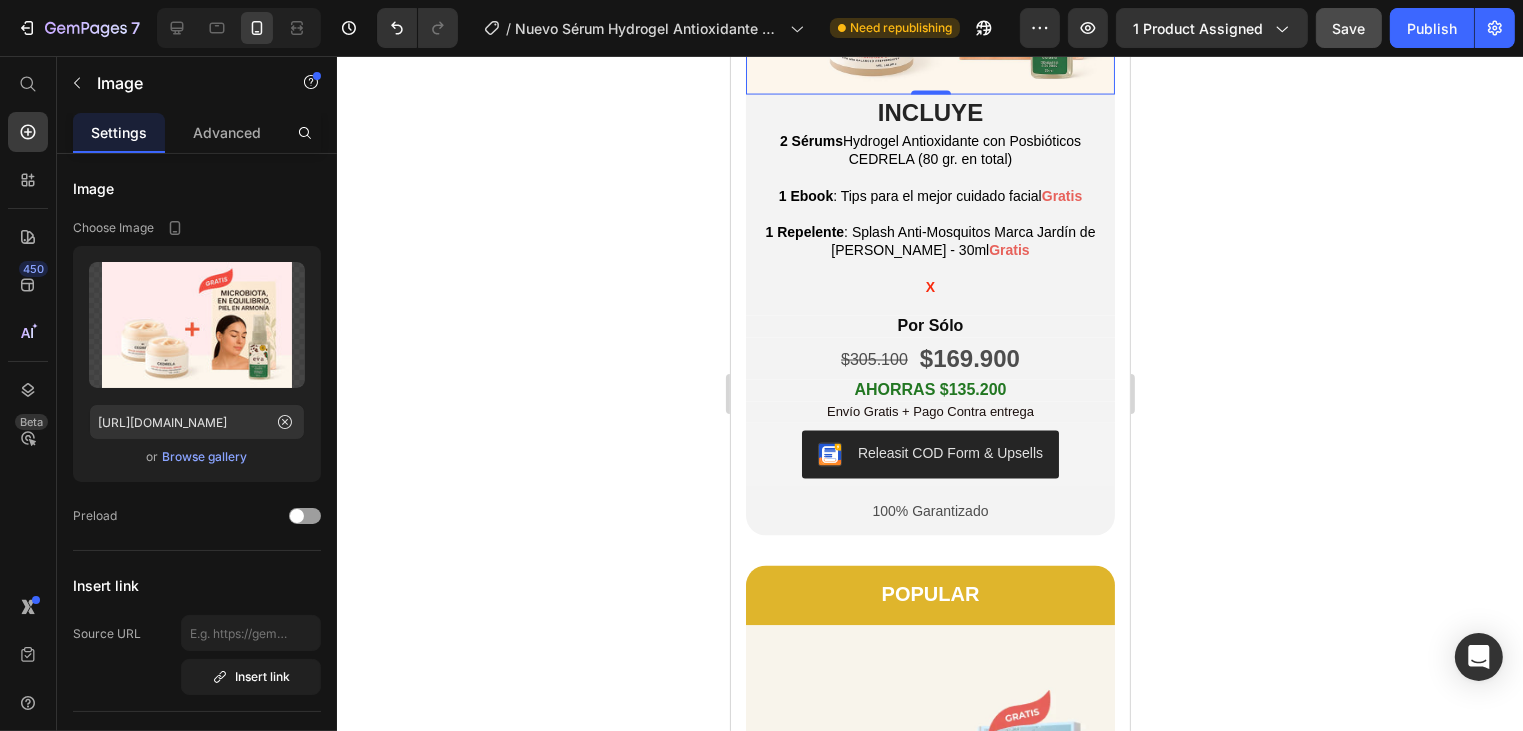 scroll, scrollTop: 3619, scrollLeft: 0, axis: vertical 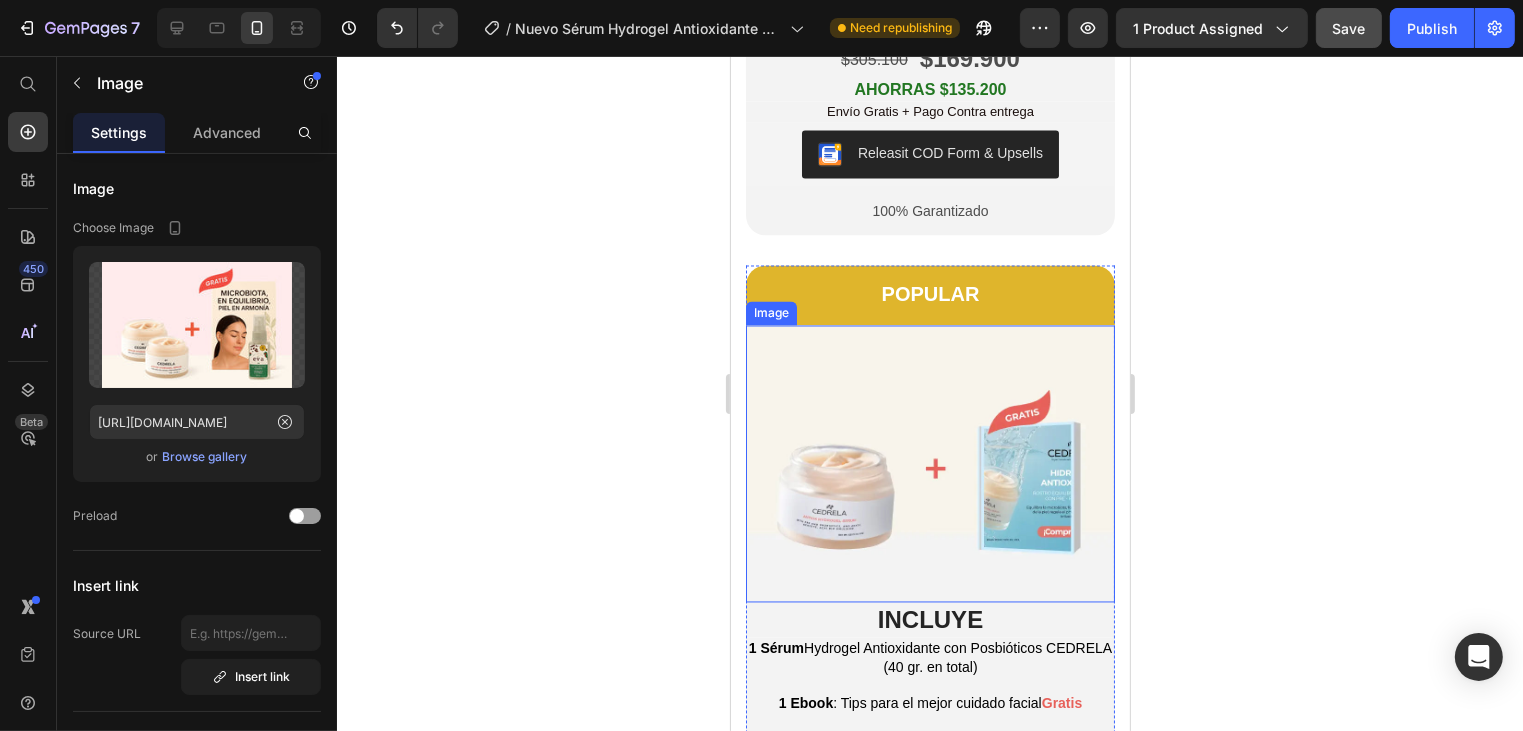 click at bounding box center (929, 464) 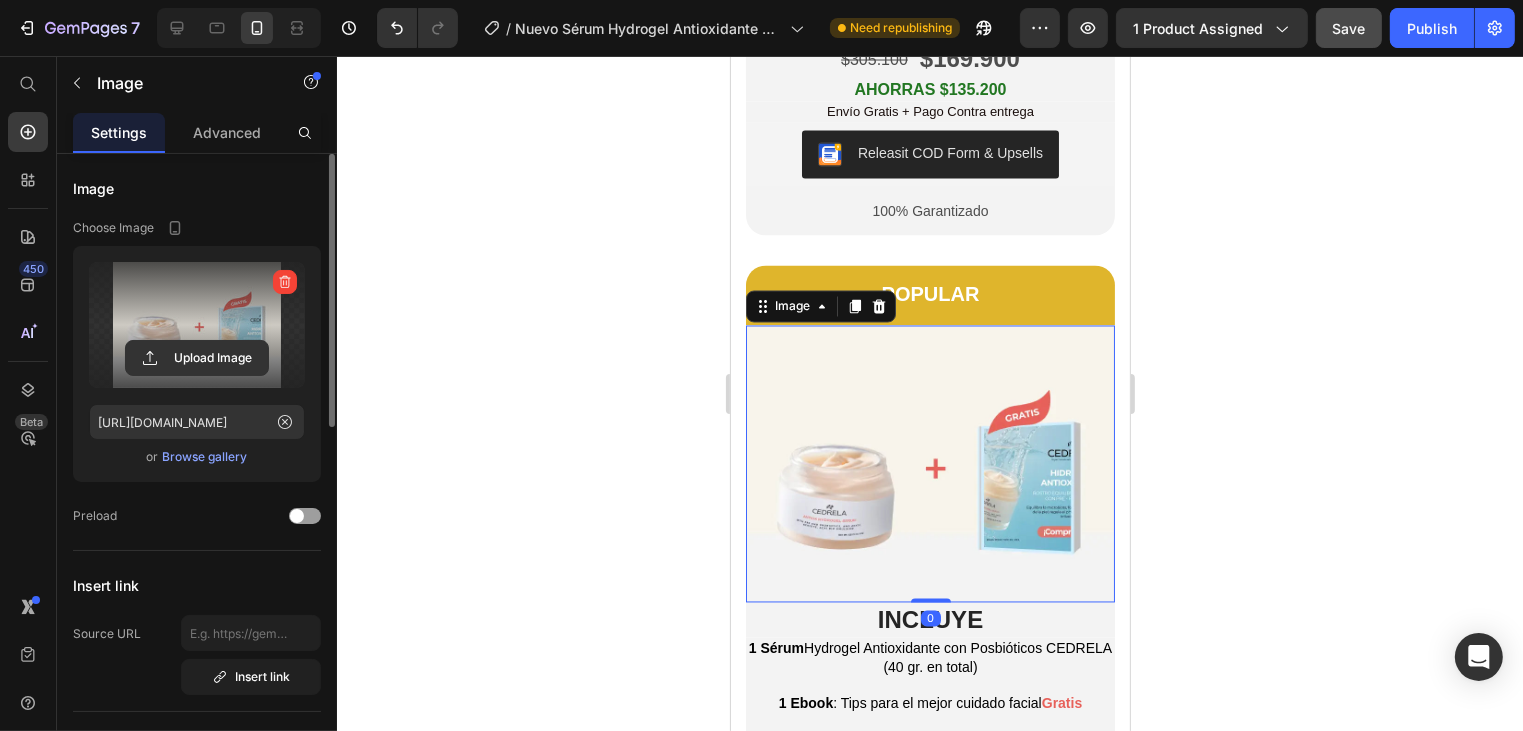 click at bounding box center (197, 325) 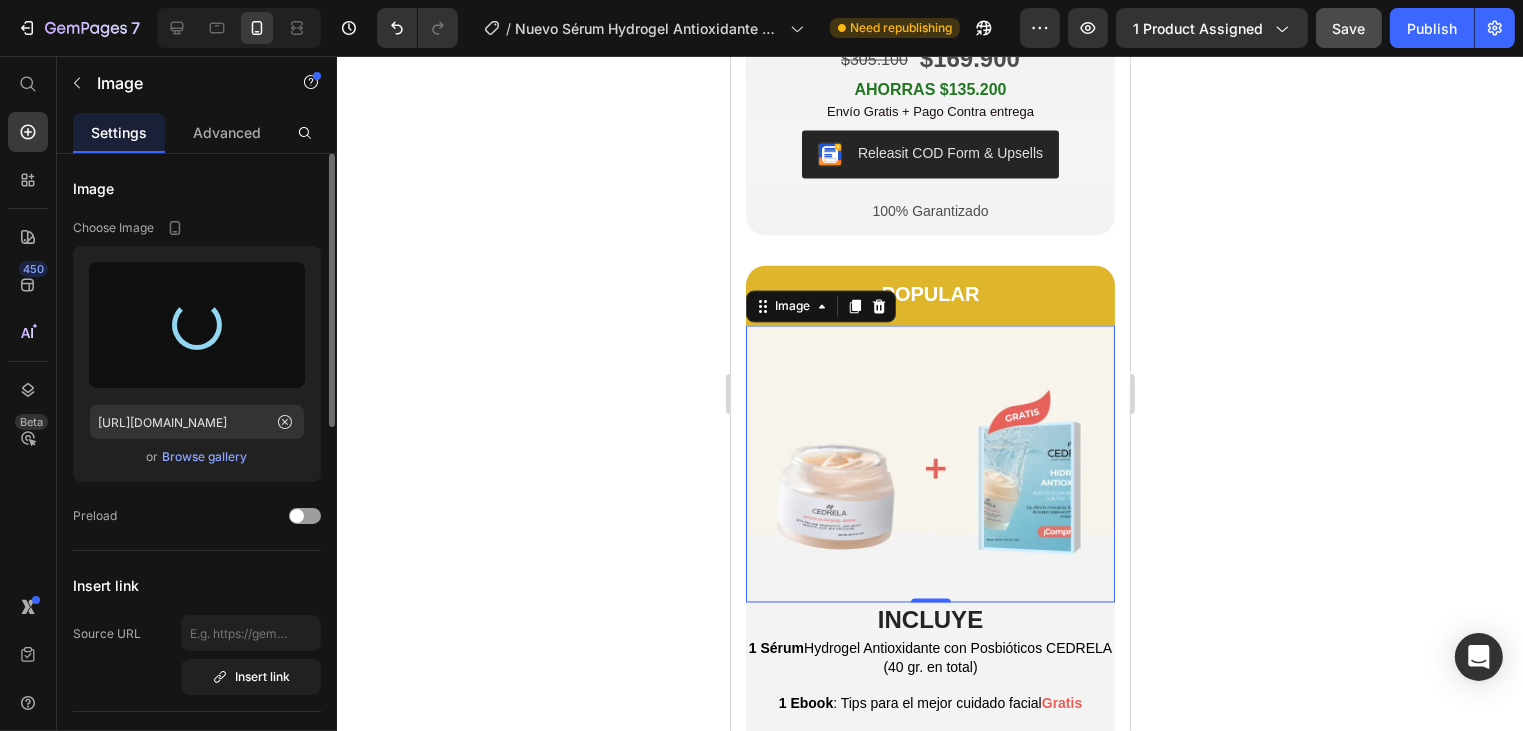 type on "https://cdn.shopify.com/s/files/1/0592/8622/5080/files/gempages_571408700435072224-4963263b-a1cc-496b-950f-69a13c636e3c.jpg" 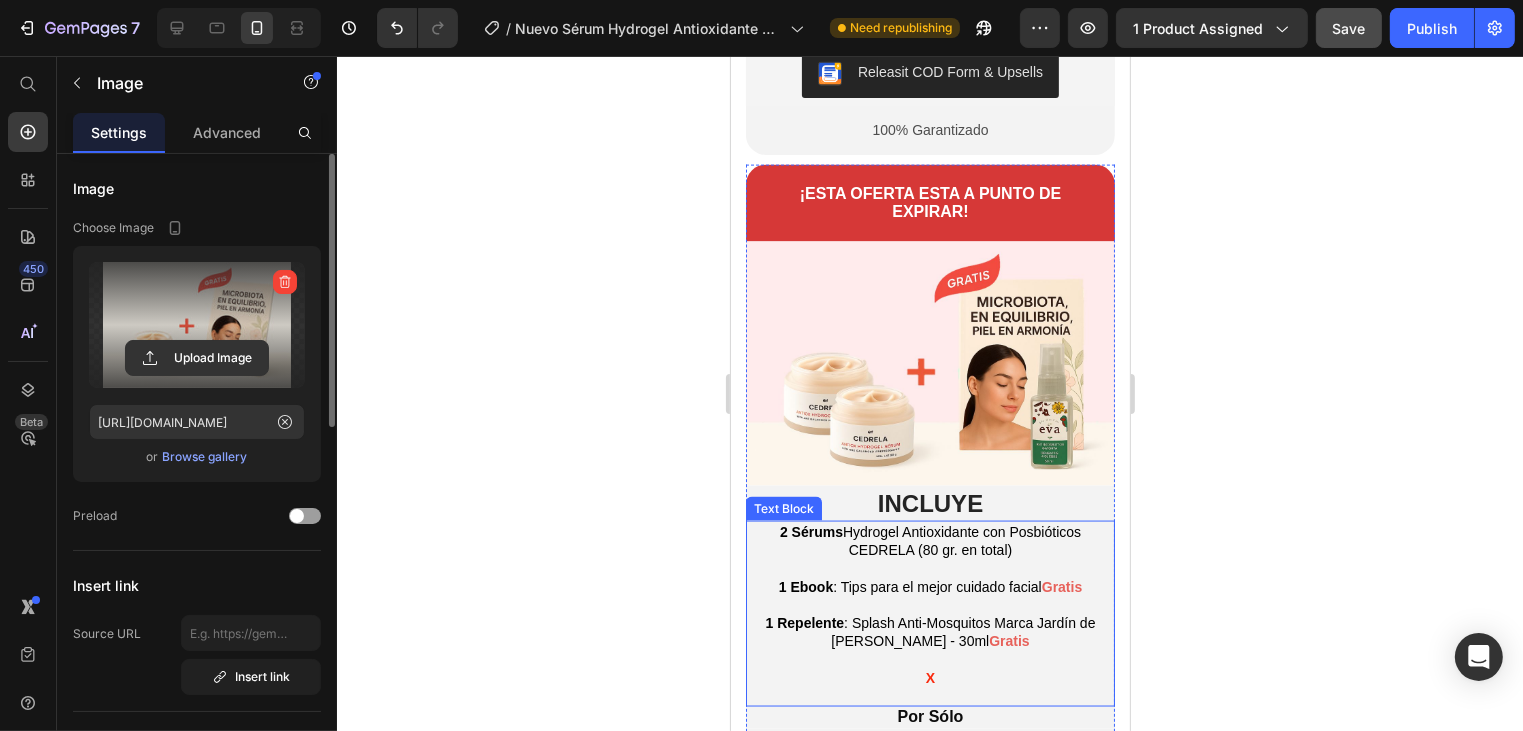 scroll, scrollTop: 2919, scrollLeft: 0, axis: vertical 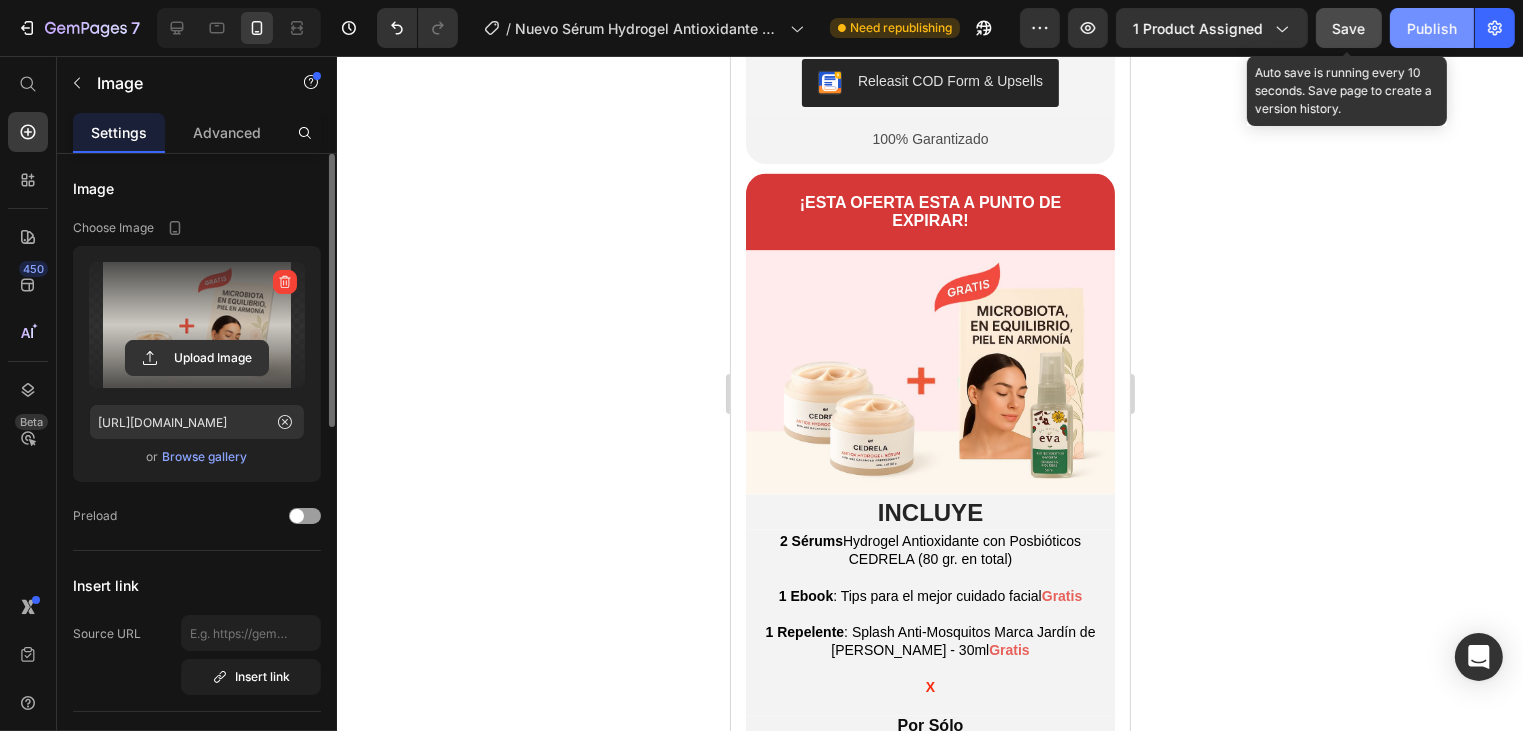 click on "Save" at bounding box center (1349, 28) 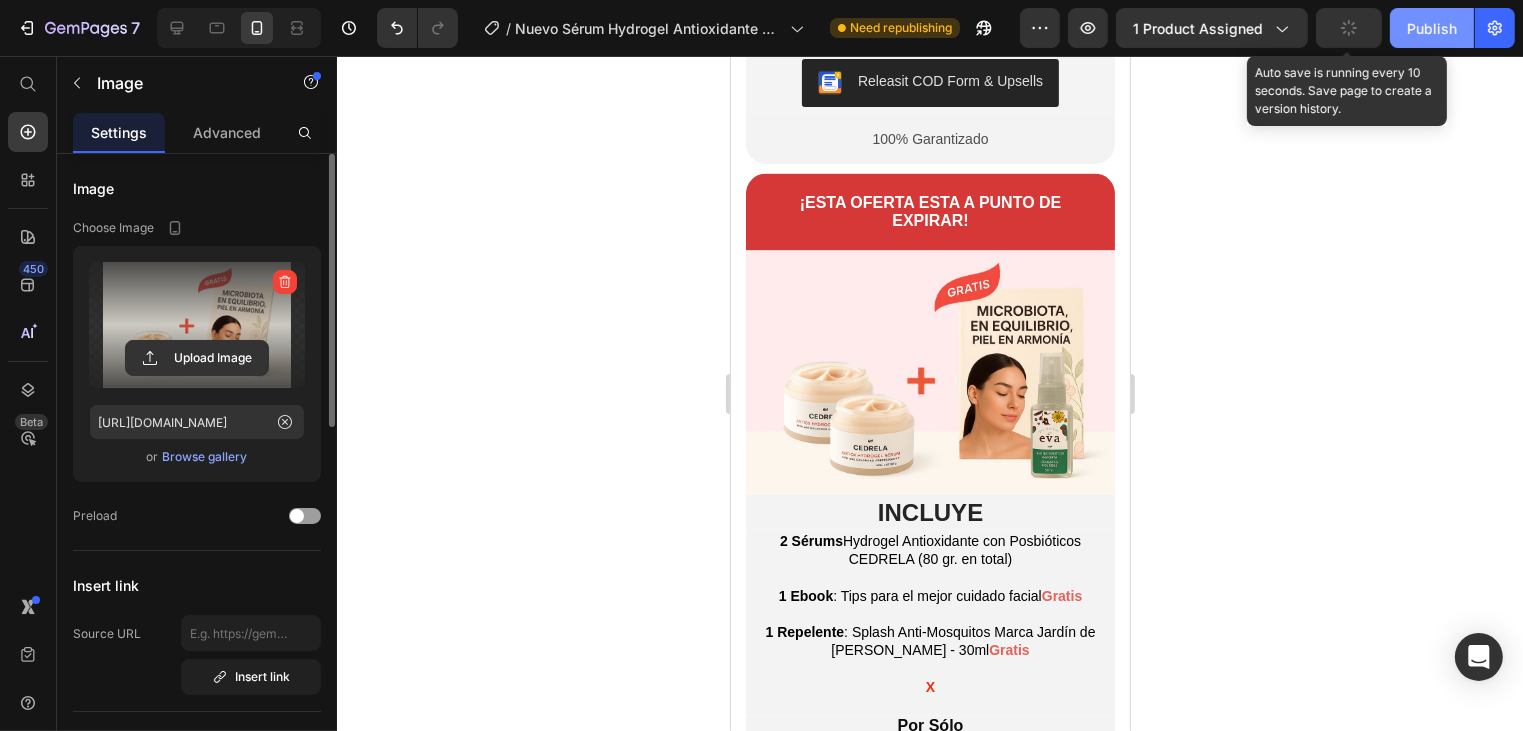 click on "Publish" at bounding box center (1432, 28) 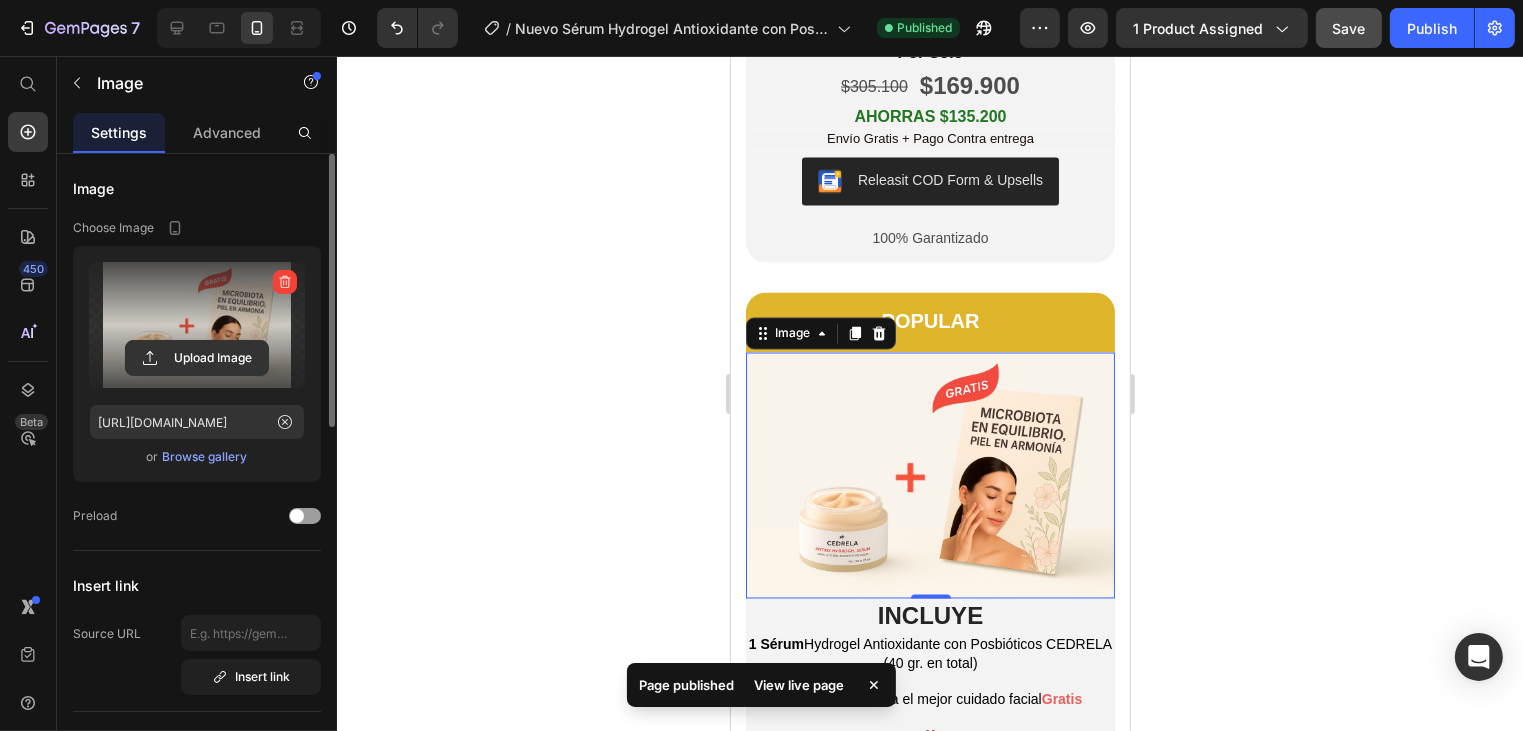 scroll, scrollTop: 3719, scrollLeft: 0, axis: vertical 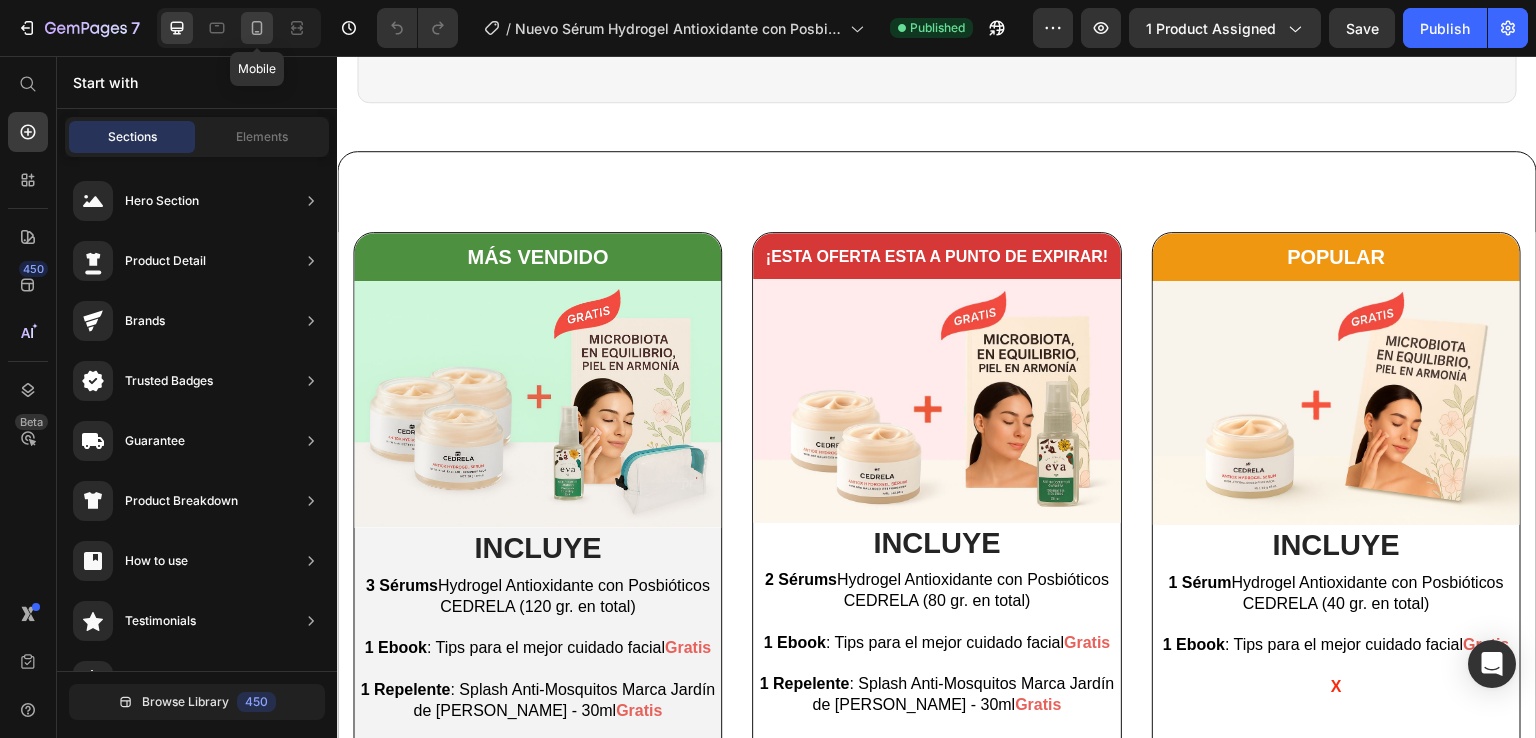 click 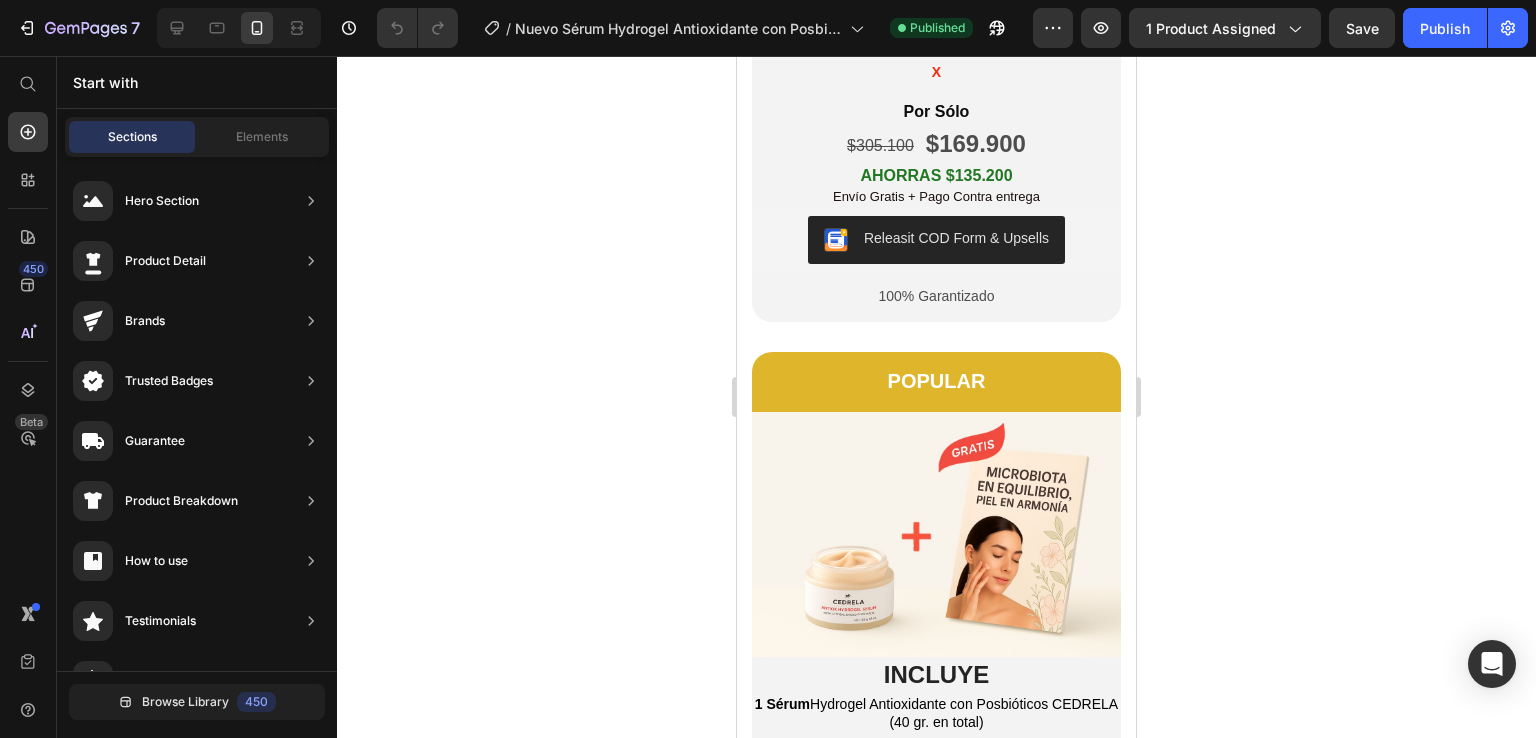 scroll, scrollTop: 2104, scrollLeft: 0, axis: vertical 